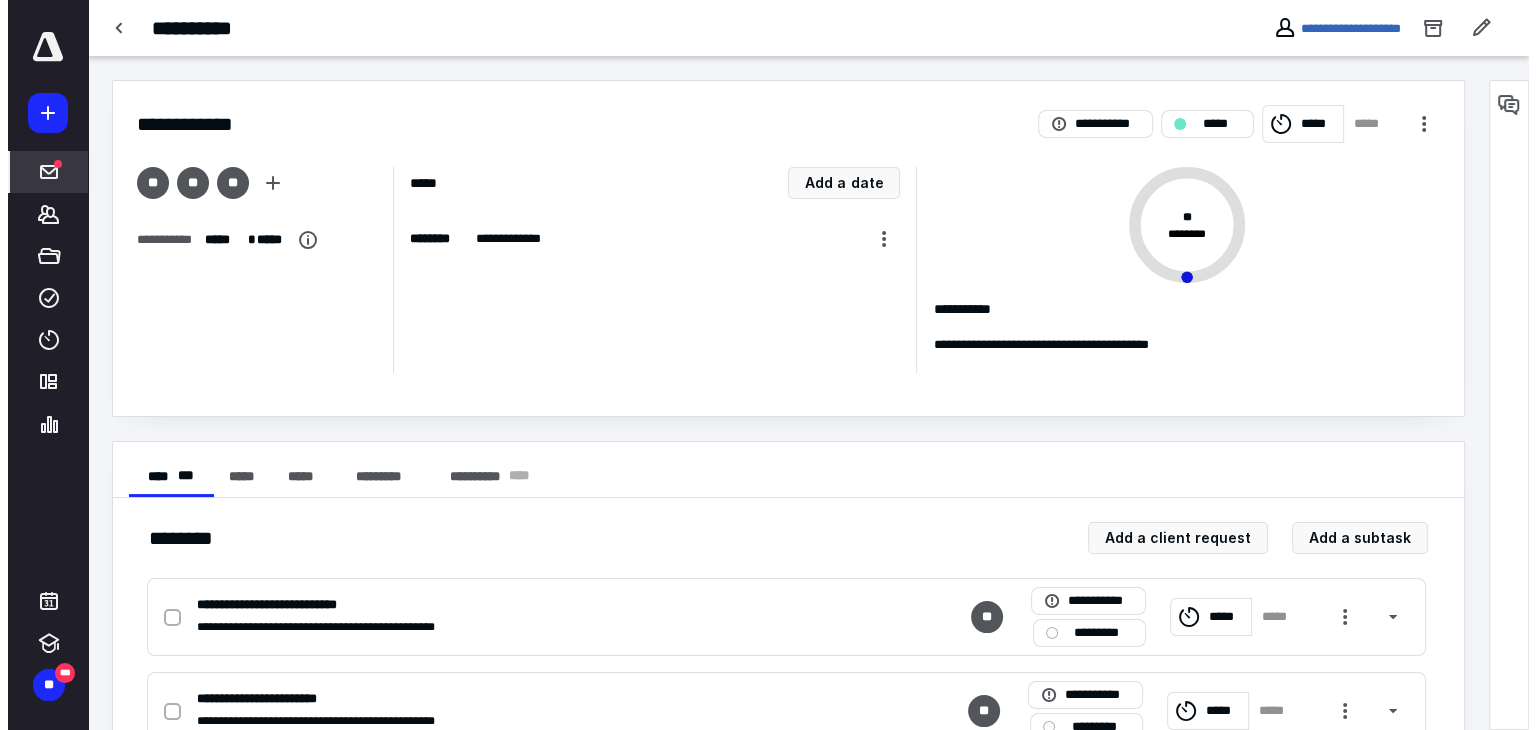 scroll, scrollTop: 0, scrollLeft: 0, axis: both 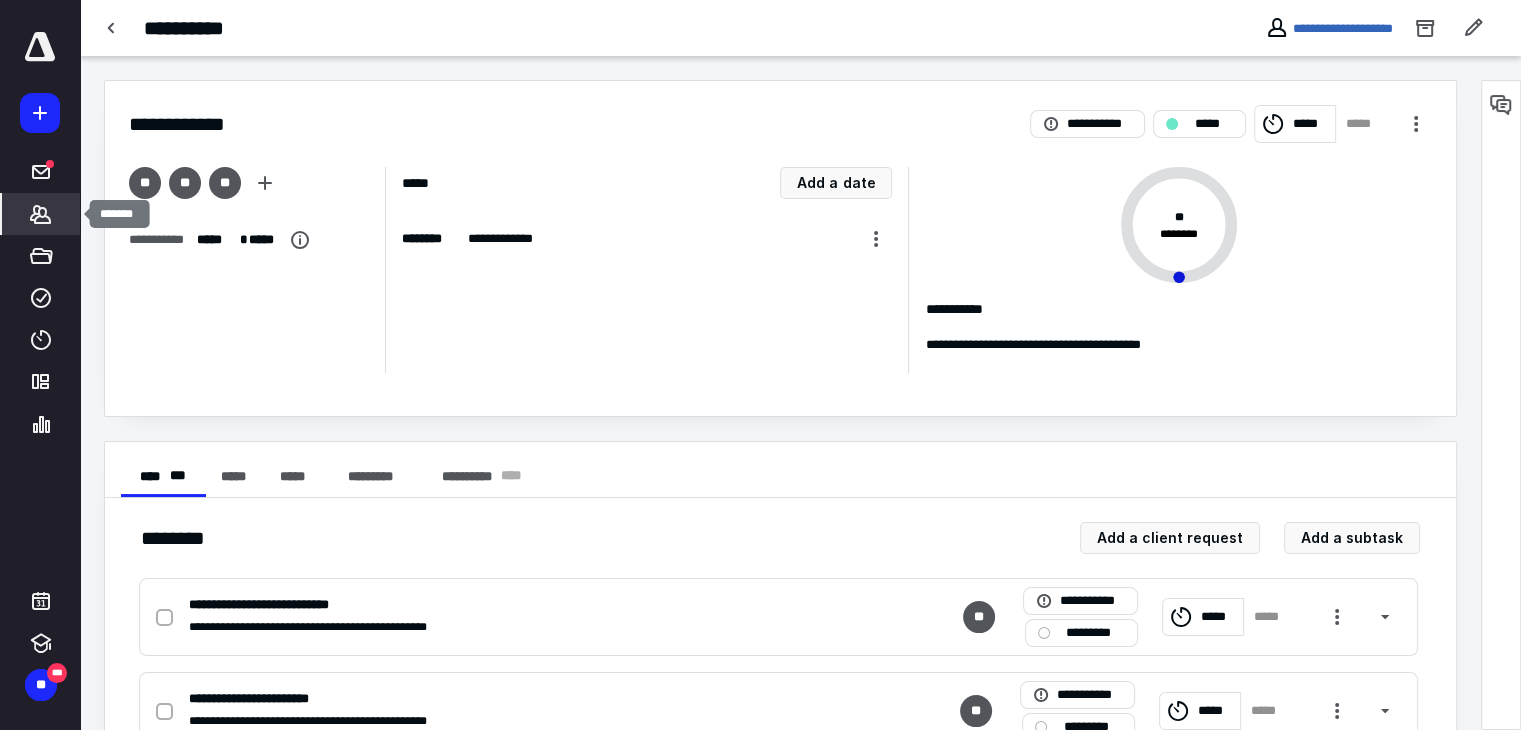 click 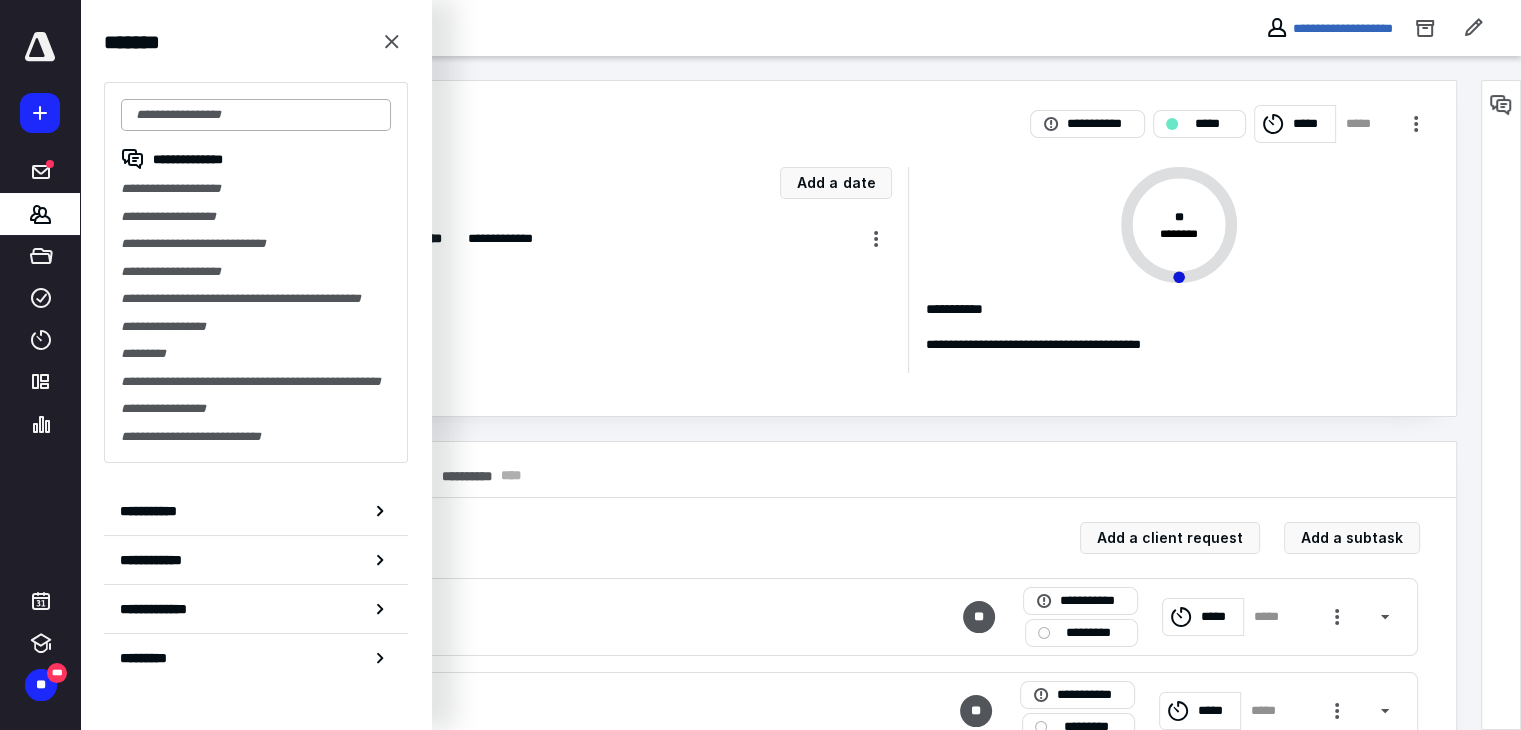 click at bounding box center (256, 115) 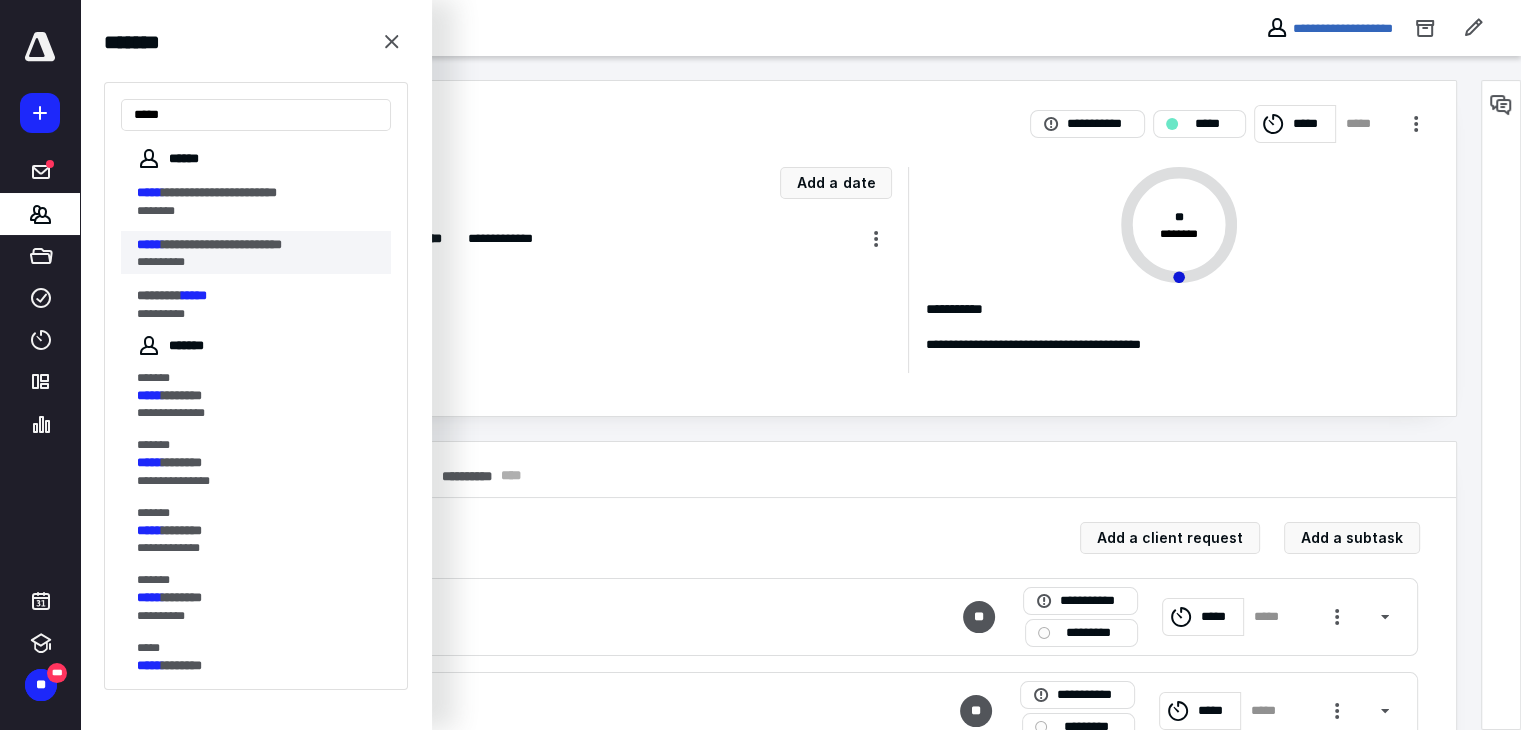 type on "*****" 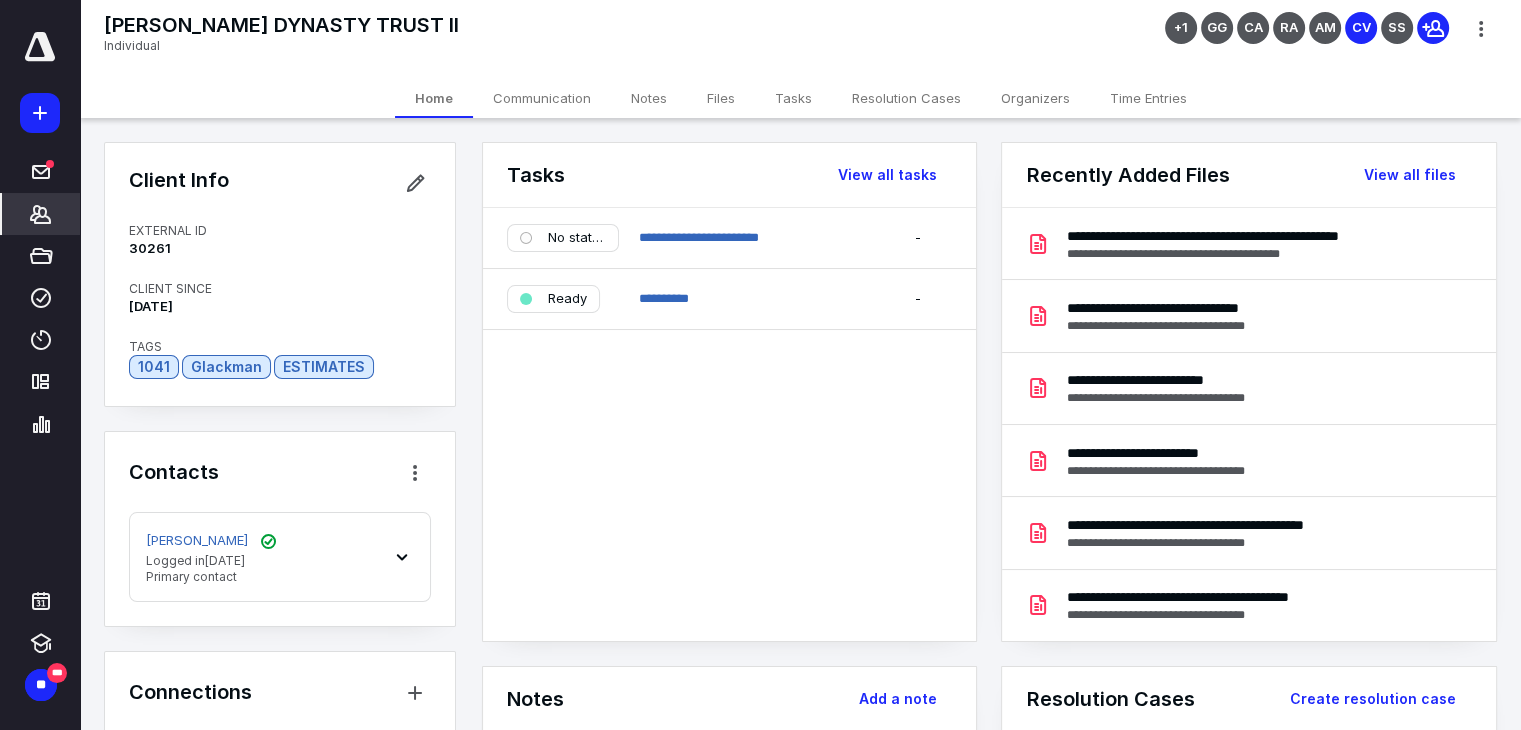 click on "Files" at bounding box center (721, 98) 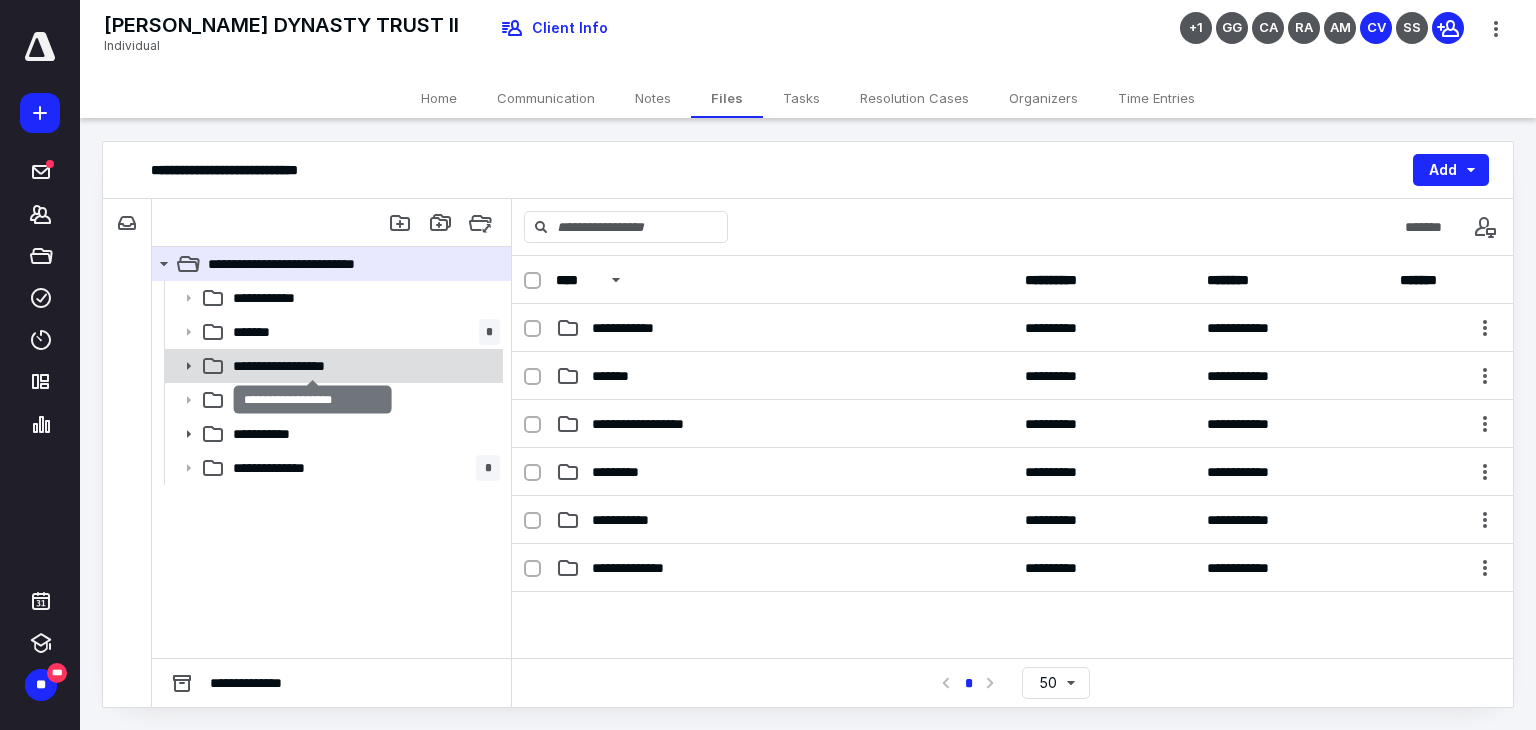 click on "**********" at bounding box center (313, 366) 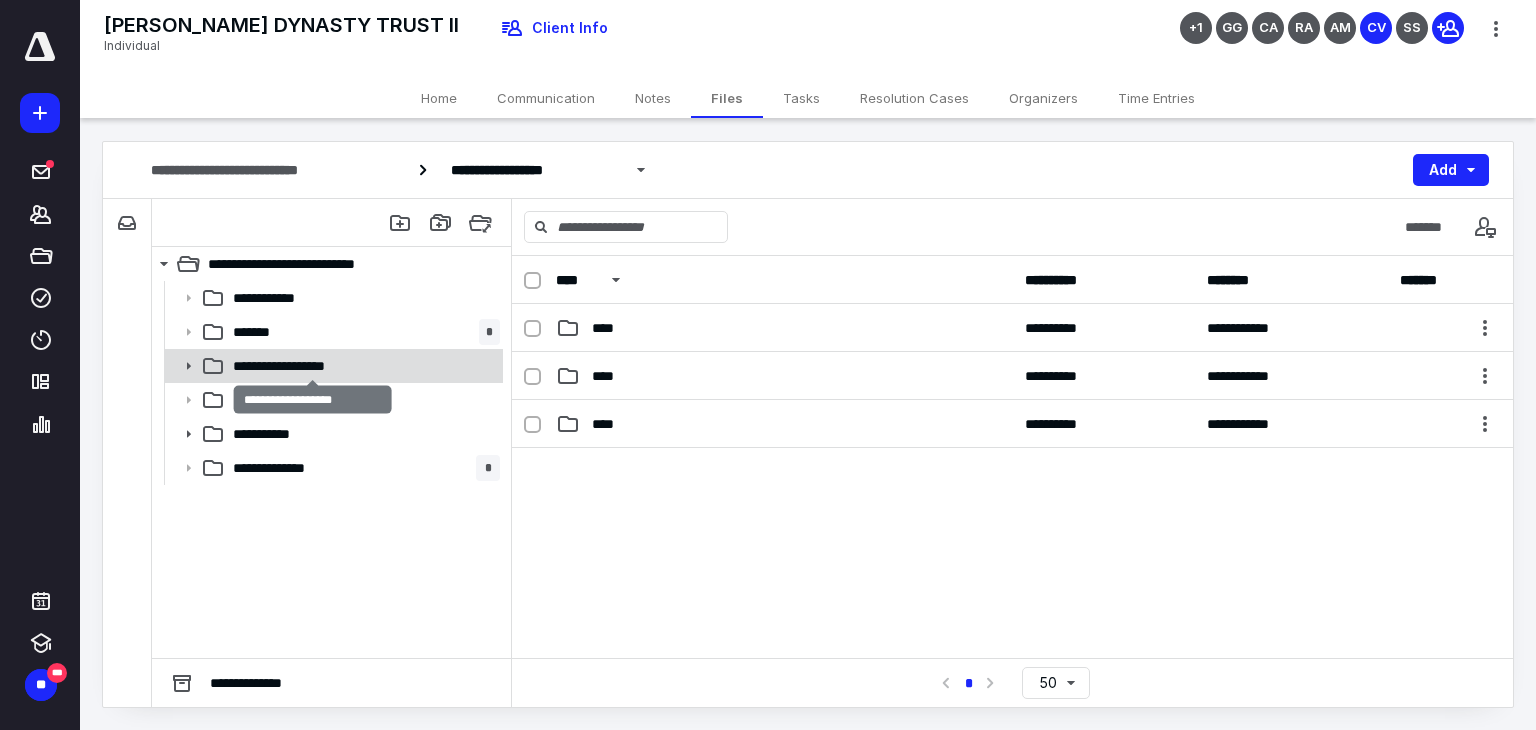 click on "**********" at bounding box center (313, 366) 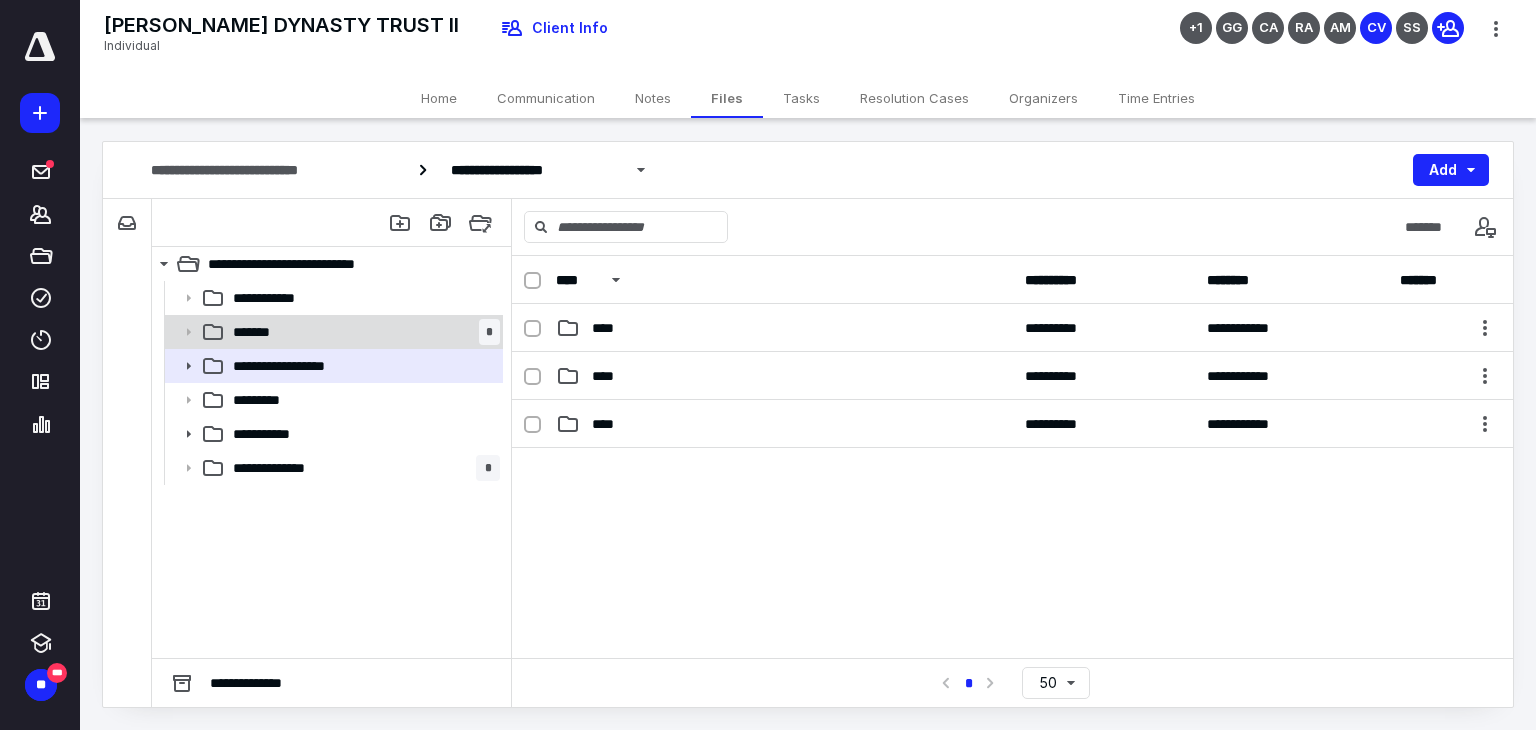 click on "******* *" at bounding box center (362, 332) 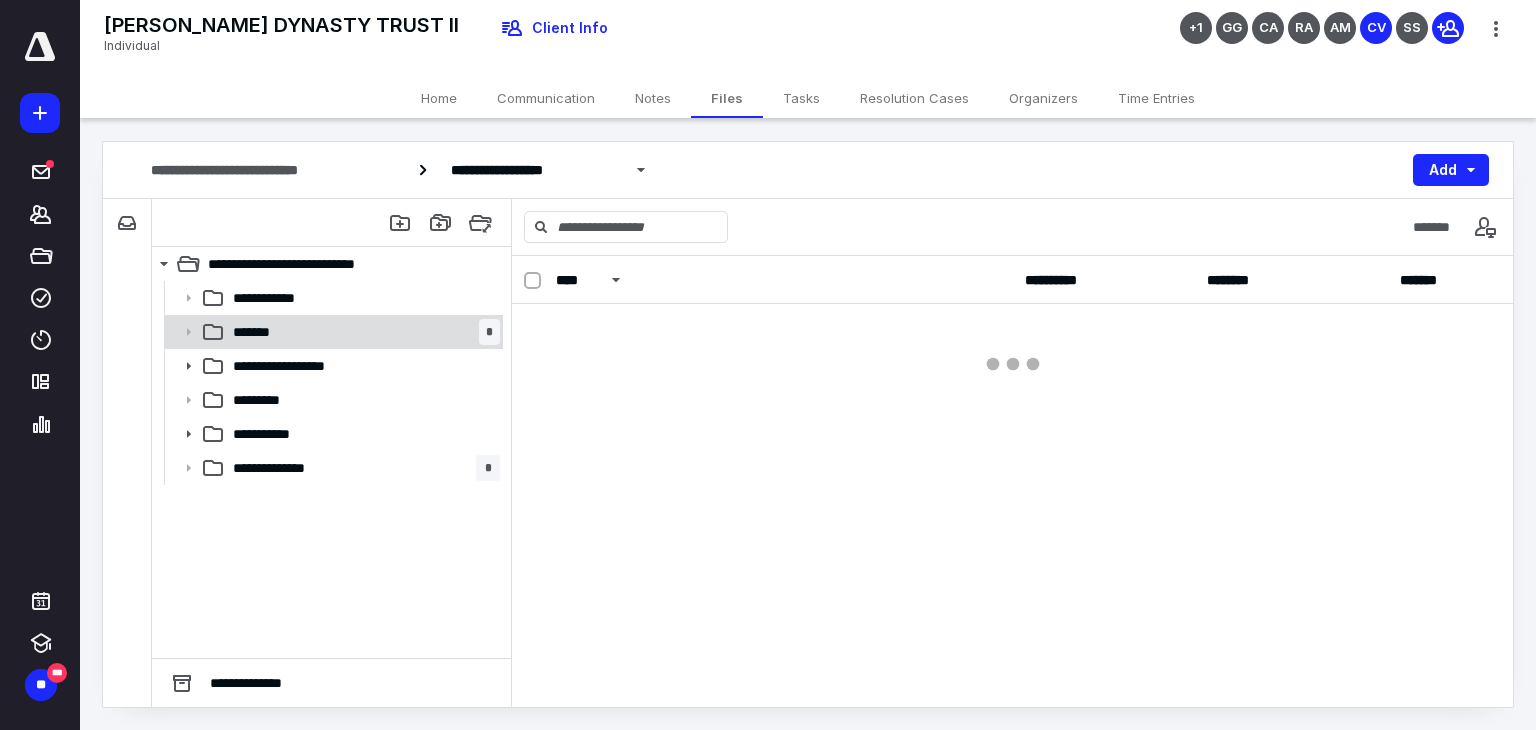 click on "******* *" at bounding box center [362, 332] 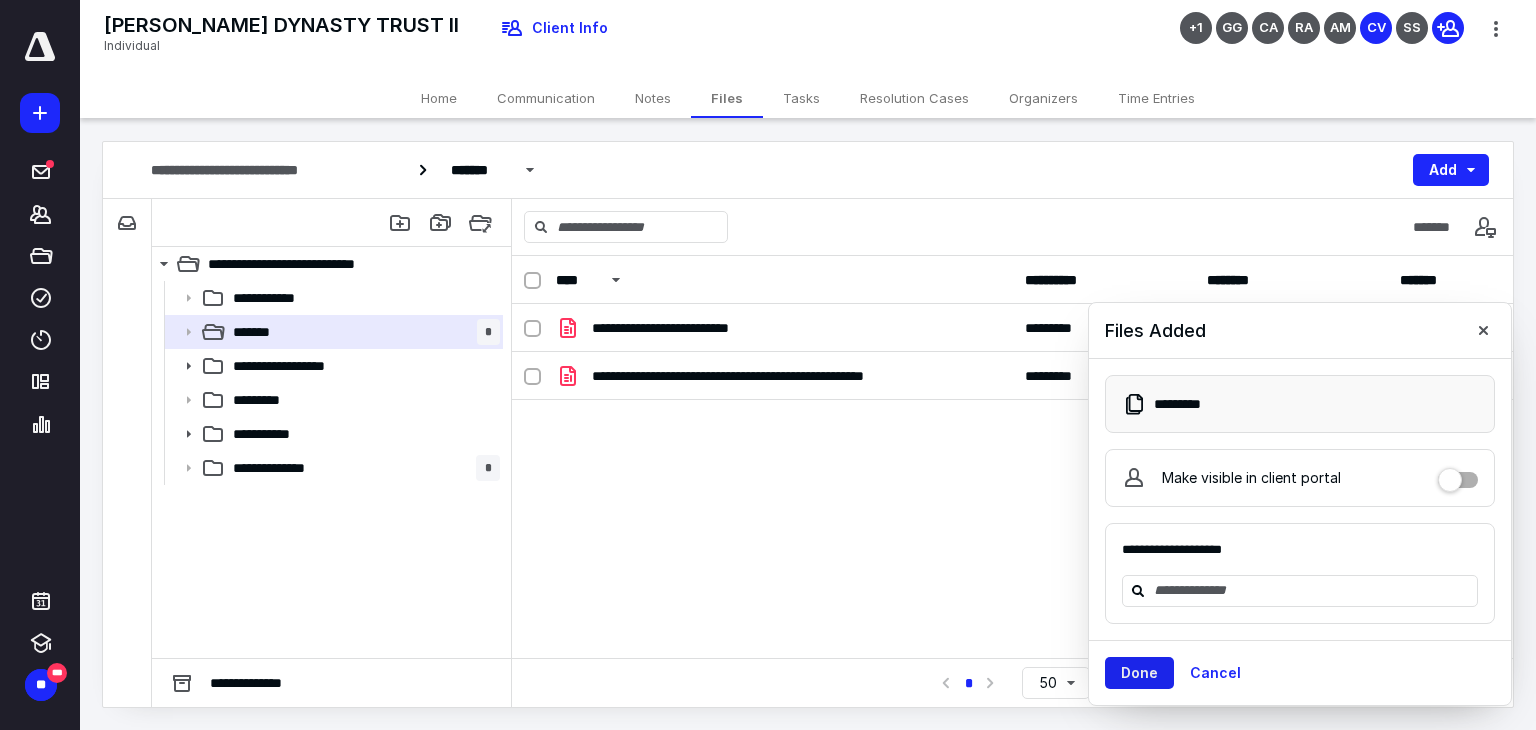 click on "Done" at bounding box center [1139, 673] 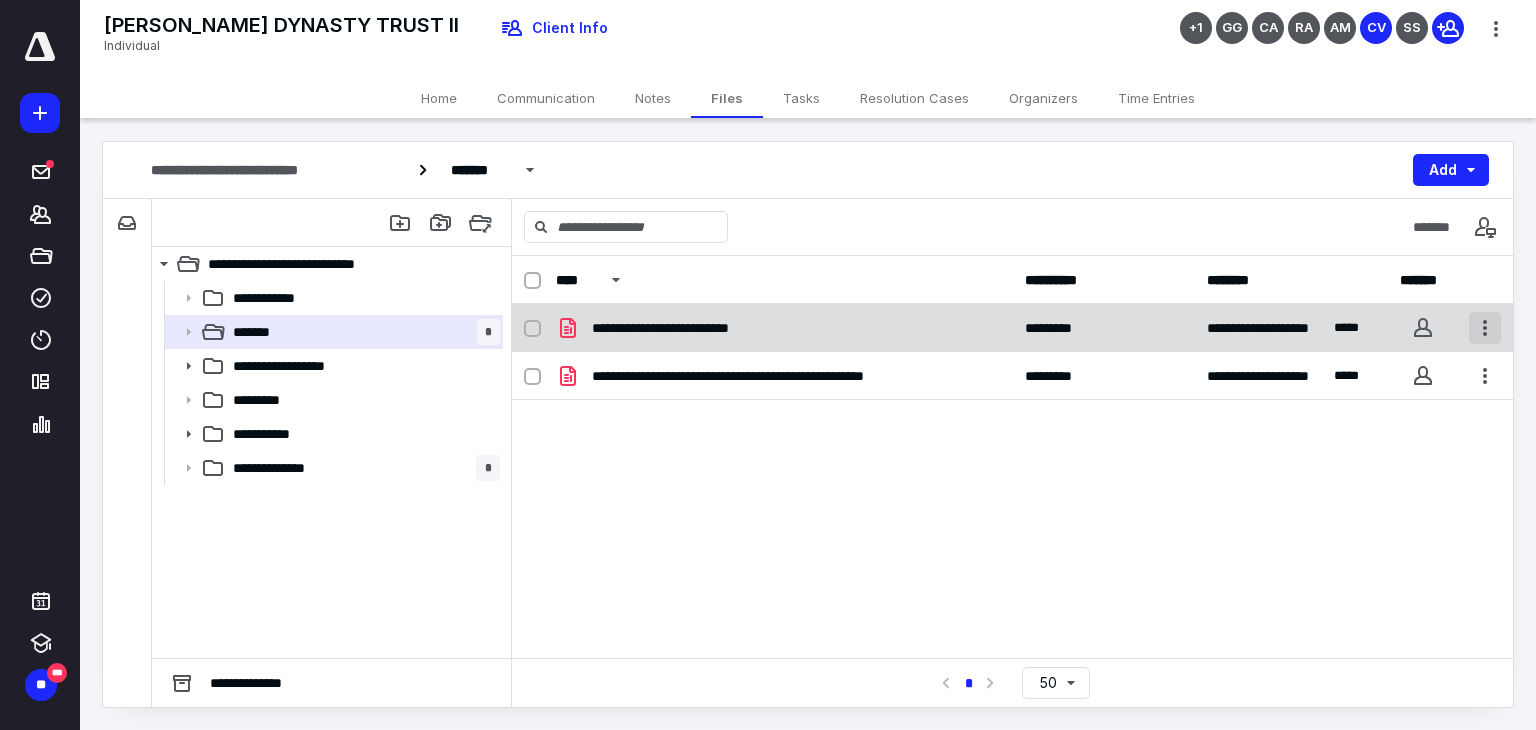click at bounding box center [1485, 328] 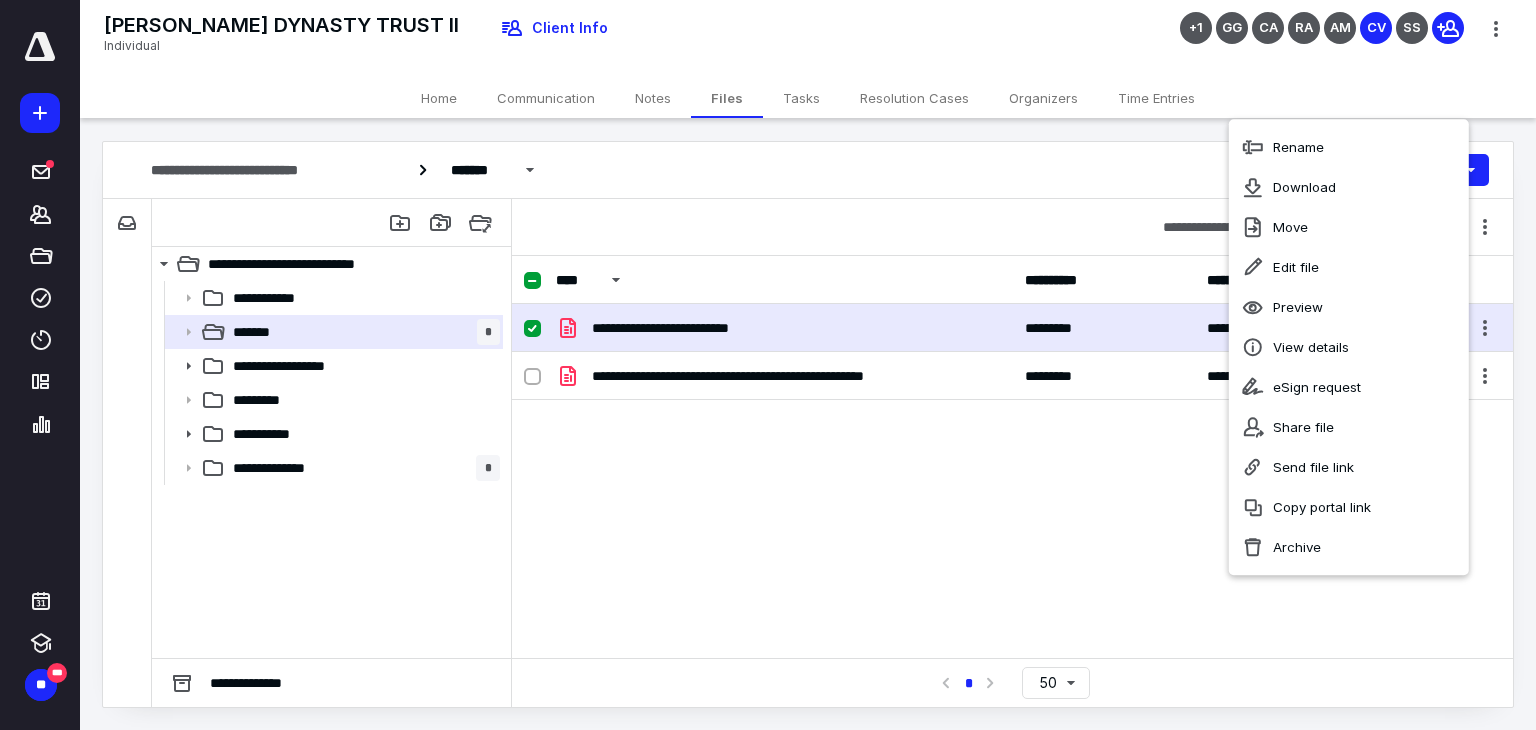click on "**********" at bounding box center (1012, 454) 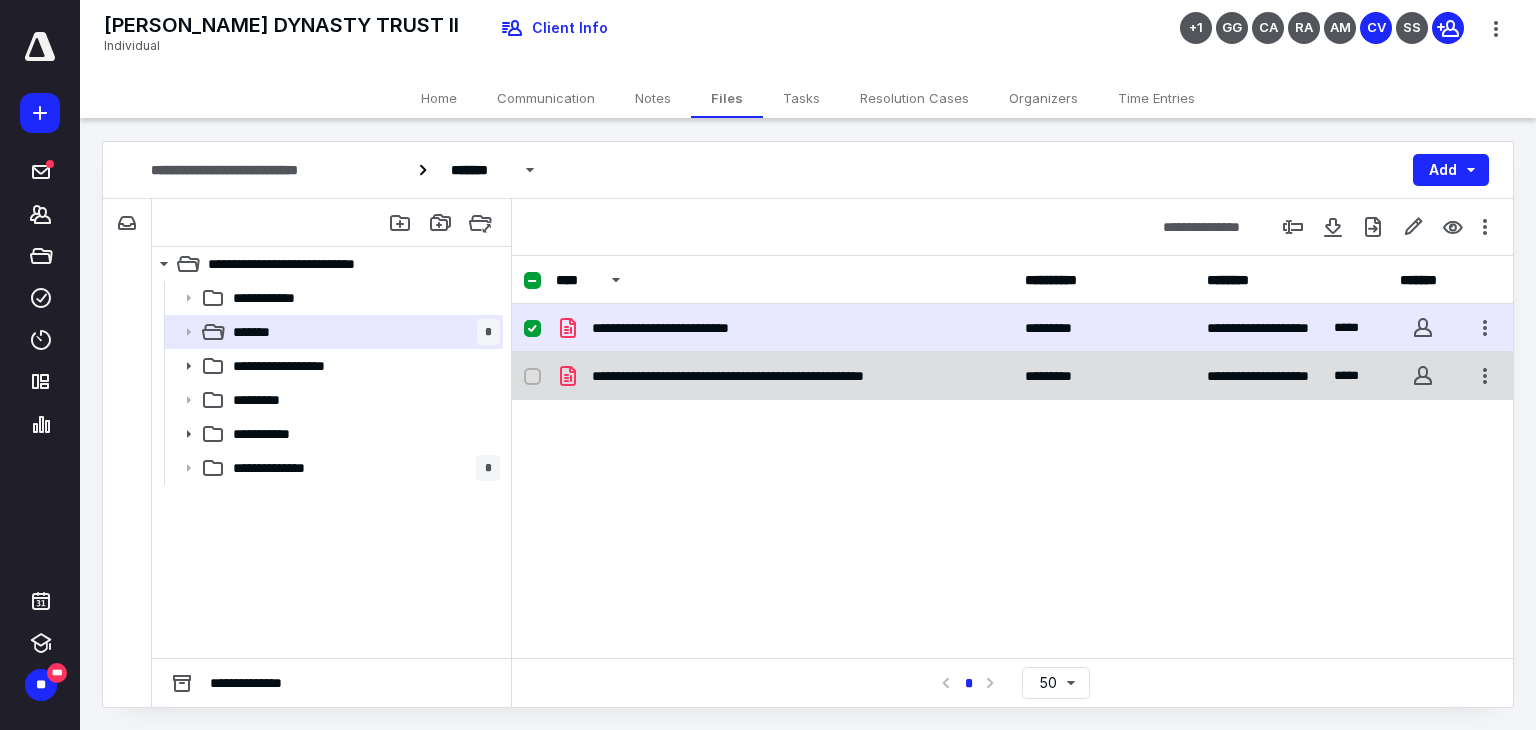click on "**********" at bounding box center (1012, 376) 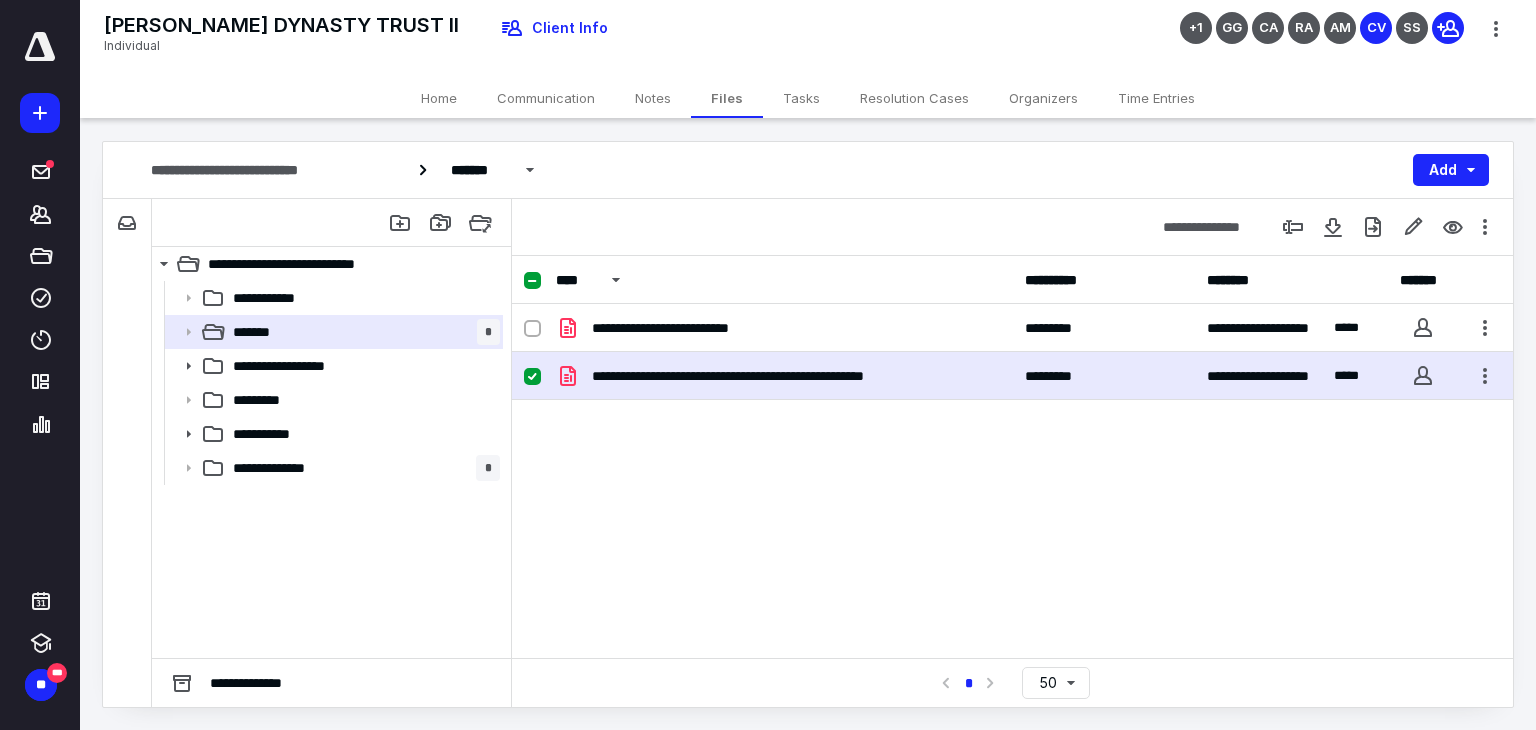 click on "**********" at bounding box center [1012, 376] 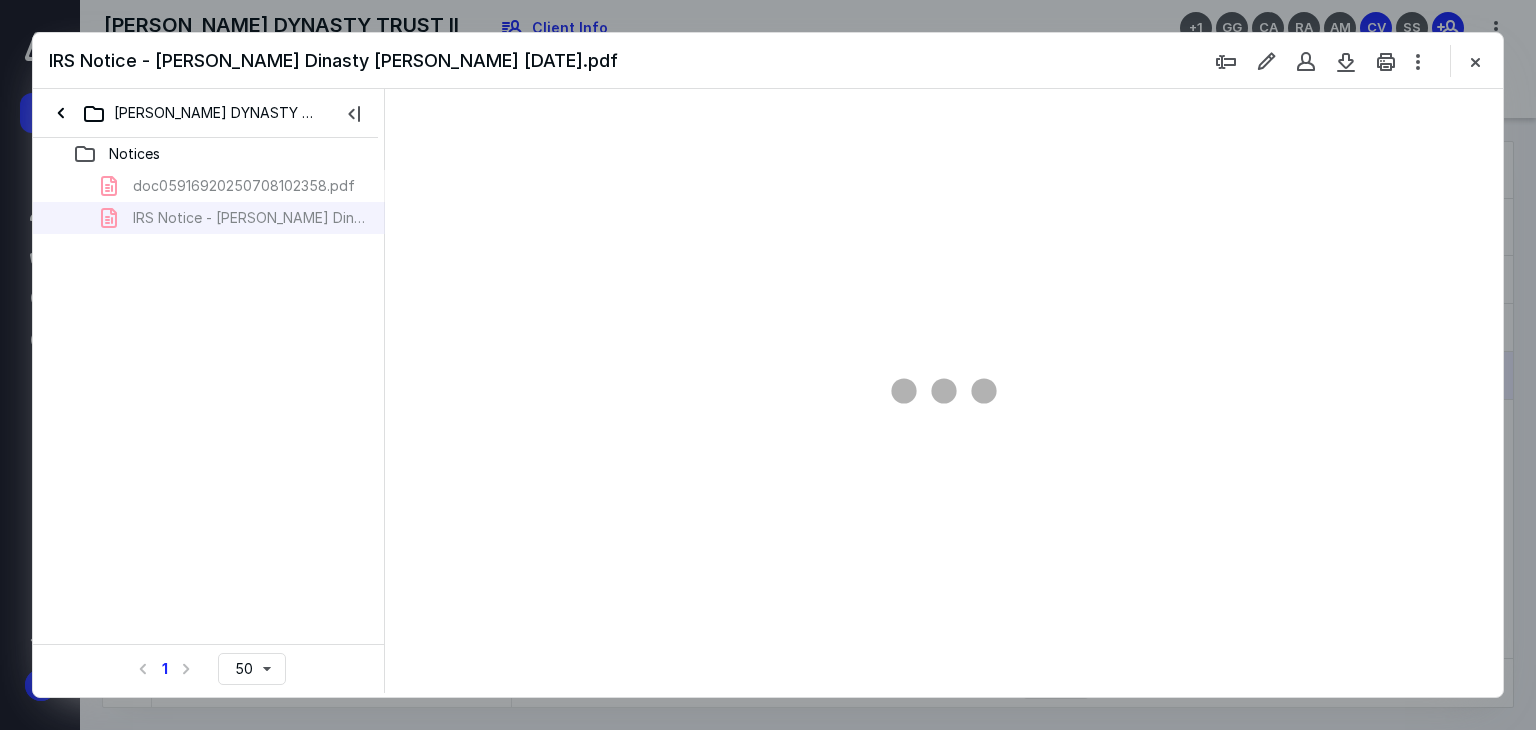scroll, scrollTop: 0, scrollLeft: 0, axis: both 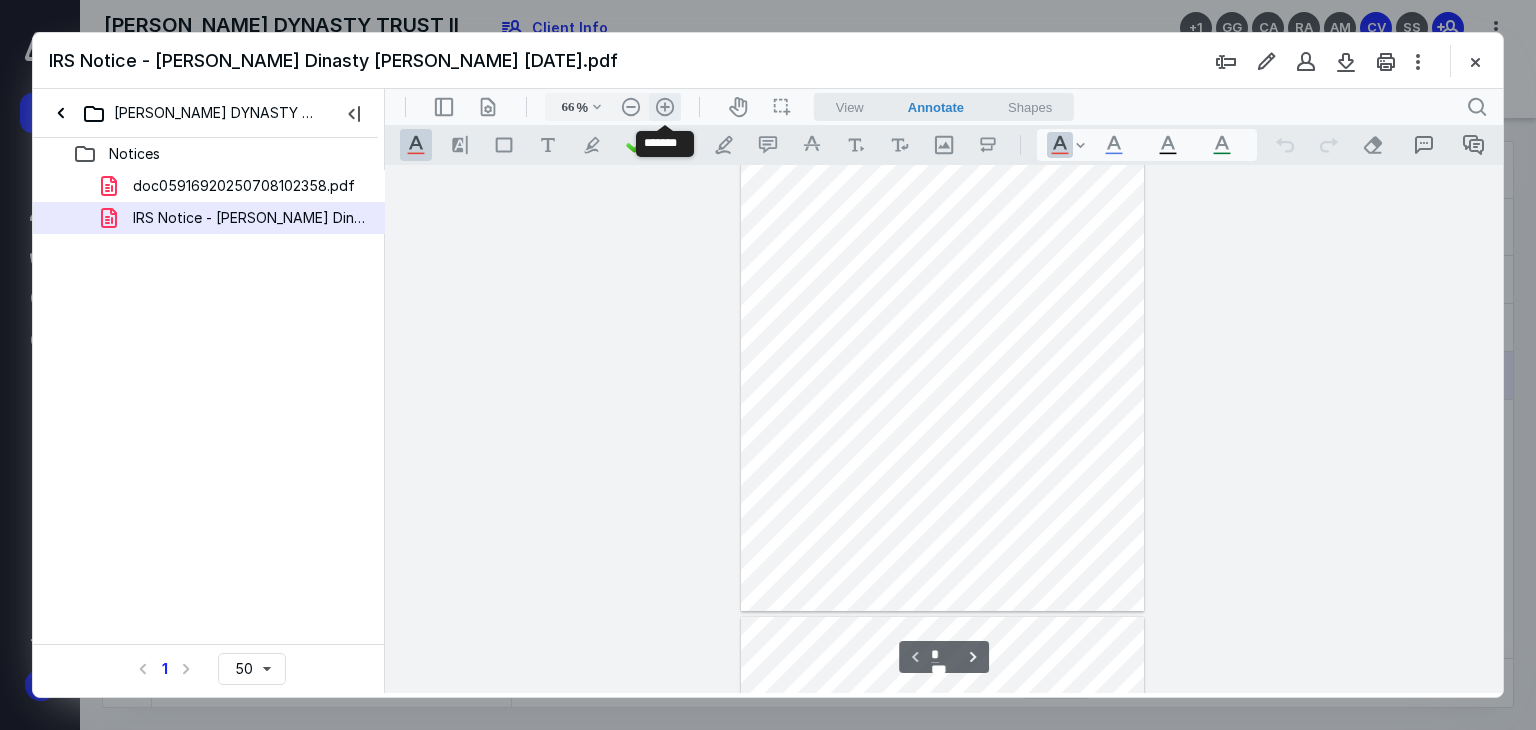 click on ".cls-1{fill:#abb0c4;} icon - header - zoom - in - line" at bounding box center [665, 107] 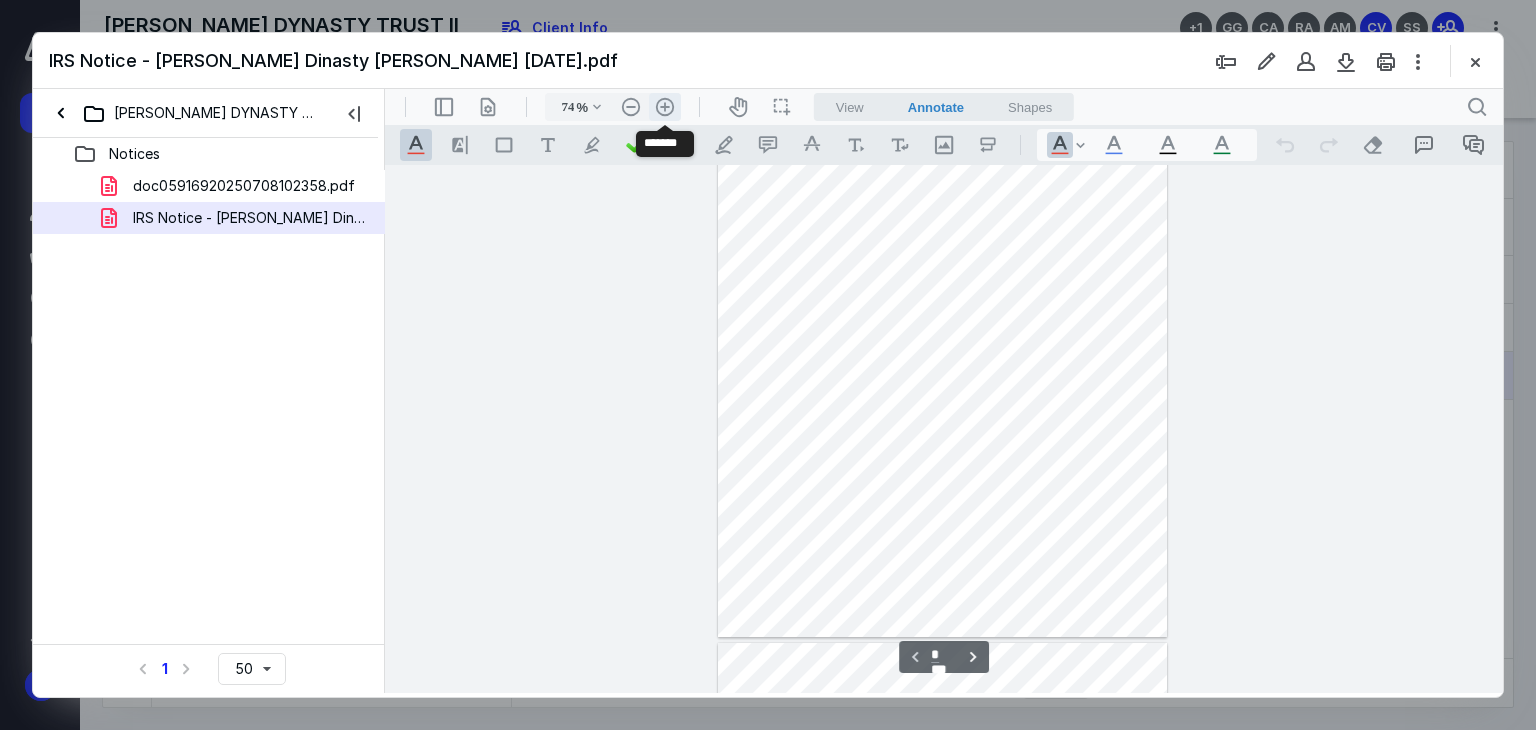 click on ".cls-1{fill:#abb0c4;} icon - header - zoom - in - line" at bounding box center [665, 107] 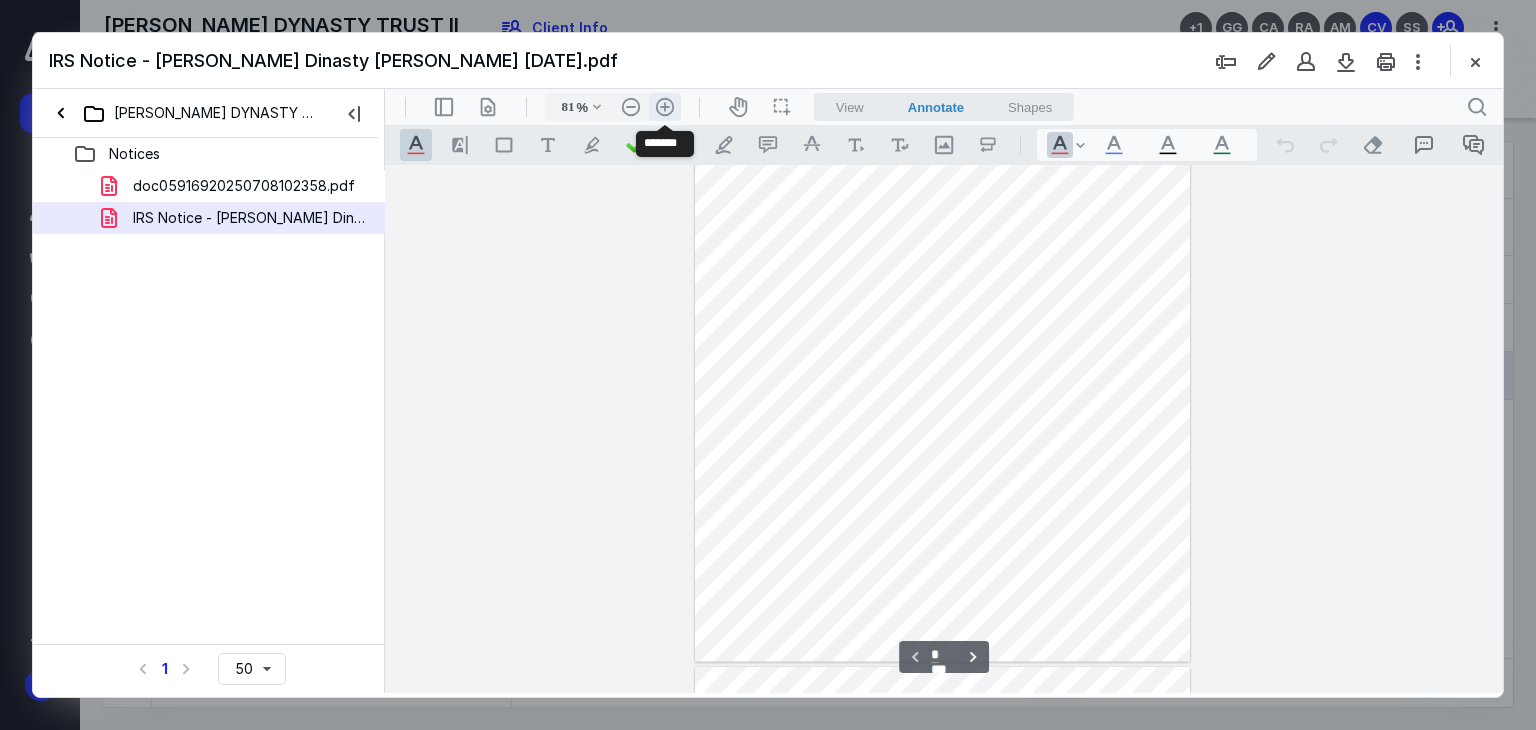 click on ".cls-1{fill:#abb0c4;} icon - header - zoom - in - line" at bounding box center (665, 107) 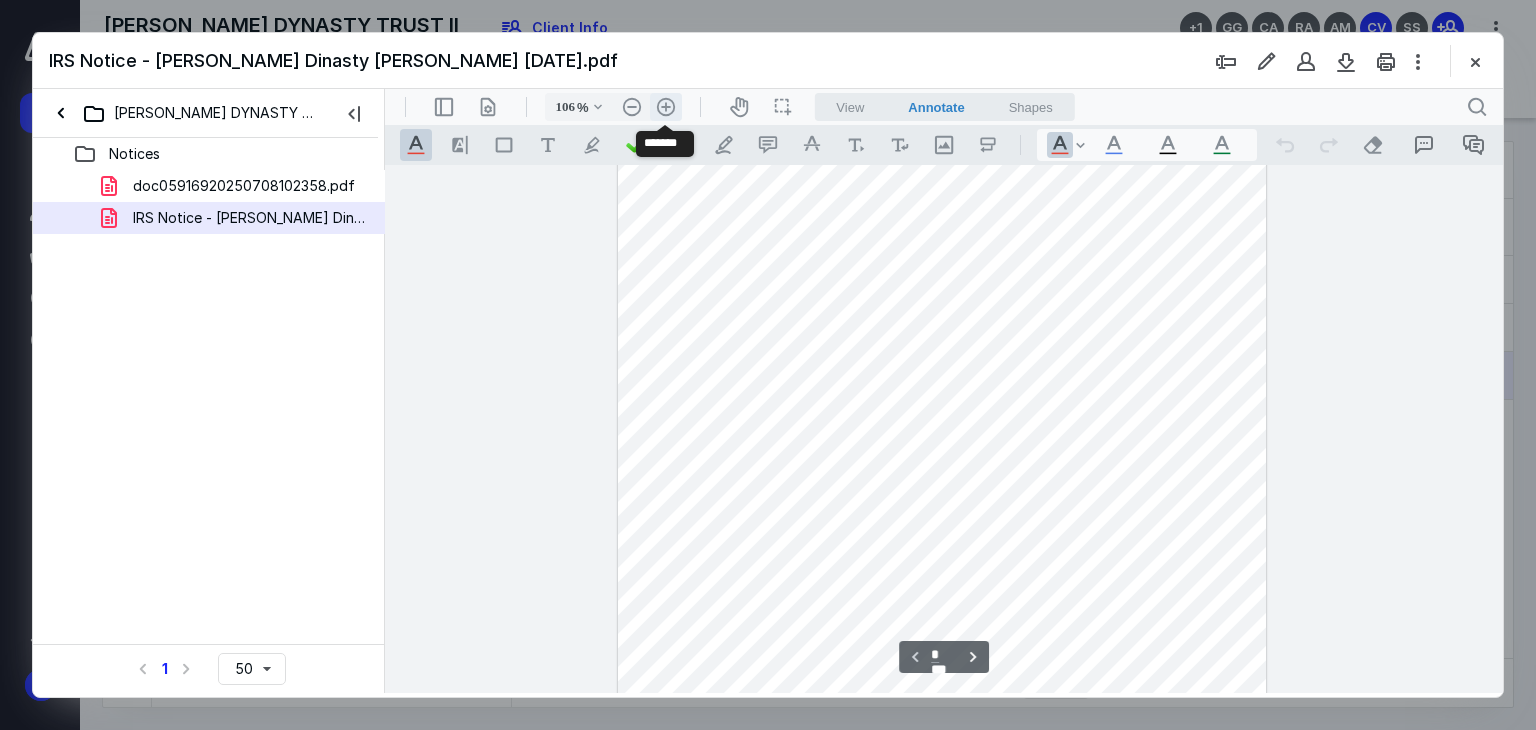 scroll, scrollTop: 263, scrollLeft: 0, axis: vertical 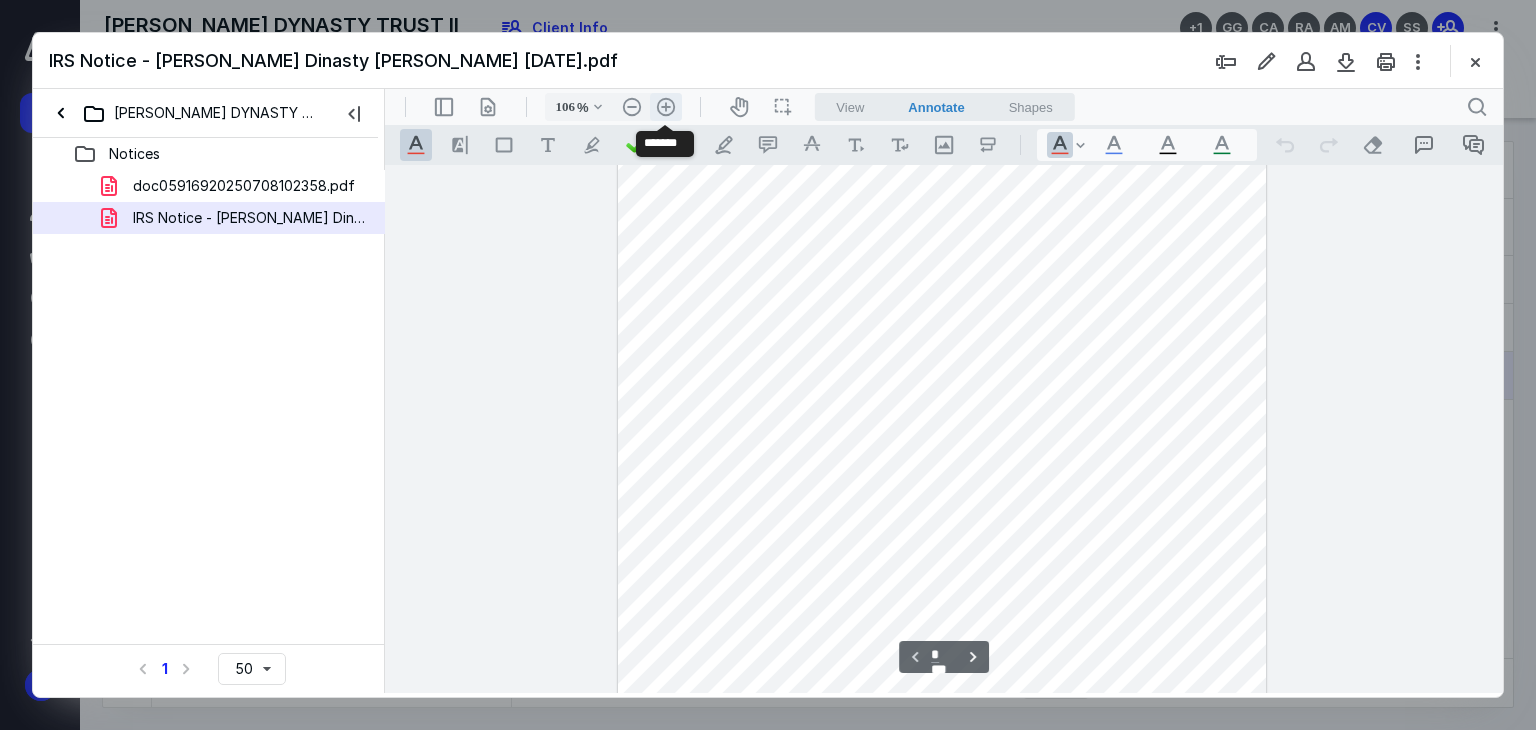click on ".cls-1{fill:#abb0c4;} icon - header - zoom - in - line" at bounding box center [666, 107] 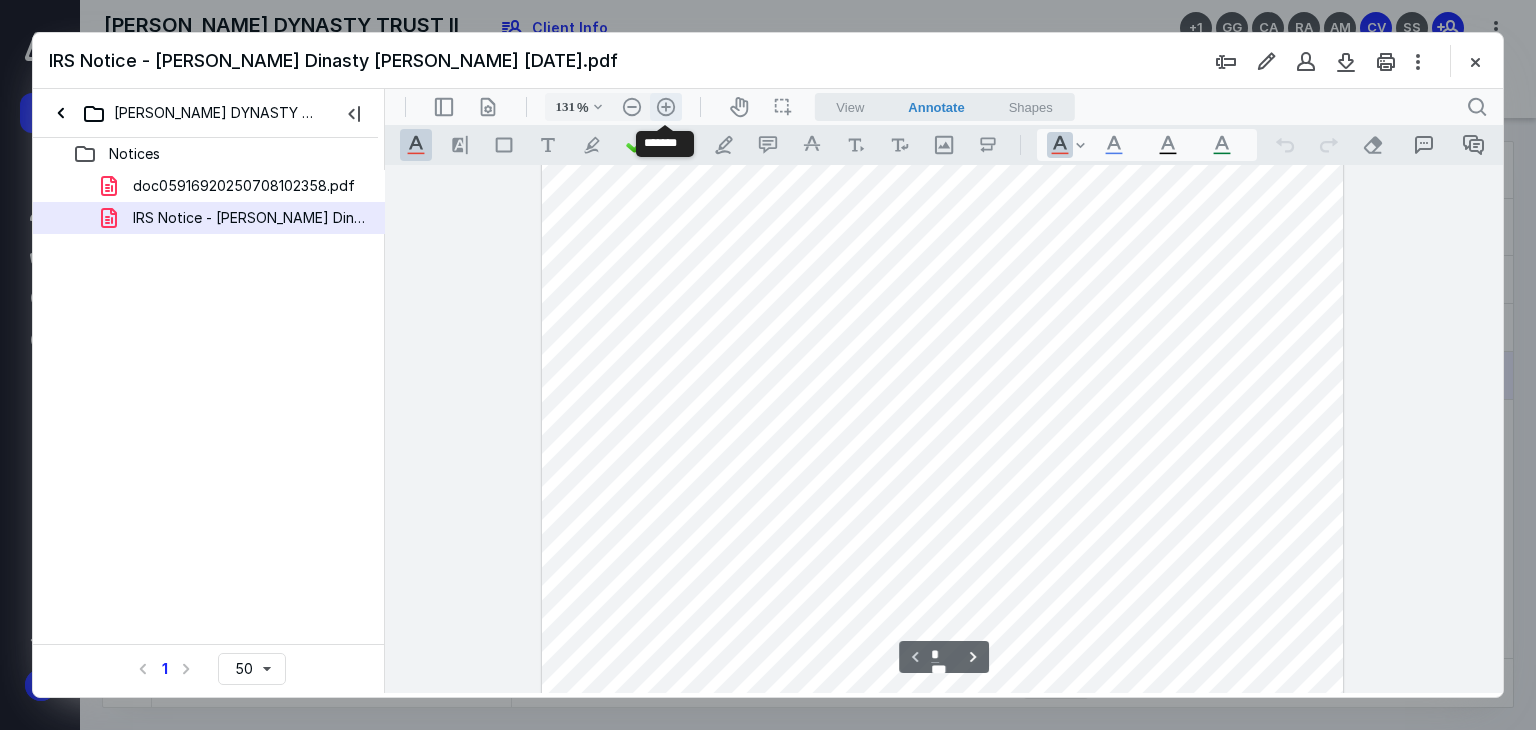 scroll, scrollTop: 378, scrollLeft: 0, axis: vertical 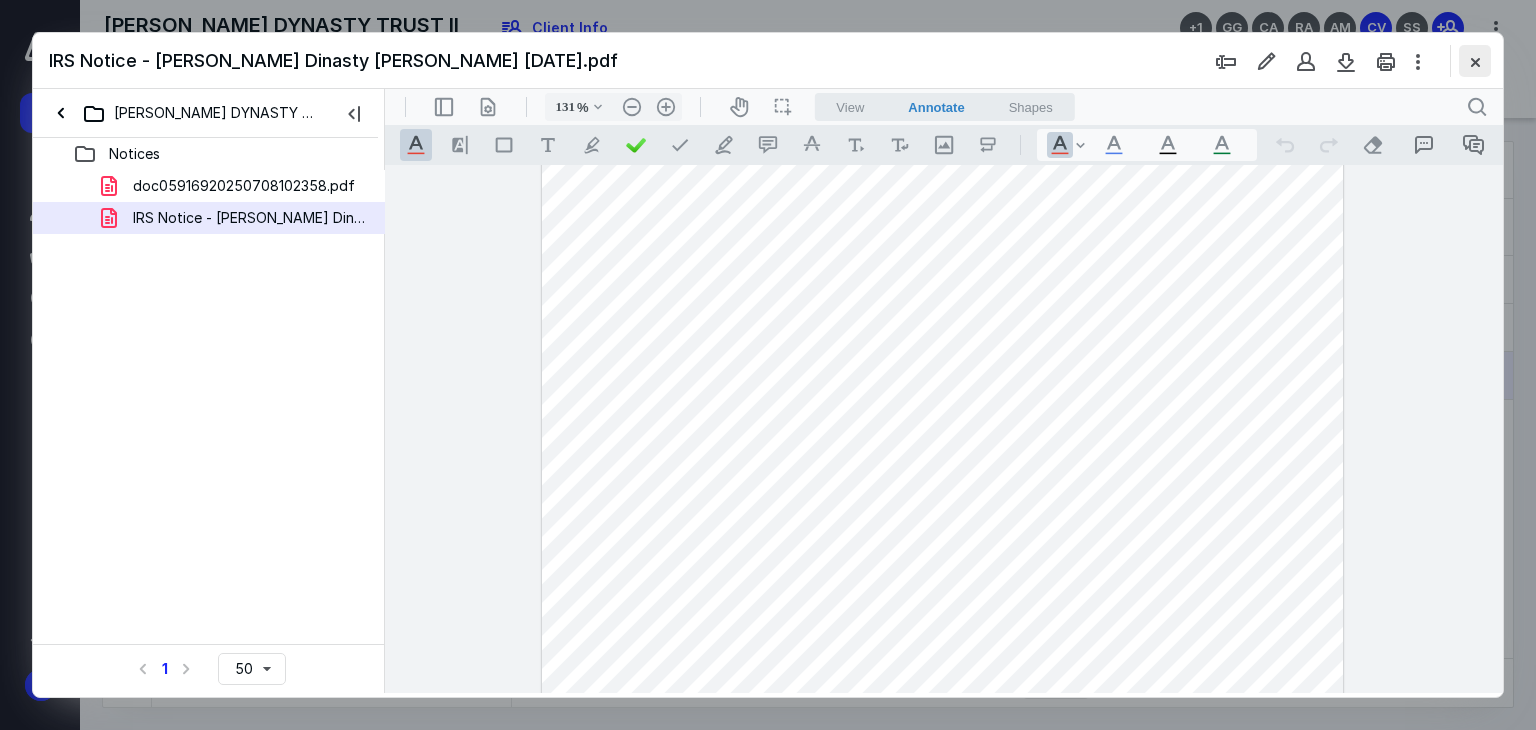 click at bounding box center [1475, 61] 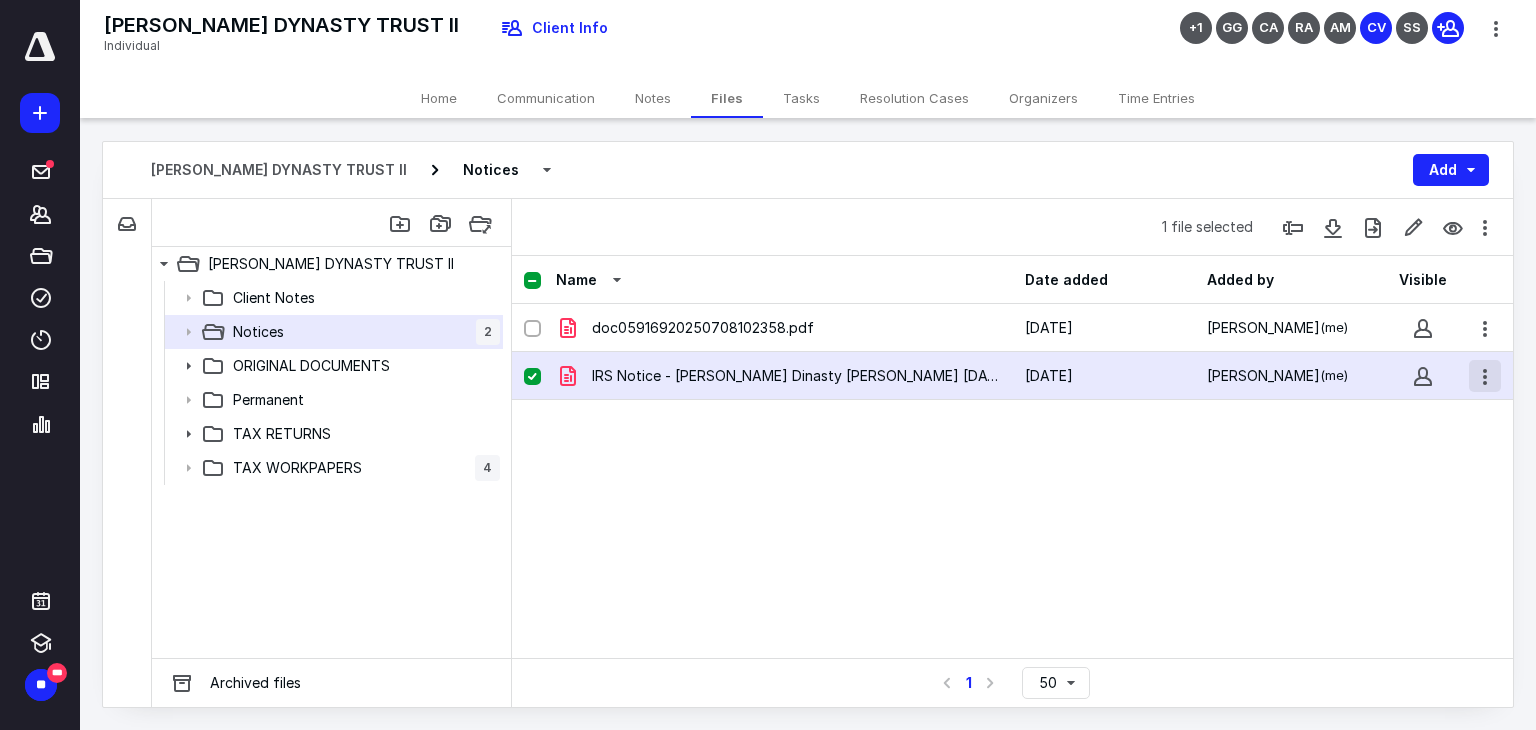 click at bounding box center [1485, 376] 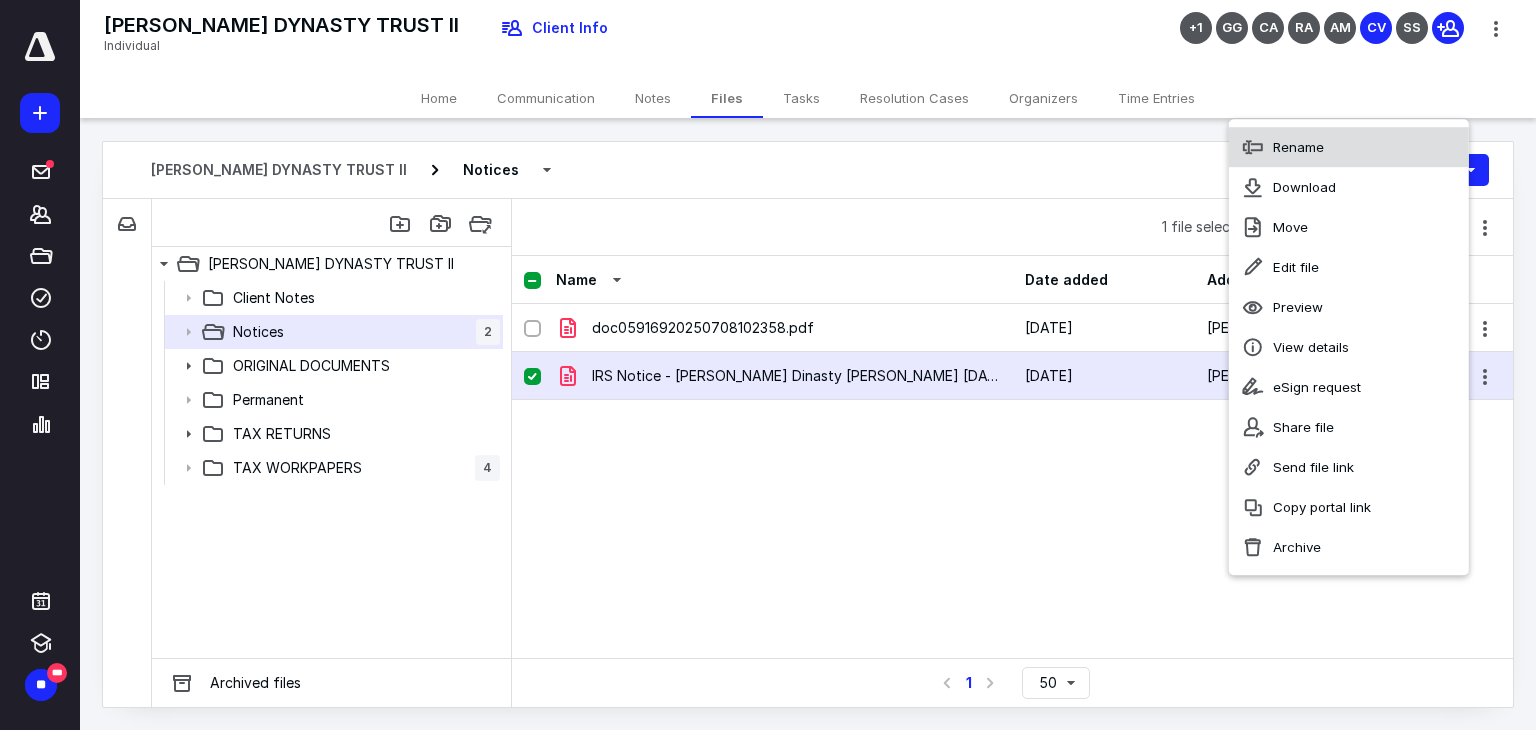 click on "Rename" at bounding box center [1349, 147] 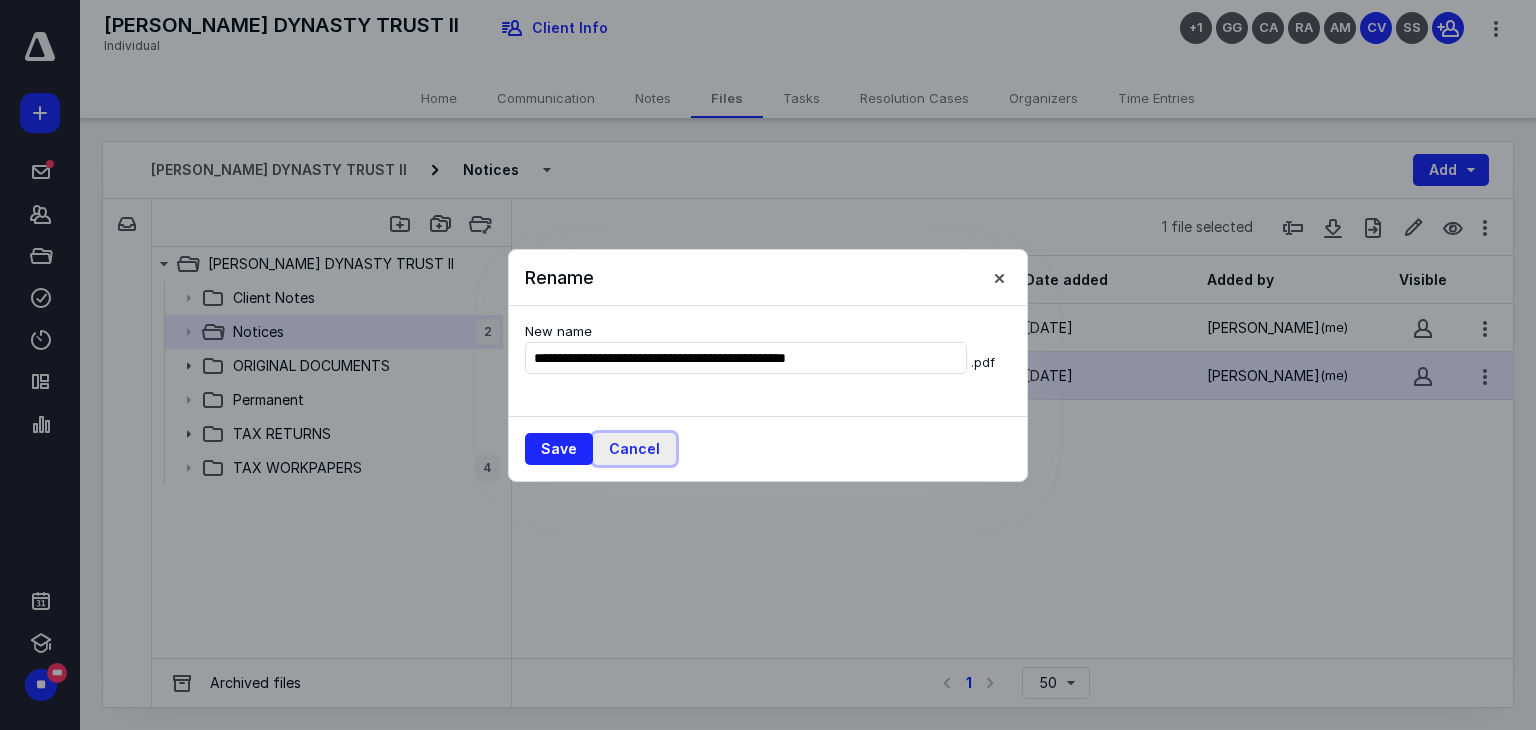 click on "Cancel" at bounding box center (634, 449) 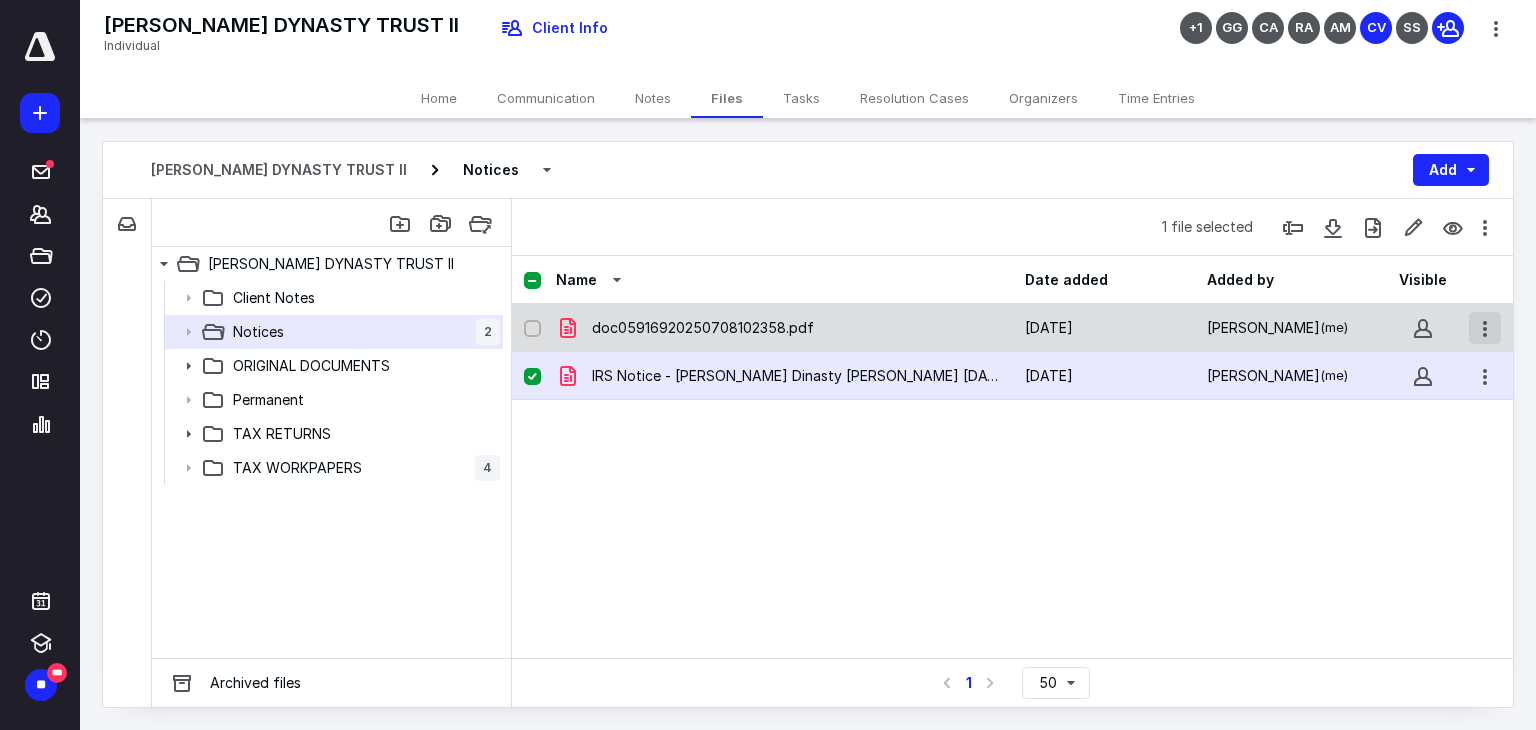 click at bounding box center (1485, 328) 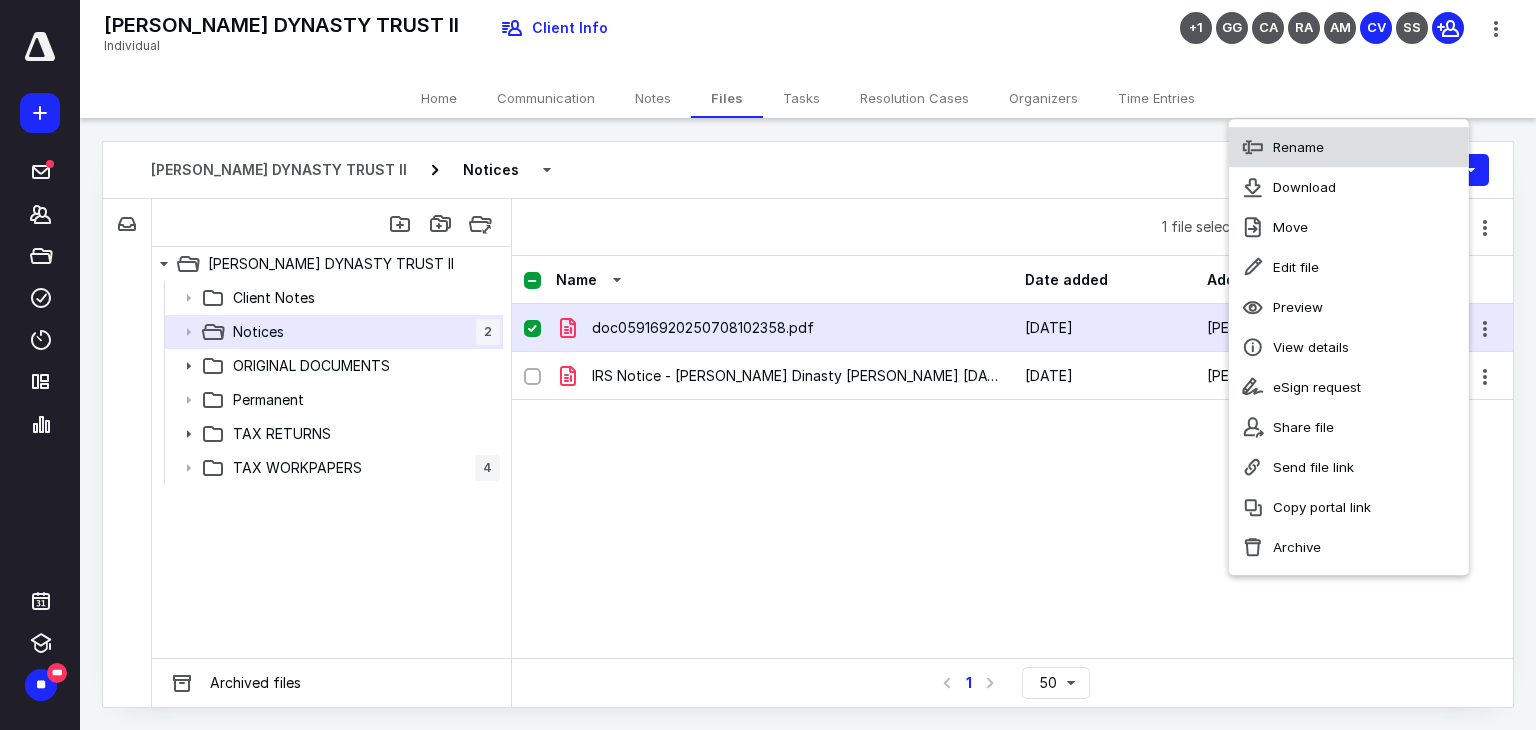click on "Rename" at bounding box center (1349, 147) 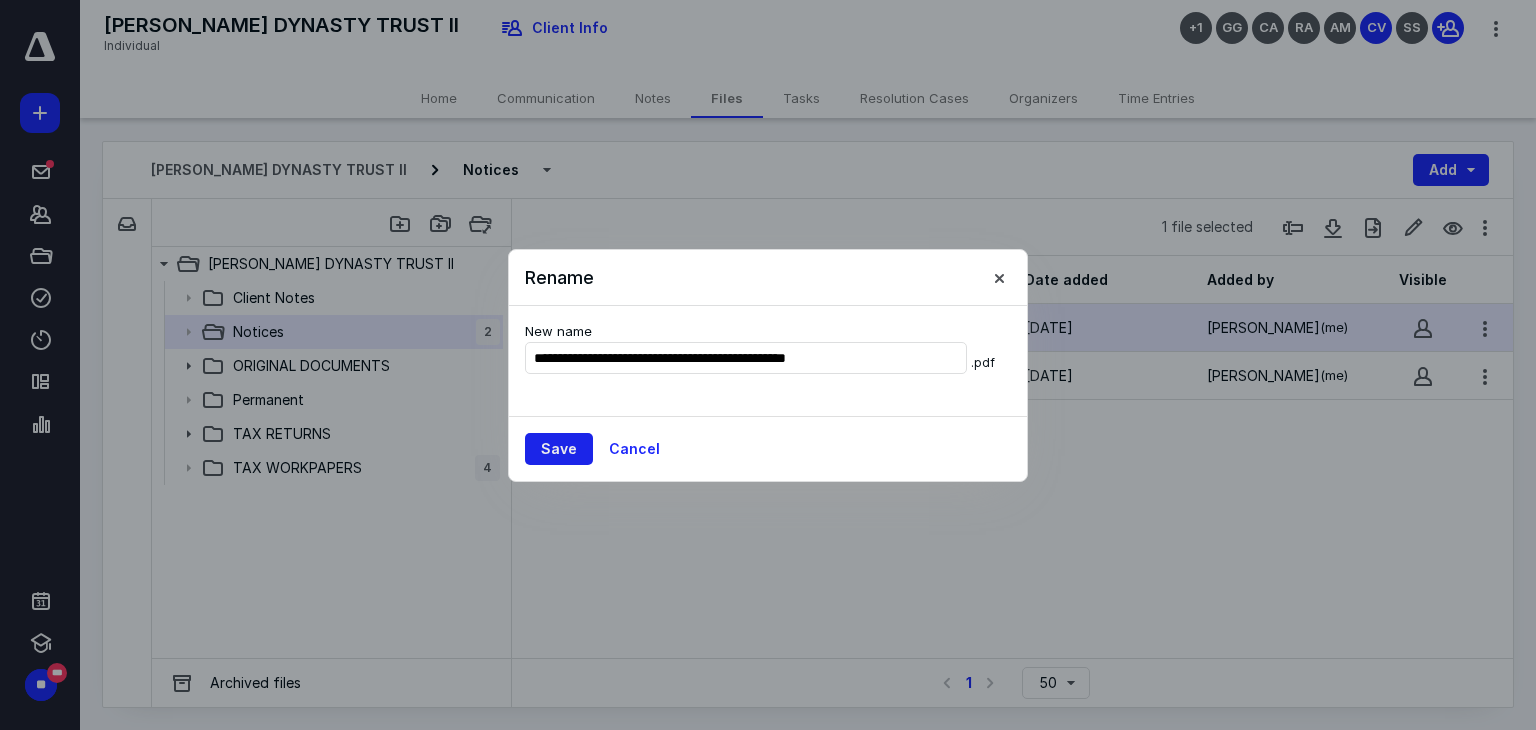 type on "**********" 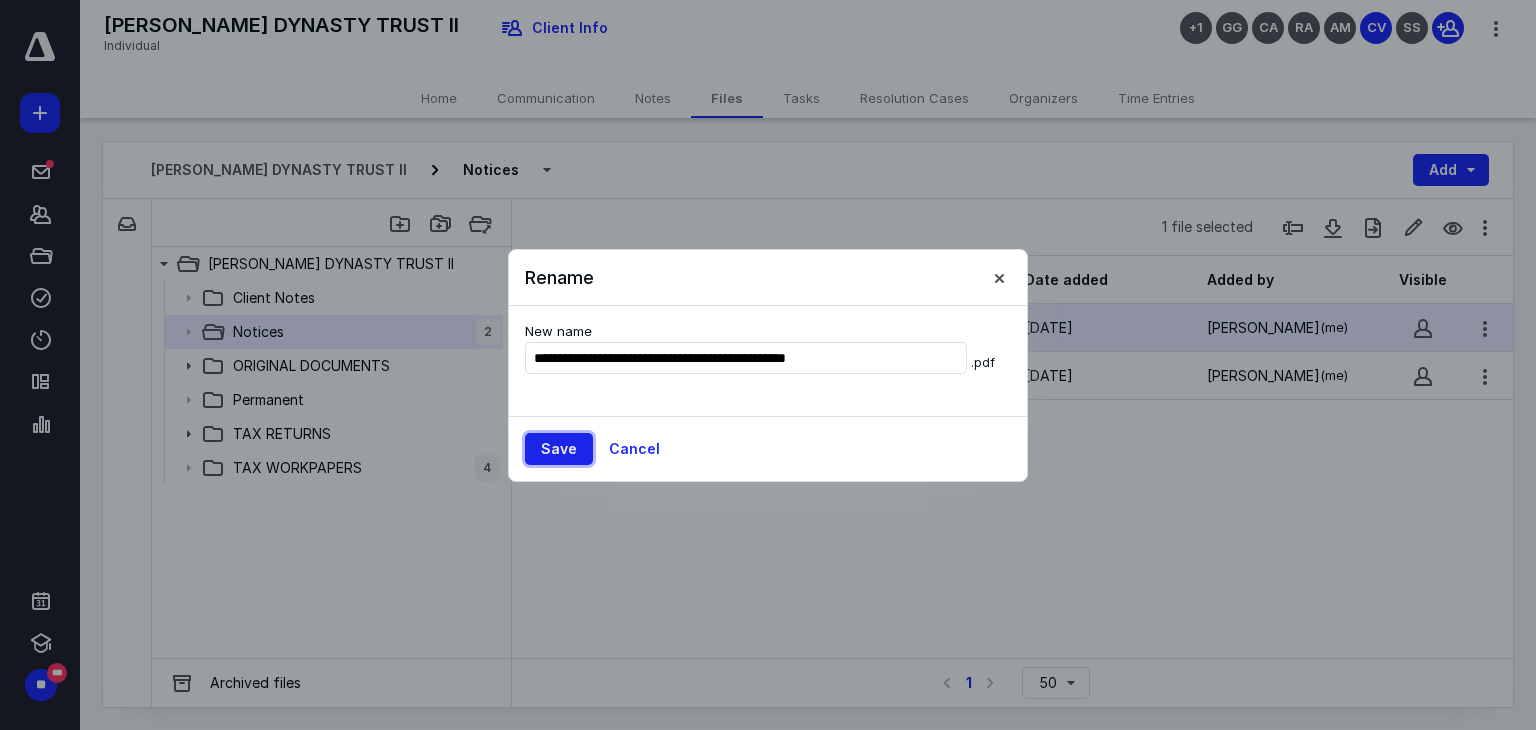 click on "Save" at bounding box center (559, 449) 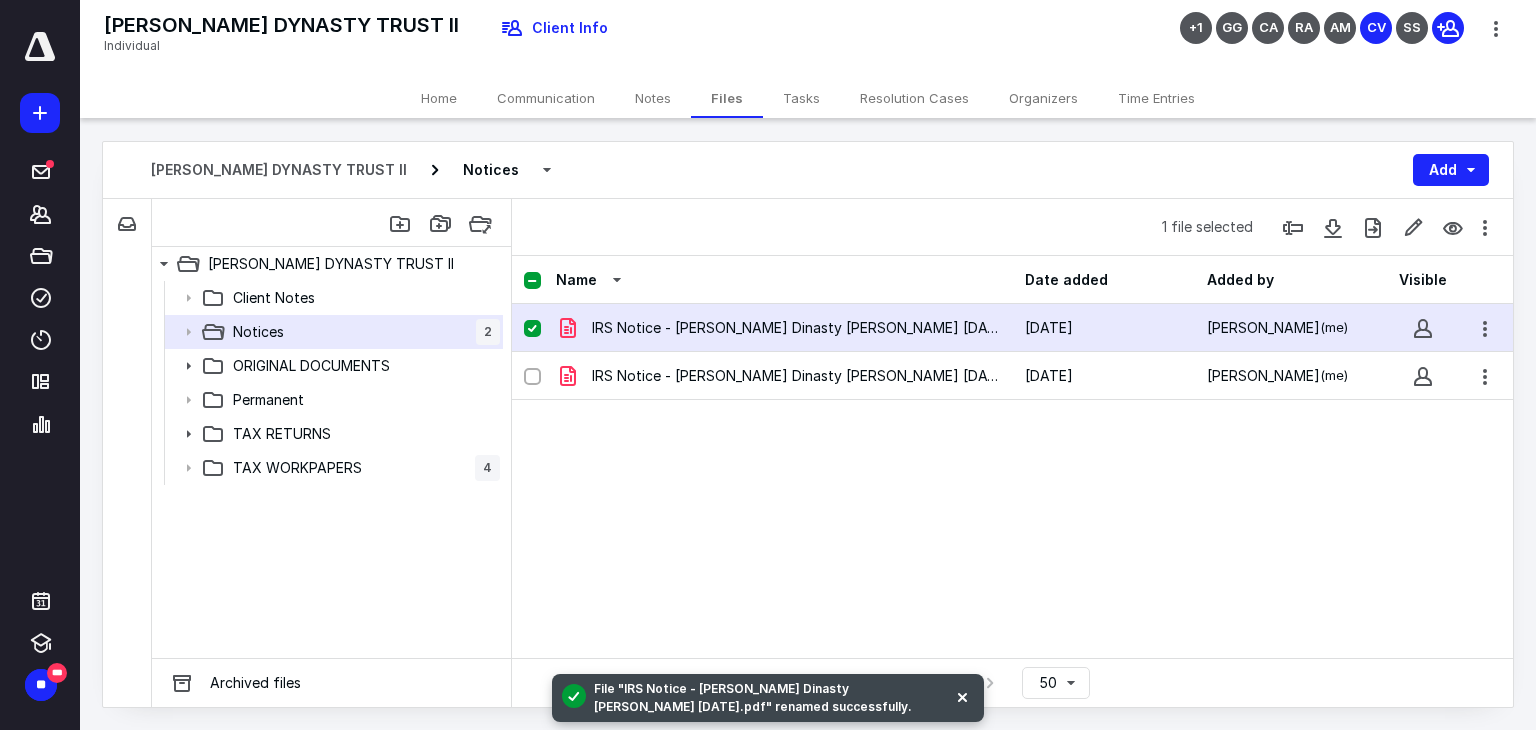 click on "Tasks" at bounding box center [801, 98] 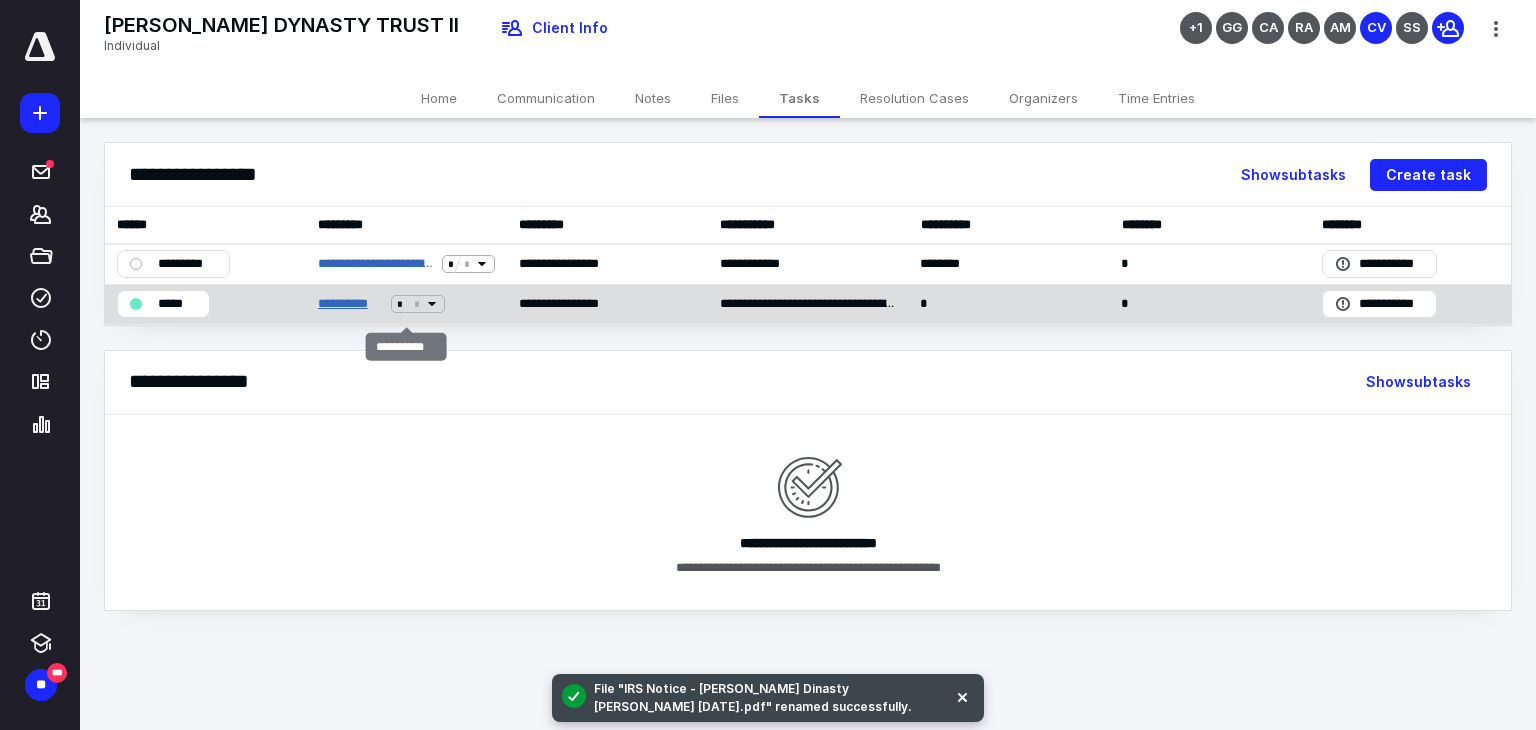 click on "**********" at bounding box center (351, 304) 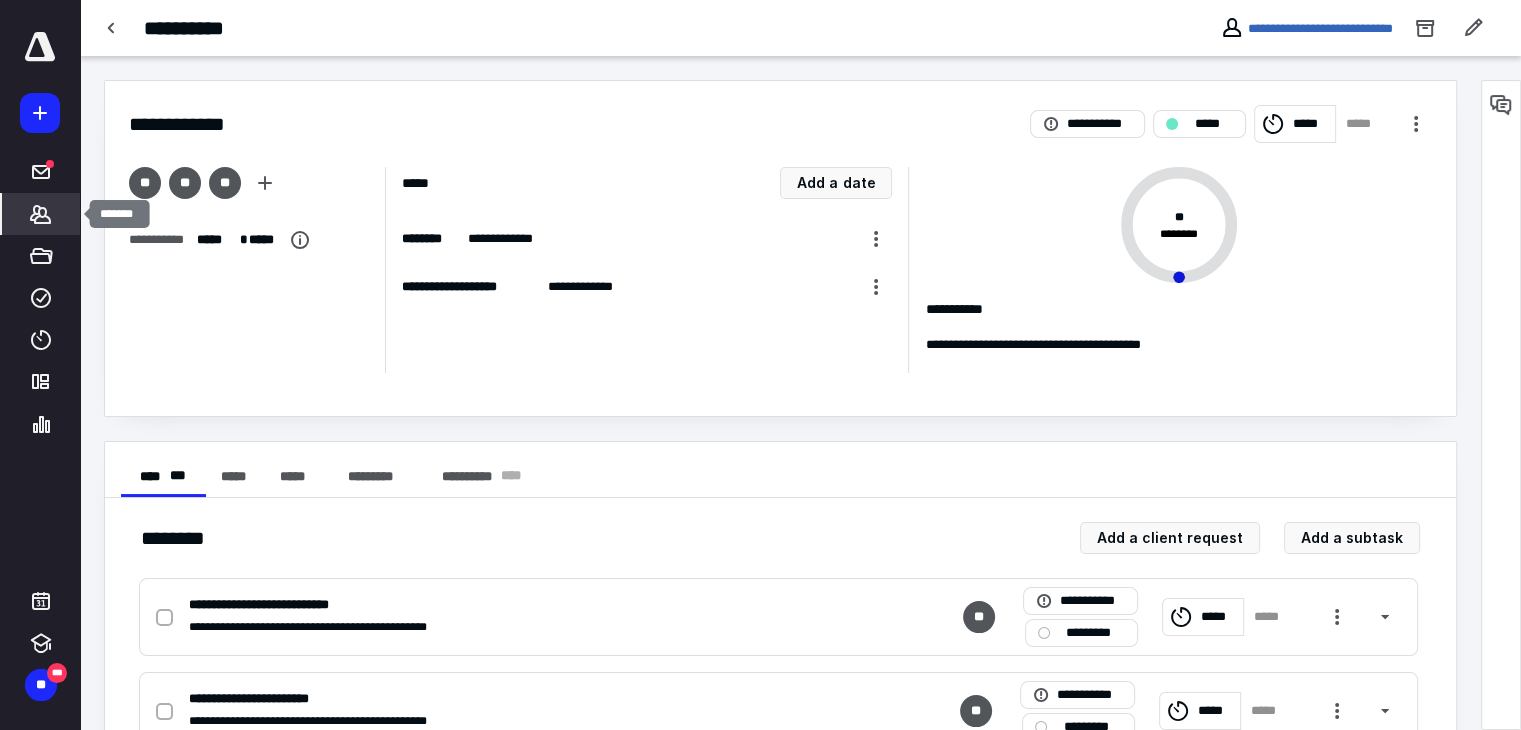 click 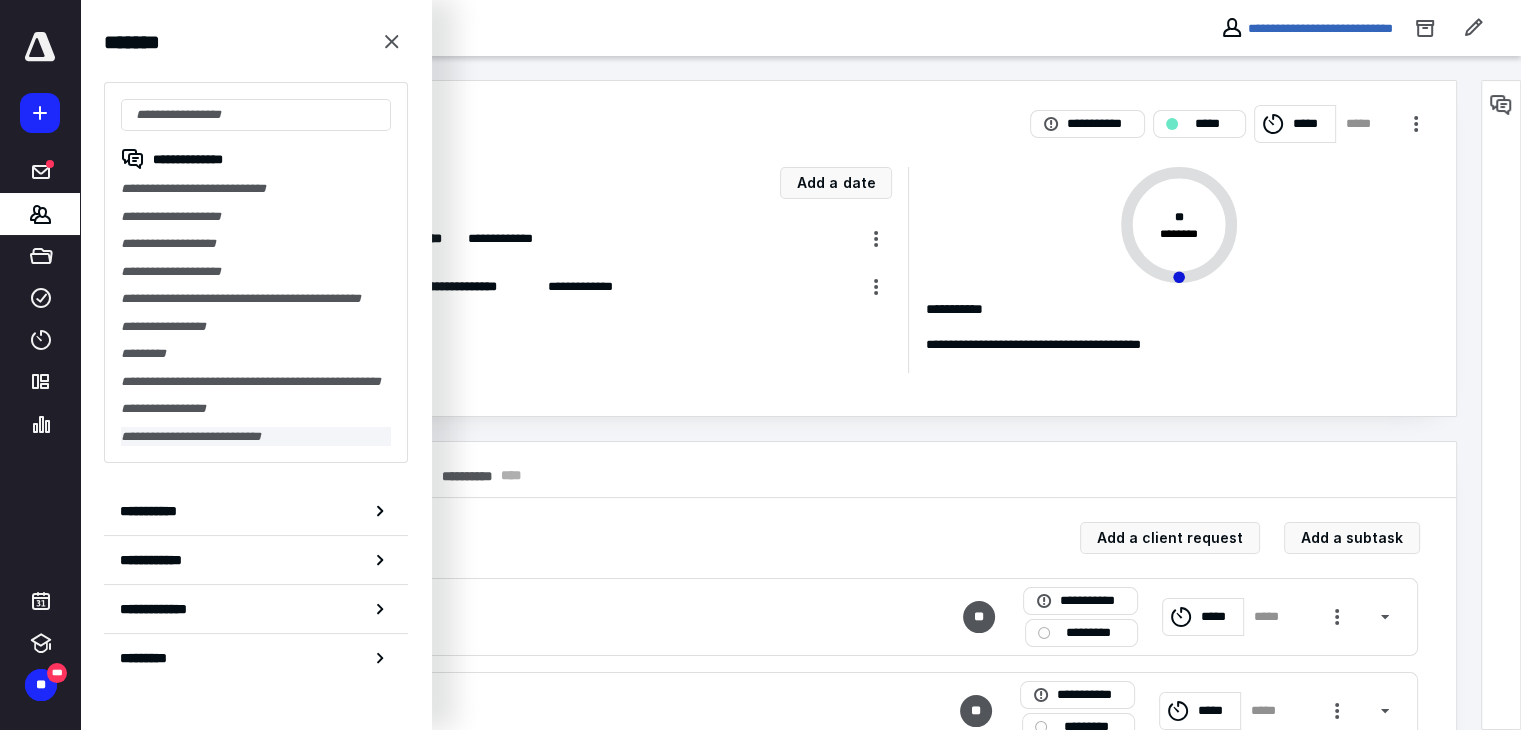 click on "**********" at bounding box center [256, 437] 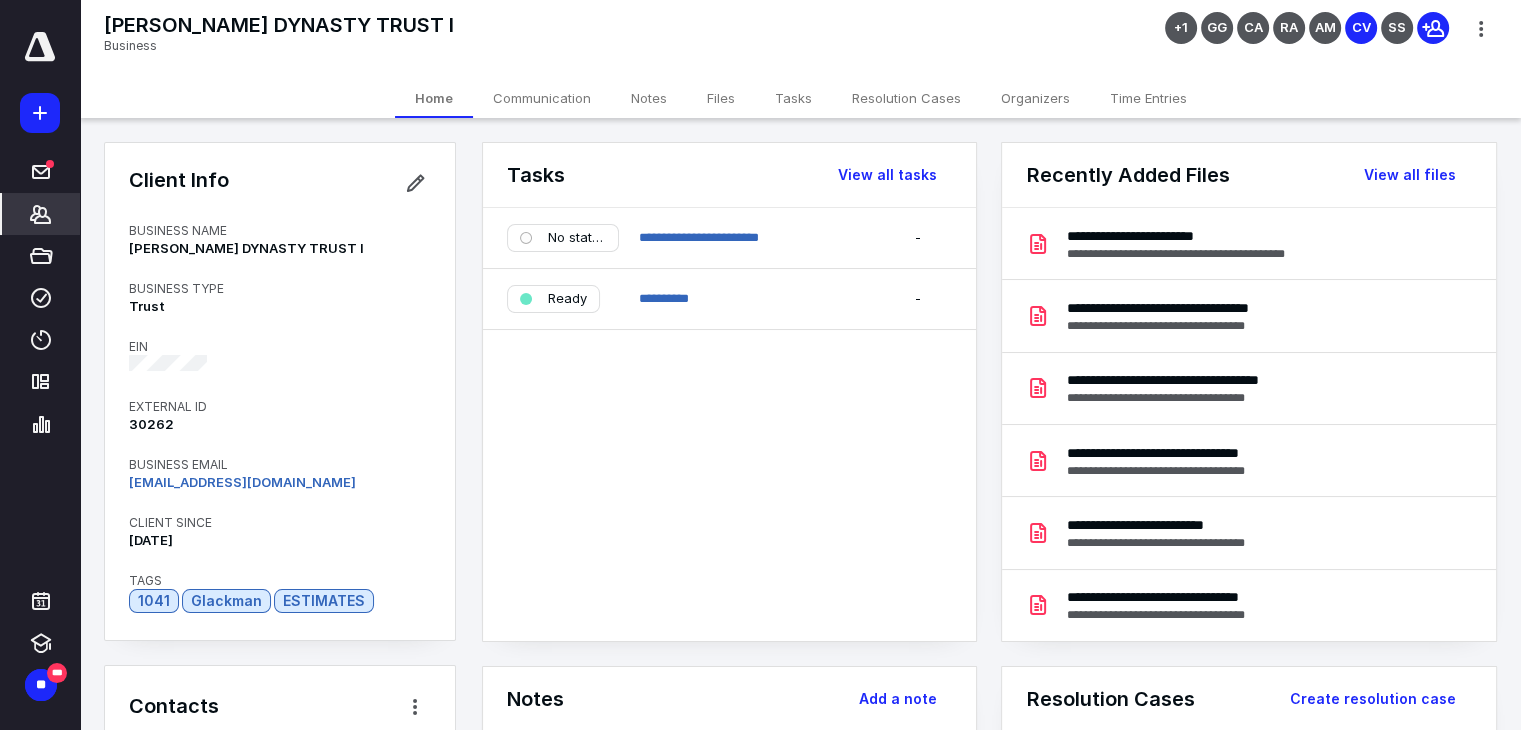 click on "Files" at bounding box center (721, 98) 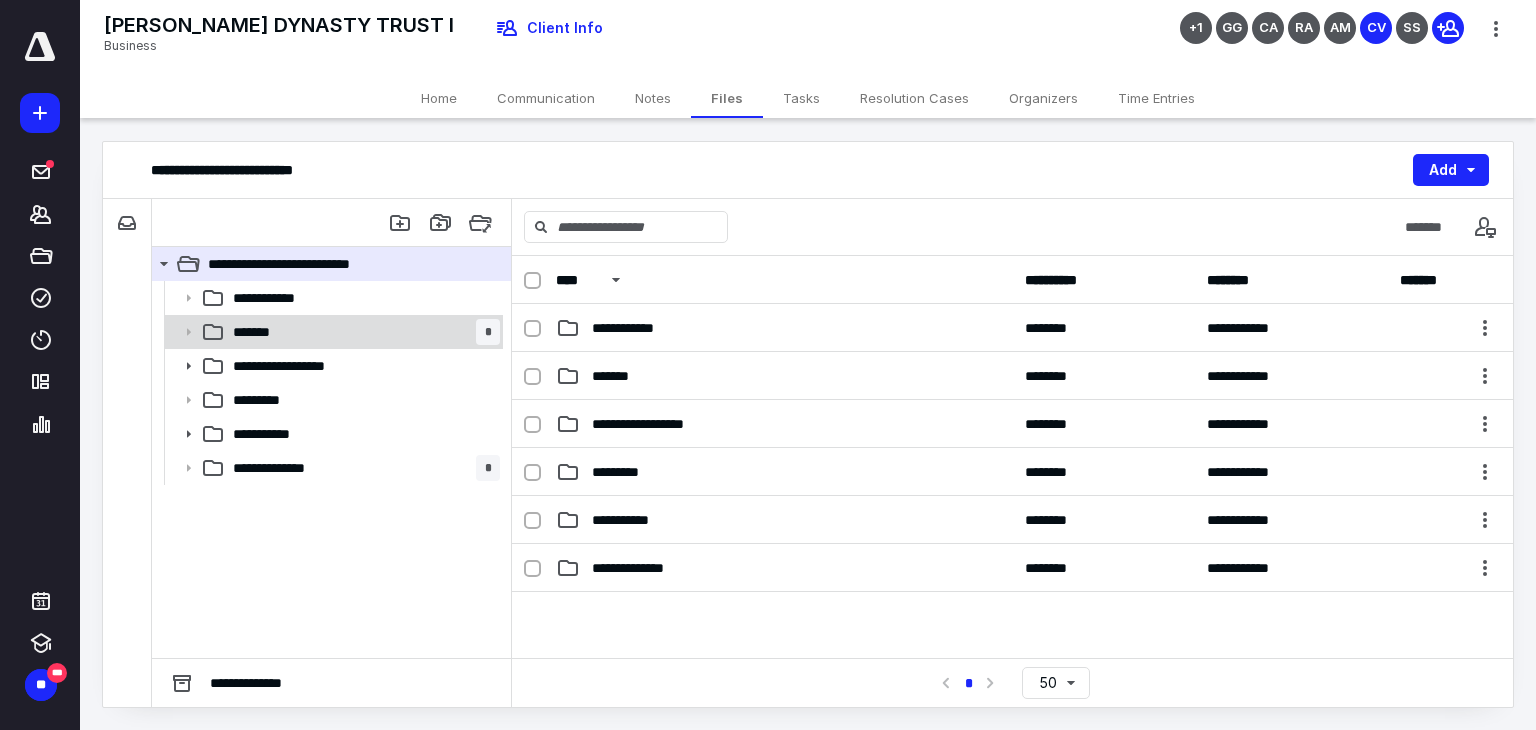 click on "******* *" at bounding box center (362, 332) 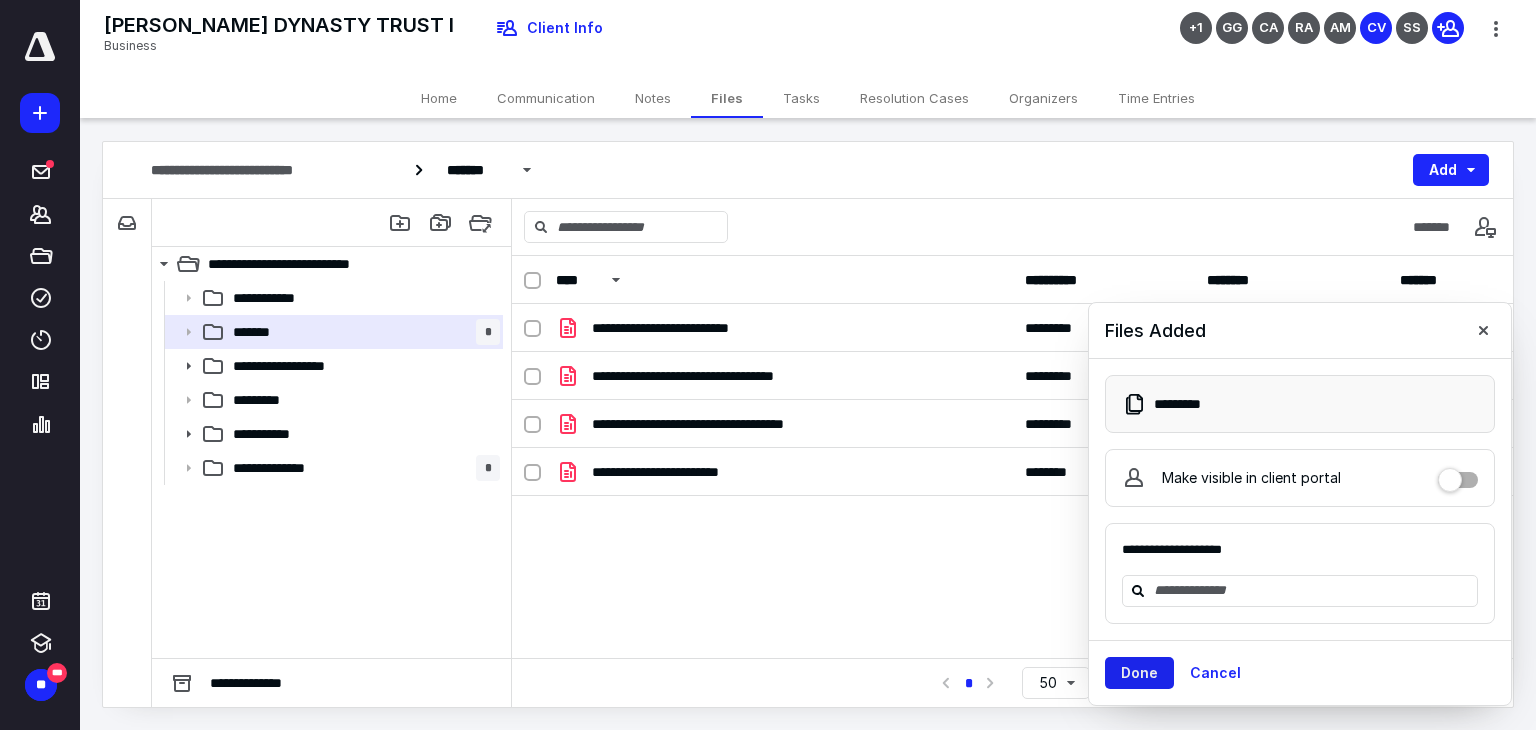 click on "Done" at bounding box center (1139, 673) 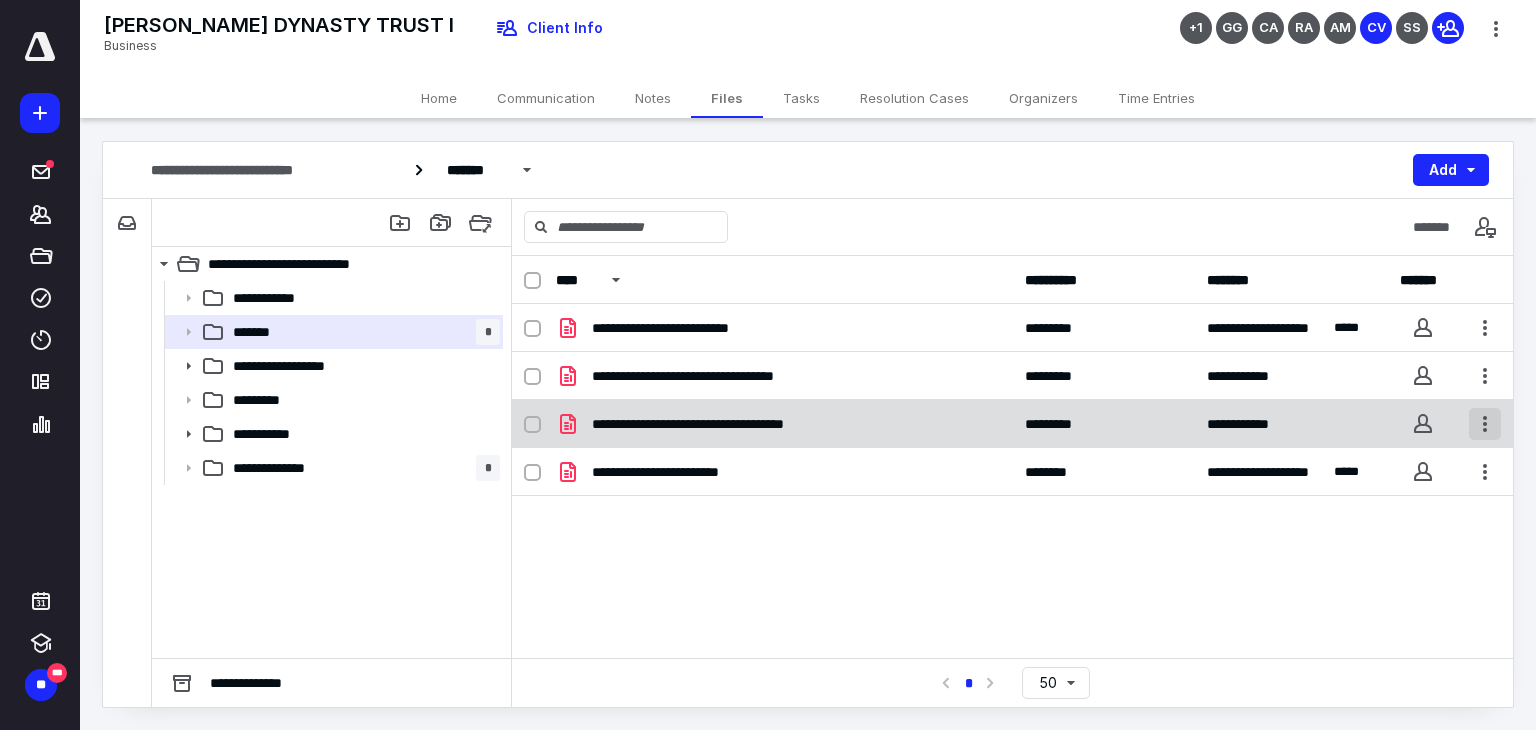 click at bounding box center [1485, 424] 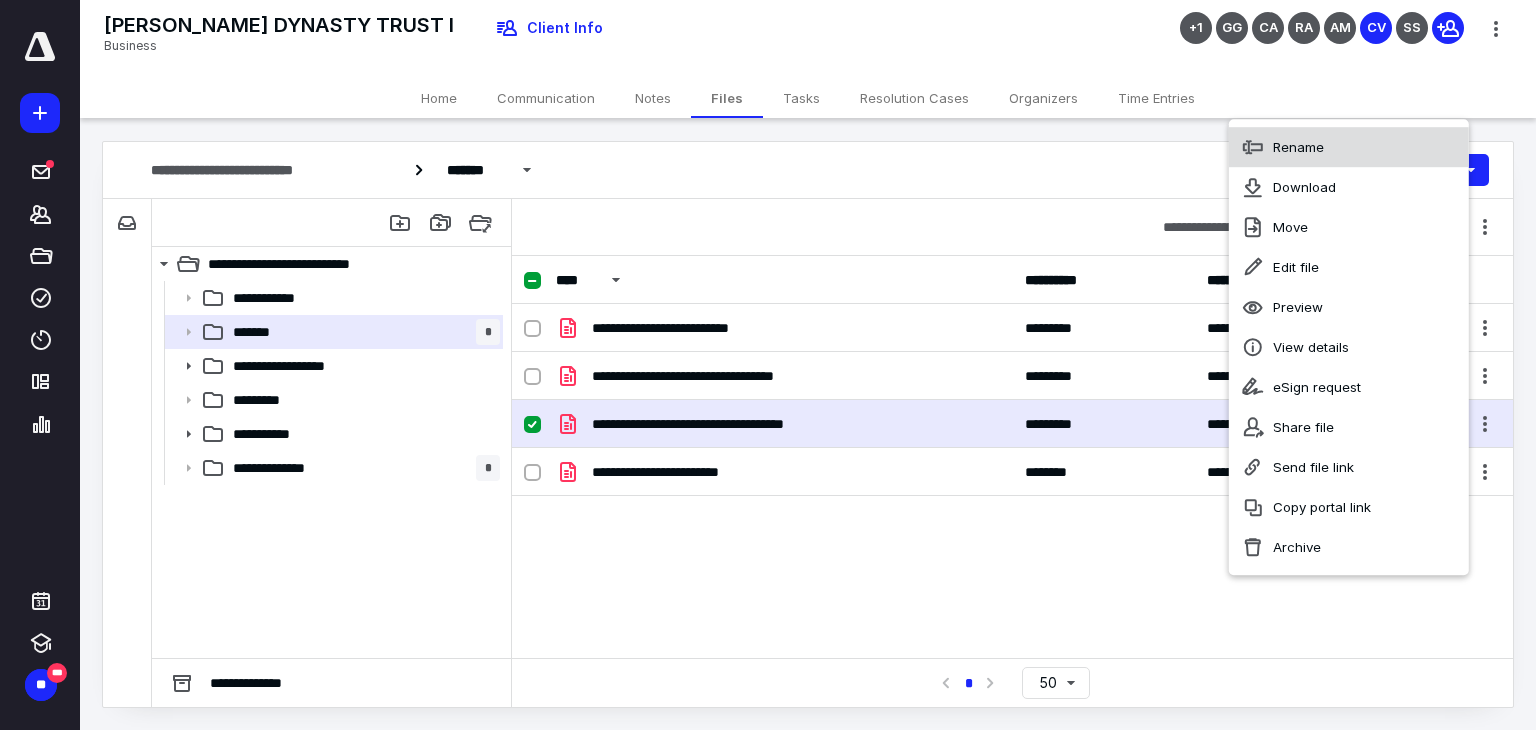 click on "Rename" at bounding box center [1349, 147] 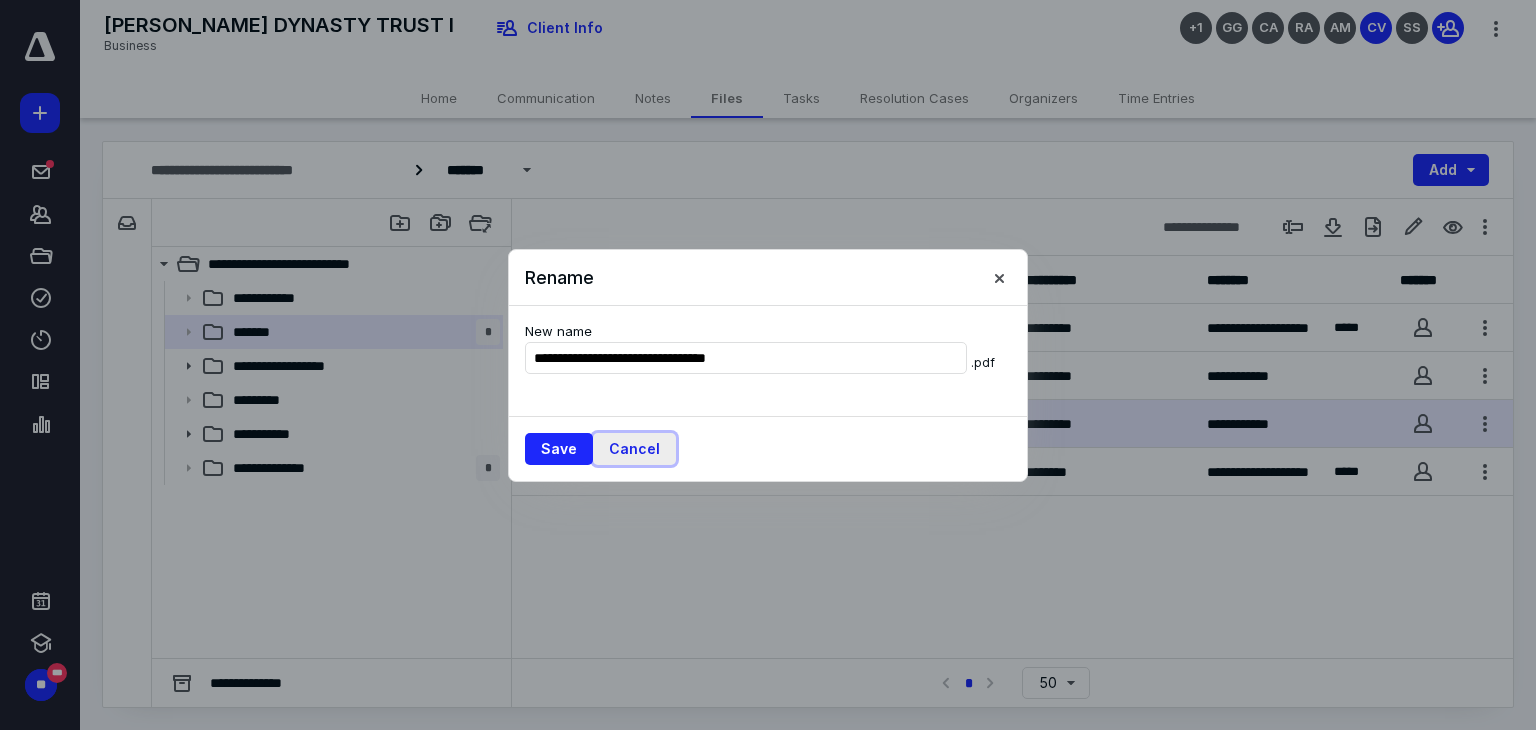click on "Cancel" at bounding box center (634, 449) 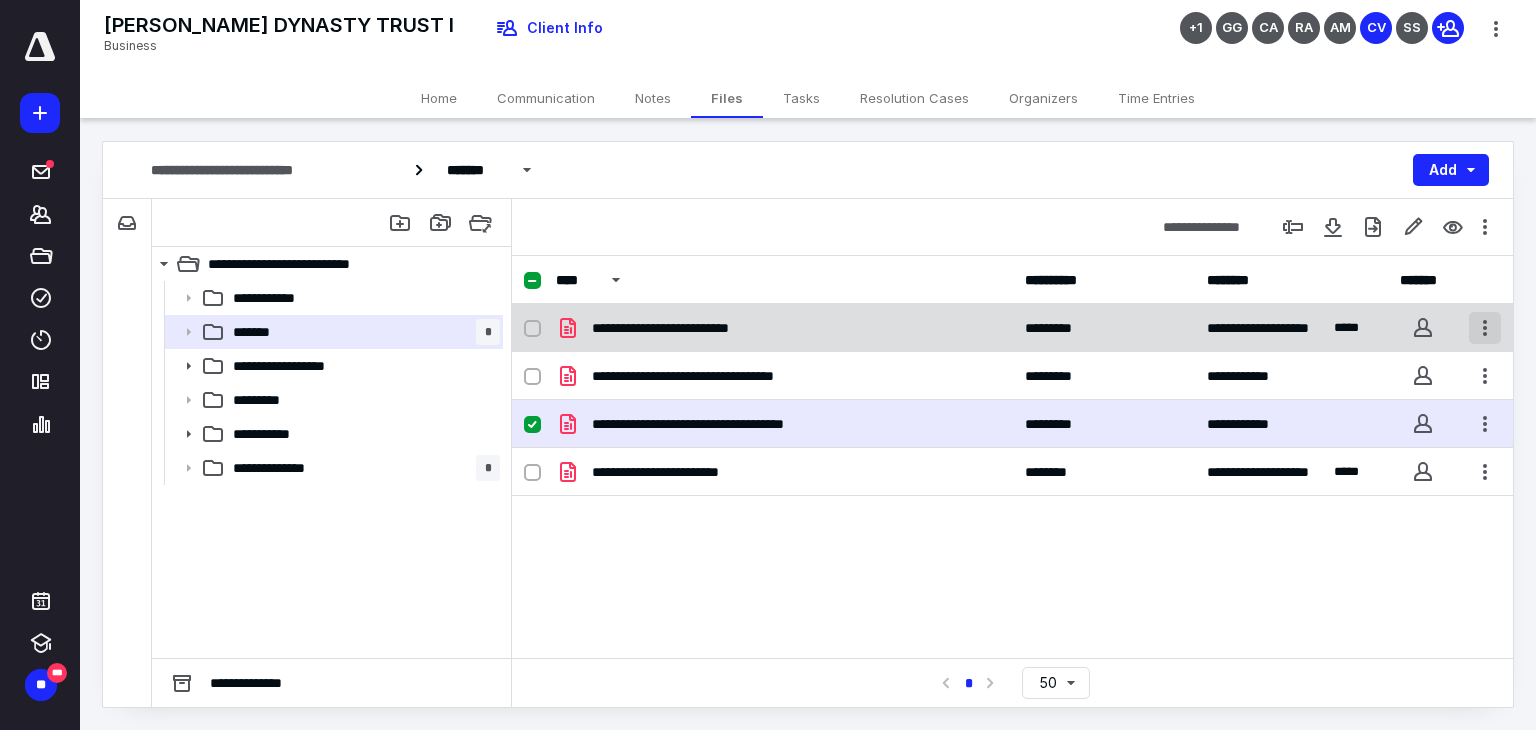 click at bounding box center [1485, 328] 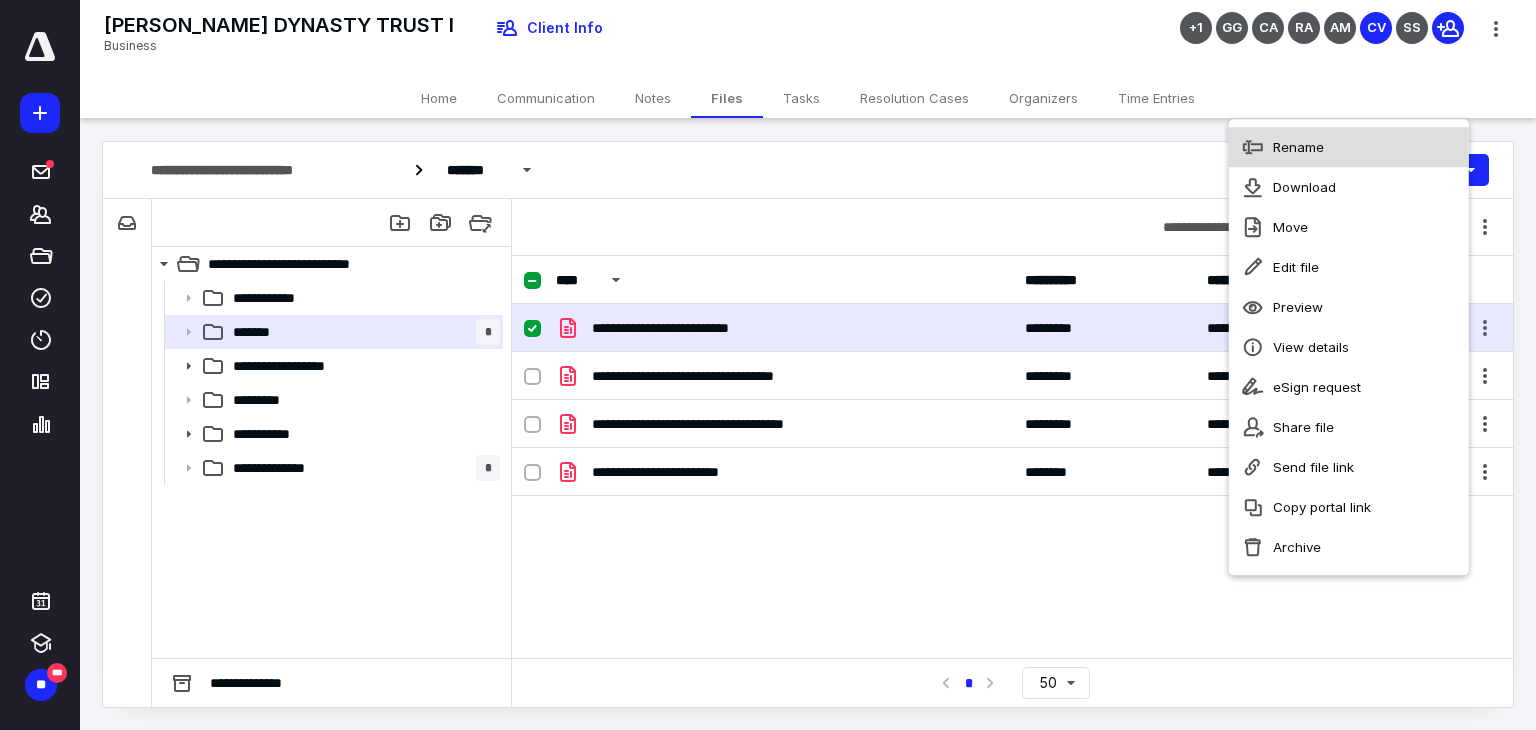 click on "Rename" at bounding box center (1298, 147) 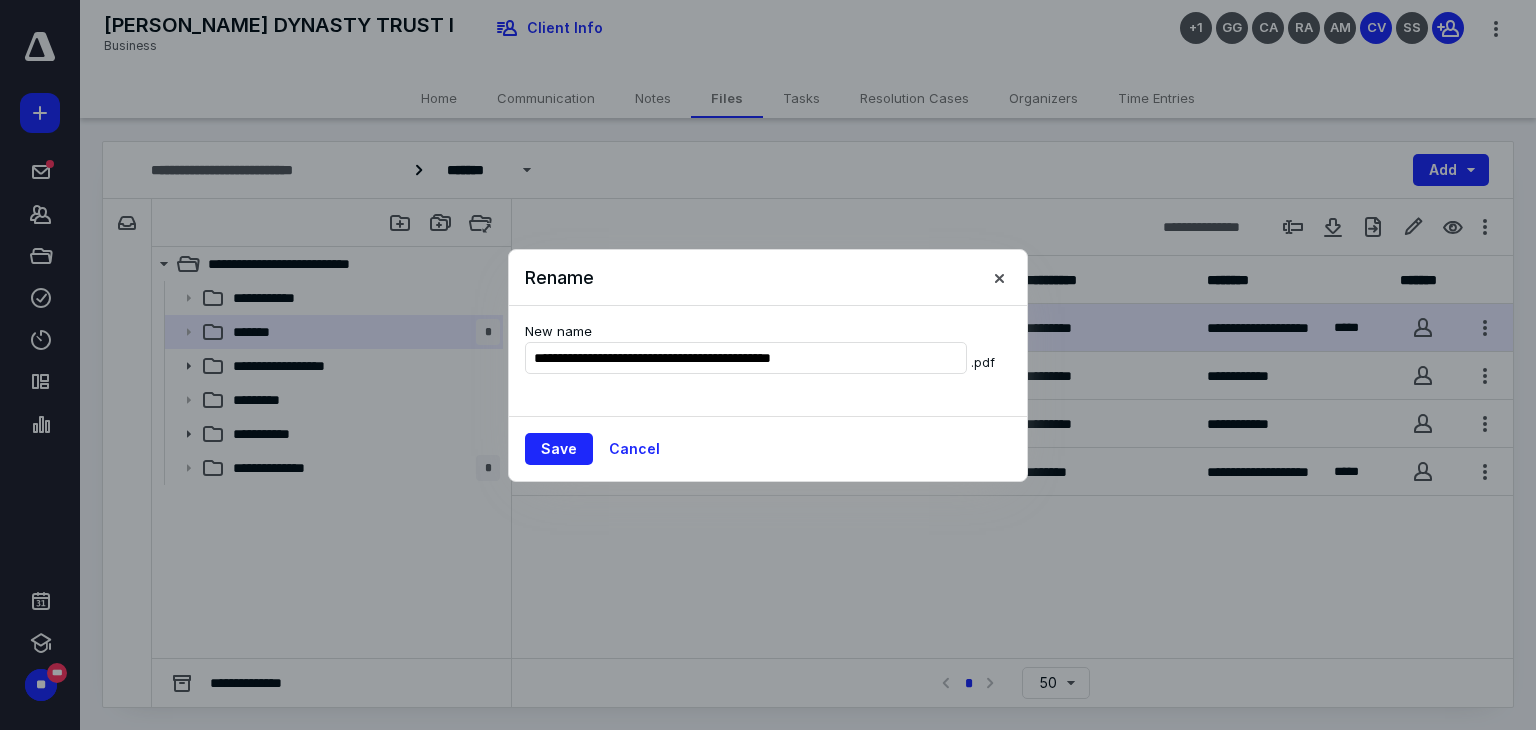 type on "**********" 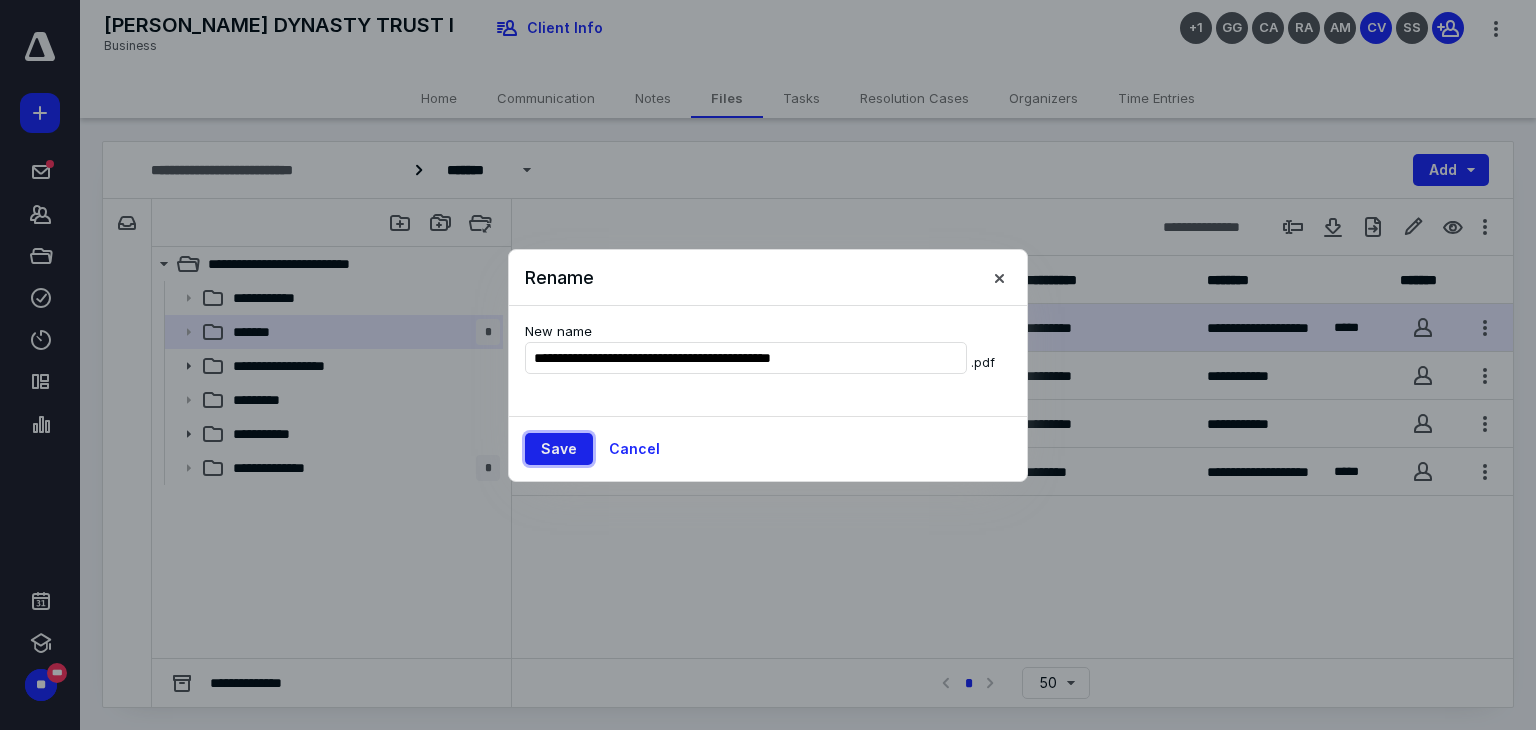 click on "Save" at bounding box center (559, 449) 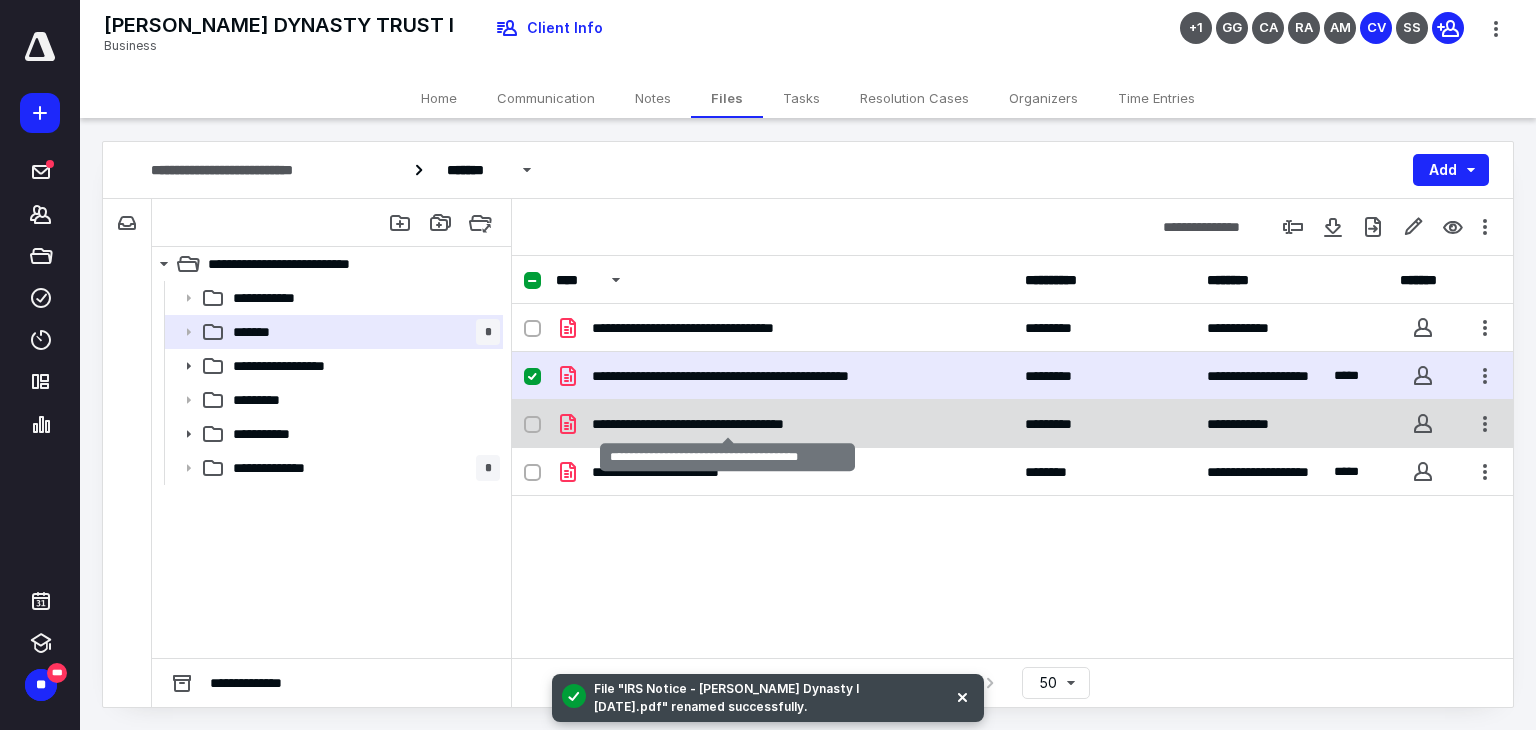 click on "**********" at bounding box center (728, 424) 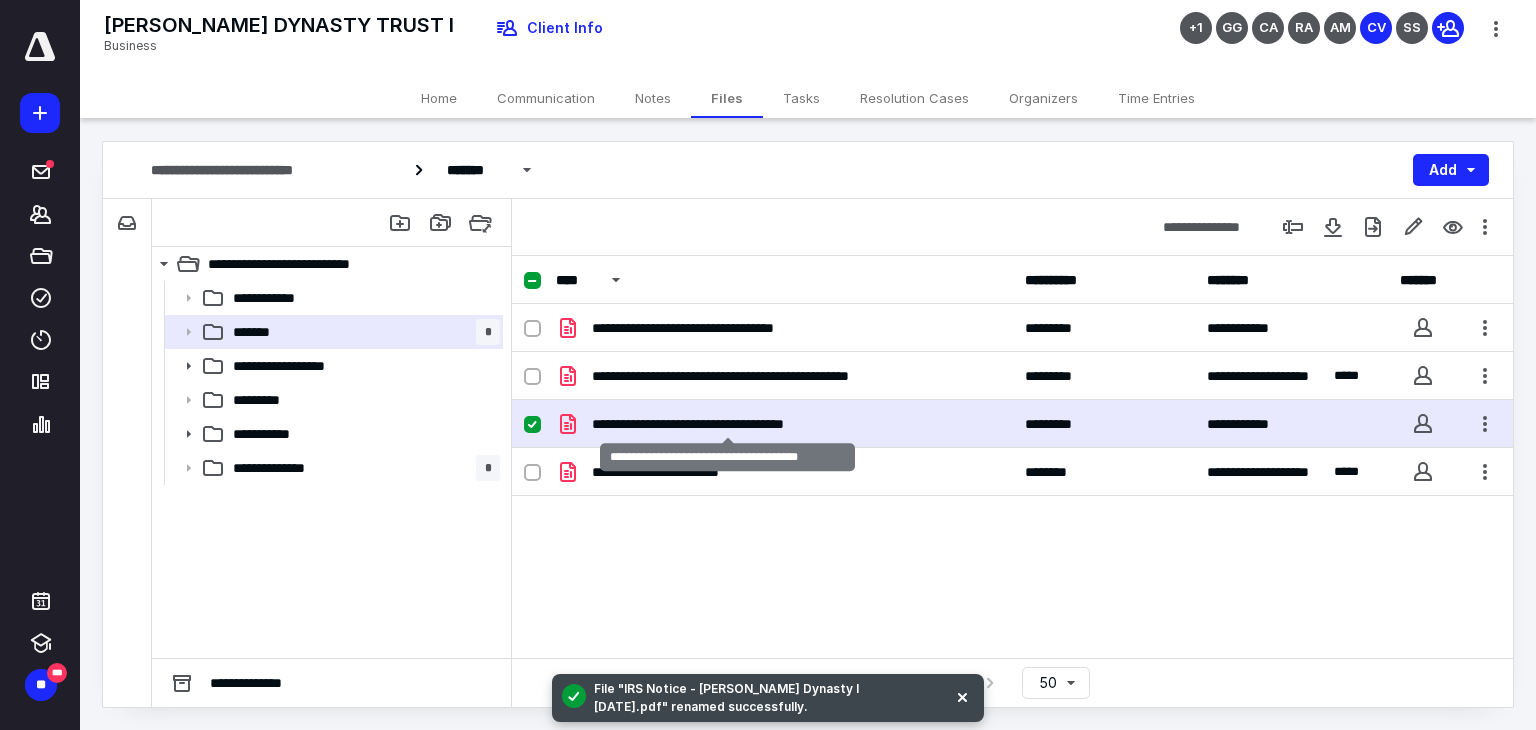 checkbox on "true" 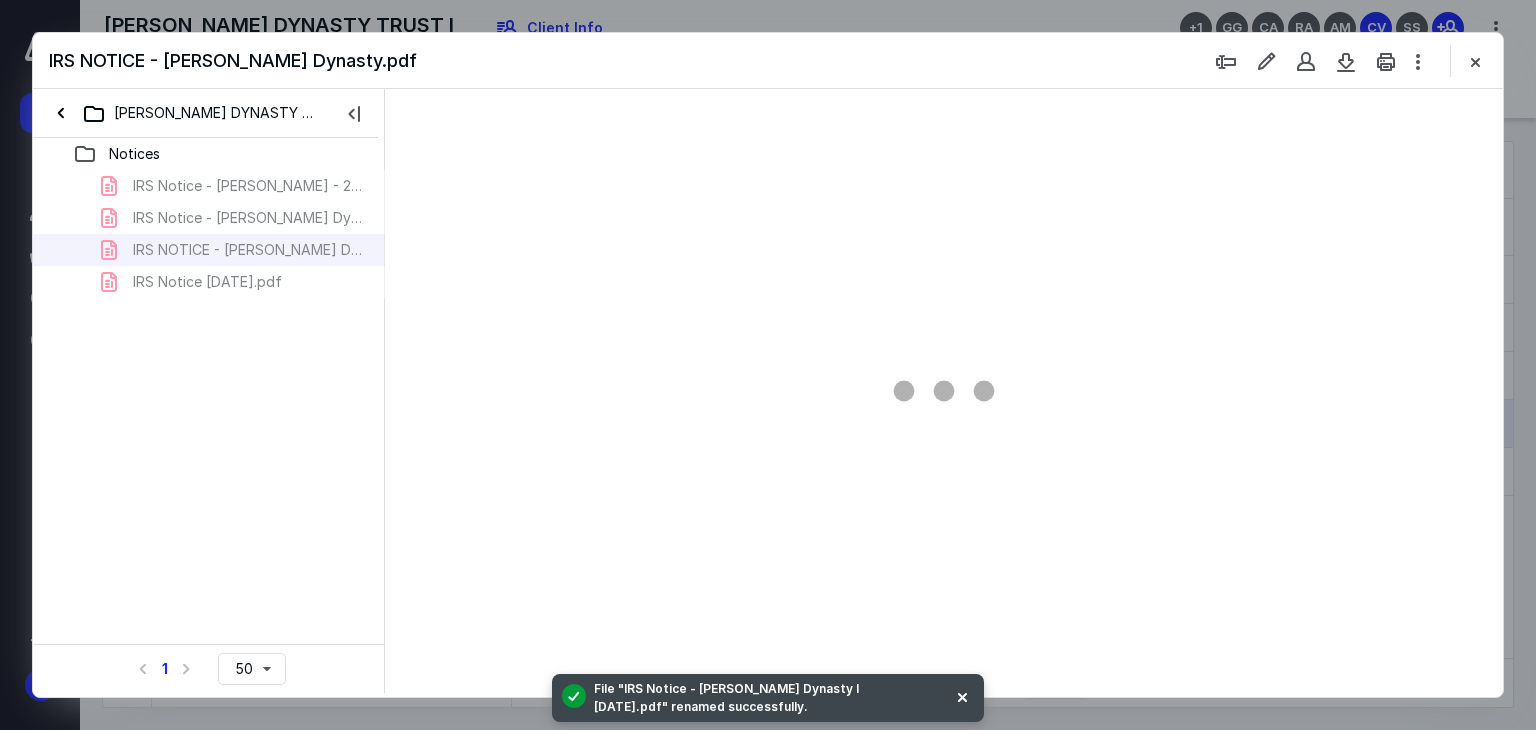 scroll, scrollTop: 0, scrollLeft: 0, axis: both 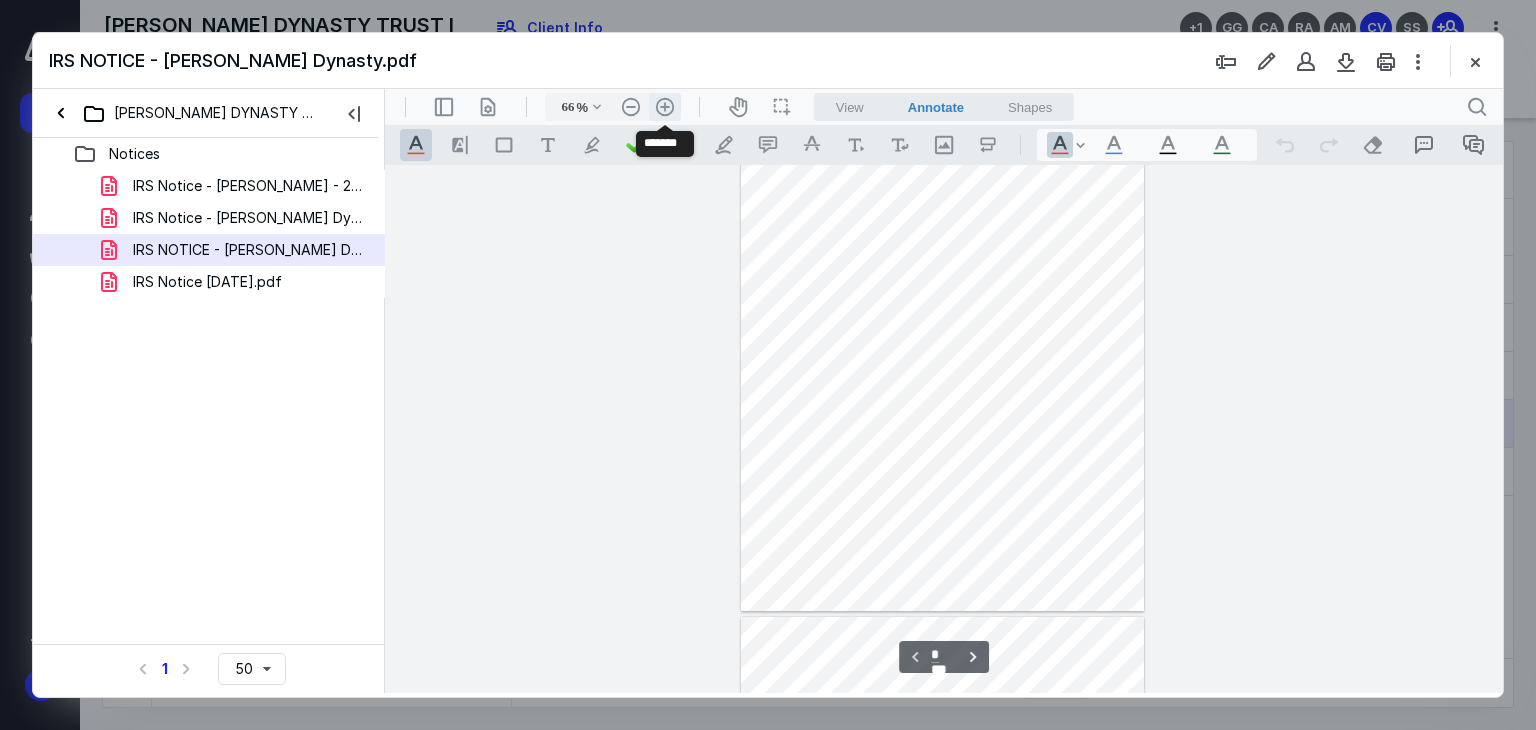 click on ".cls-1{fill:#abb0c4;} icon - header - zoom - in - line" at bounding box center (665, 107) 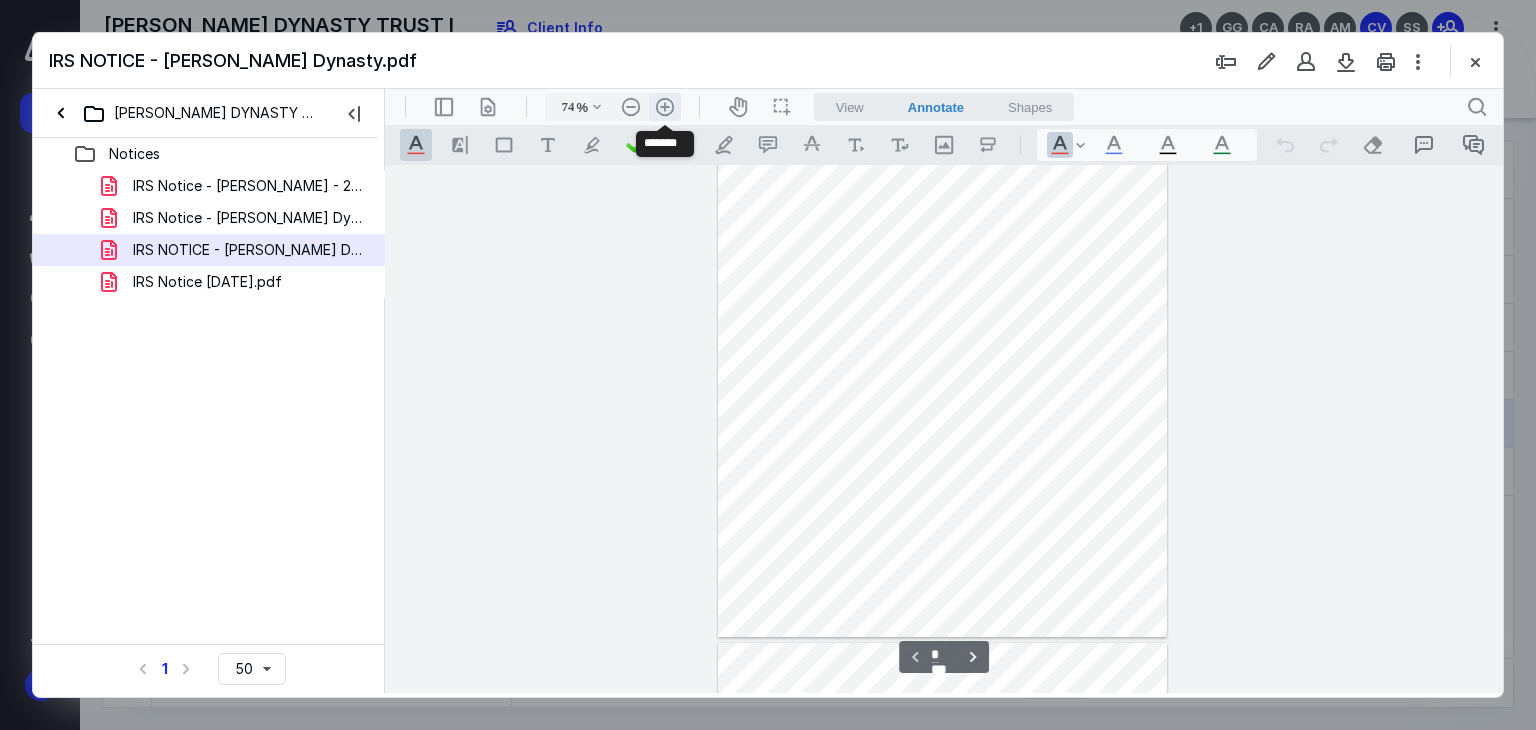 click on ".cls-1{fill:#abb0c4;} icon - header - zoom - in - line" at bounding box center [665, 107] 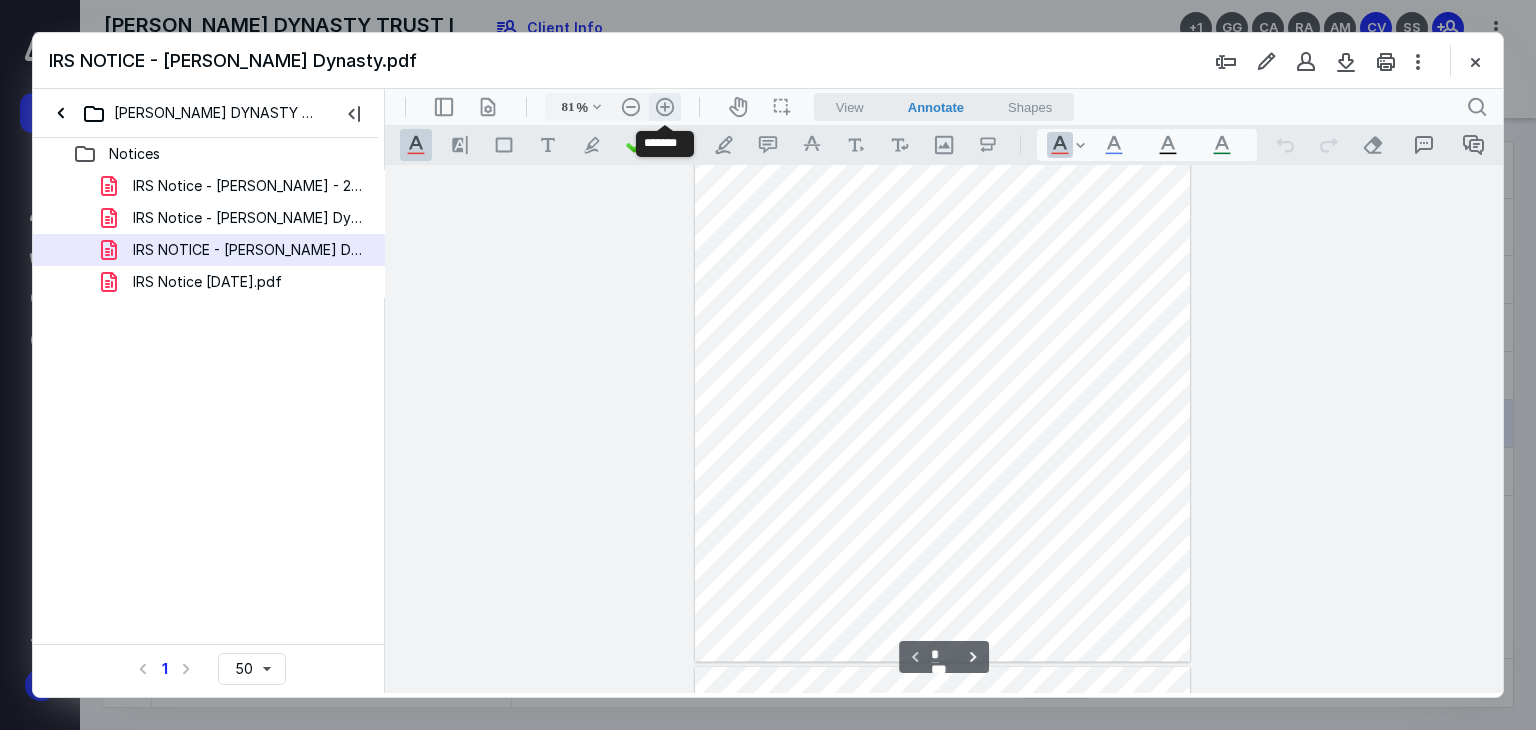 click on ".cls-1{fill:#abb0c4;} icon - header - zoom - in - line" at bounding box center [665, 107] 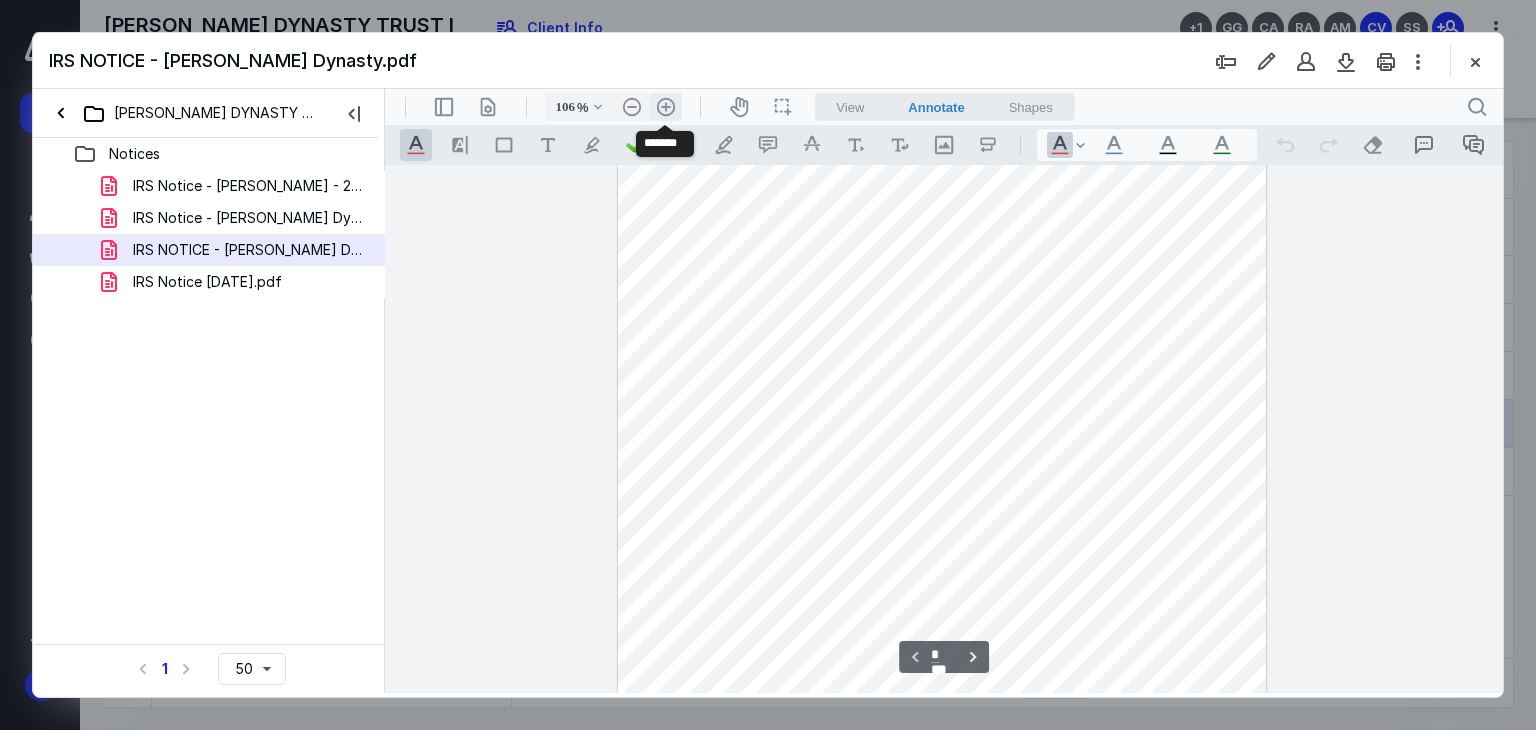 click on ".cls-1{fill:#abb0c4;} icon - header - zoom - in - line" at bounding box center (666, 107) 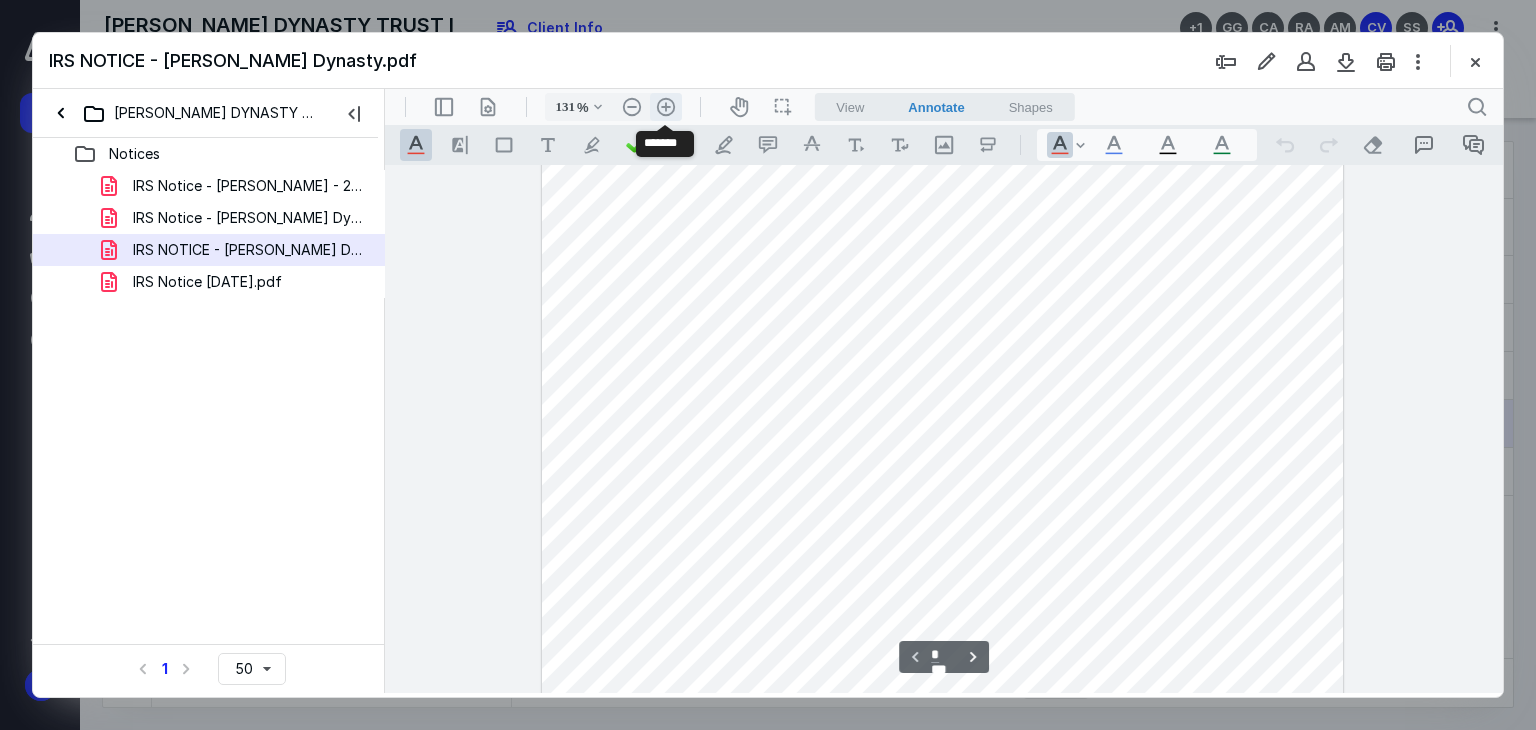 click on ".cls-1{fill:#abb0c4;} icon - header - zoom - in - line" at bounding box center (666, 107) 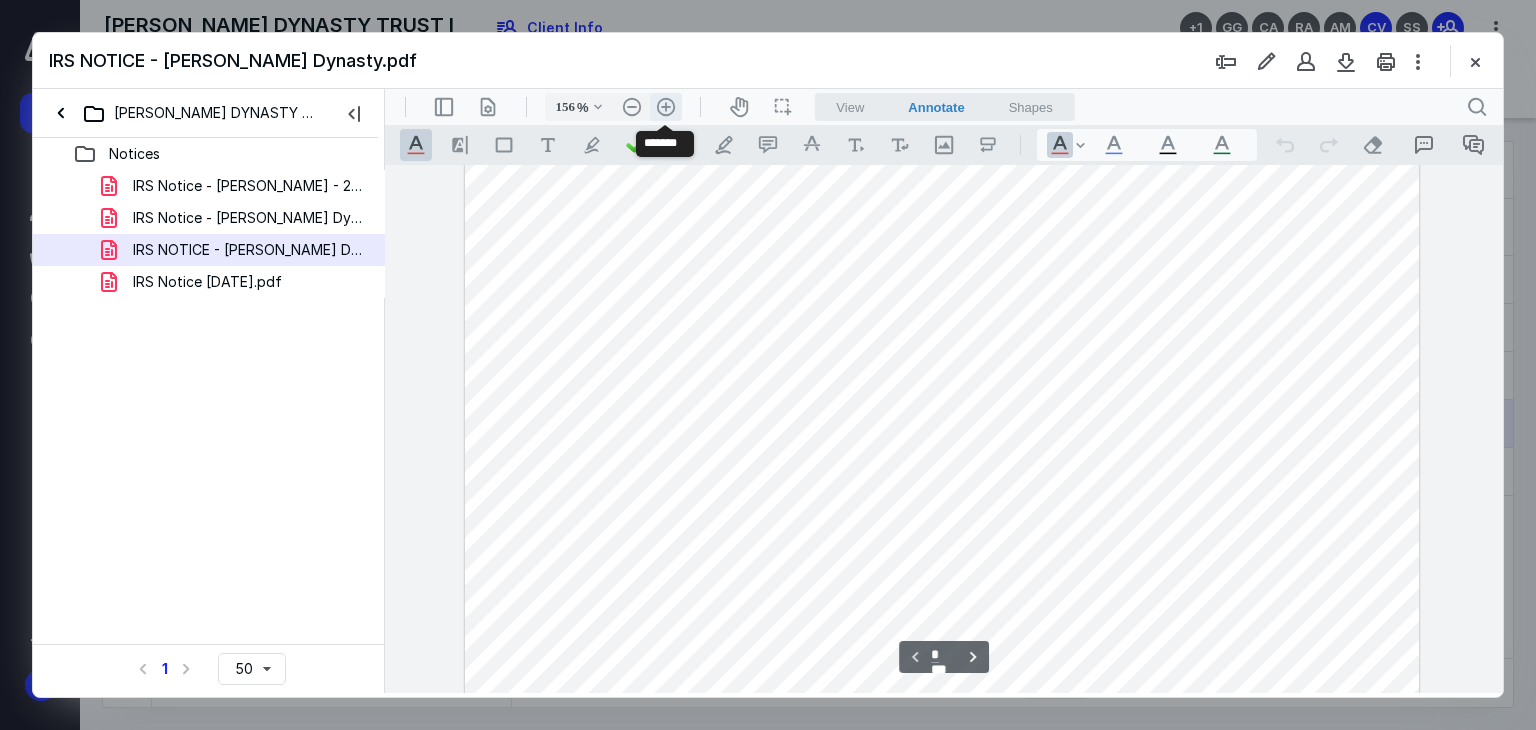 scroll, scrollTop: 493, scrollLeft: 0, axis: vertical 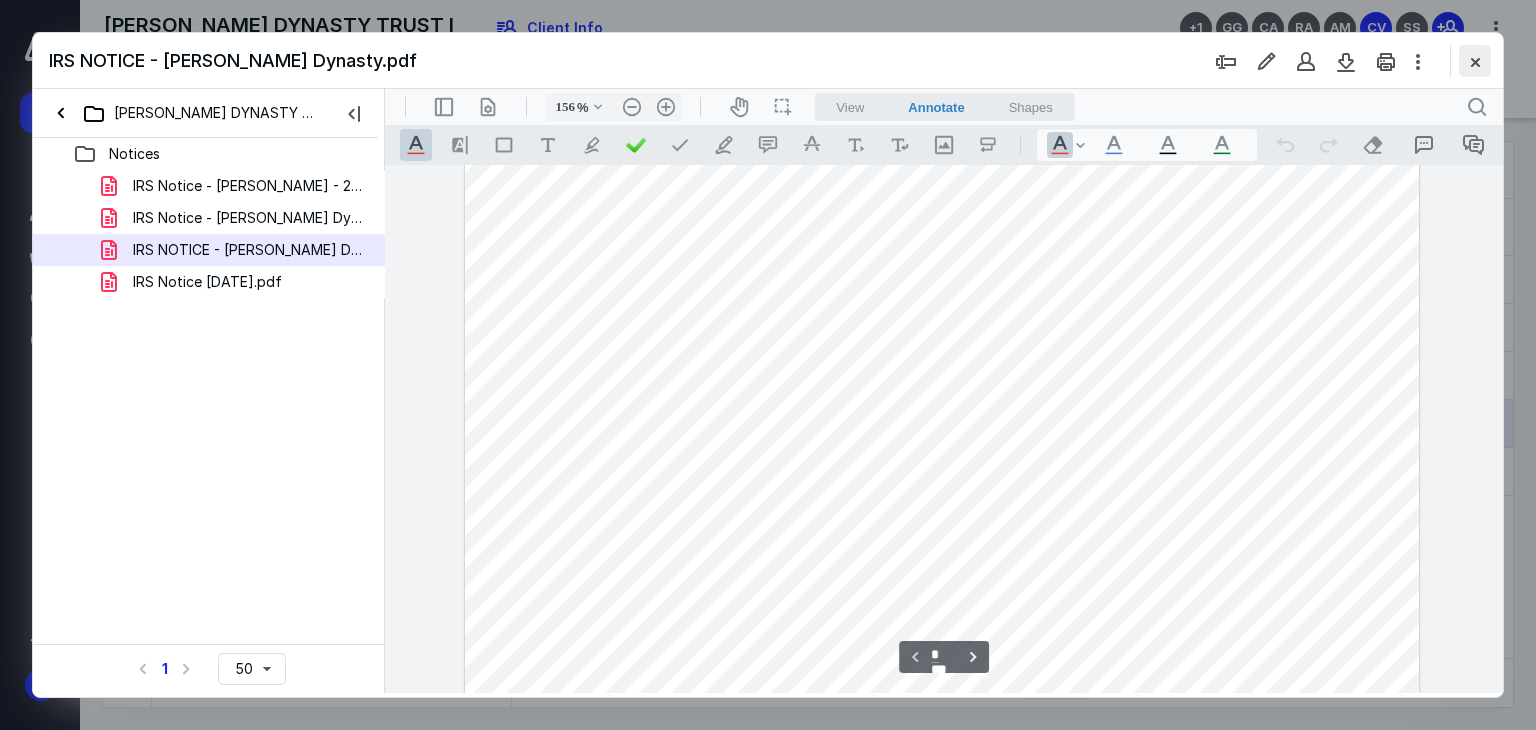 click at bounding box center (1475, 61) 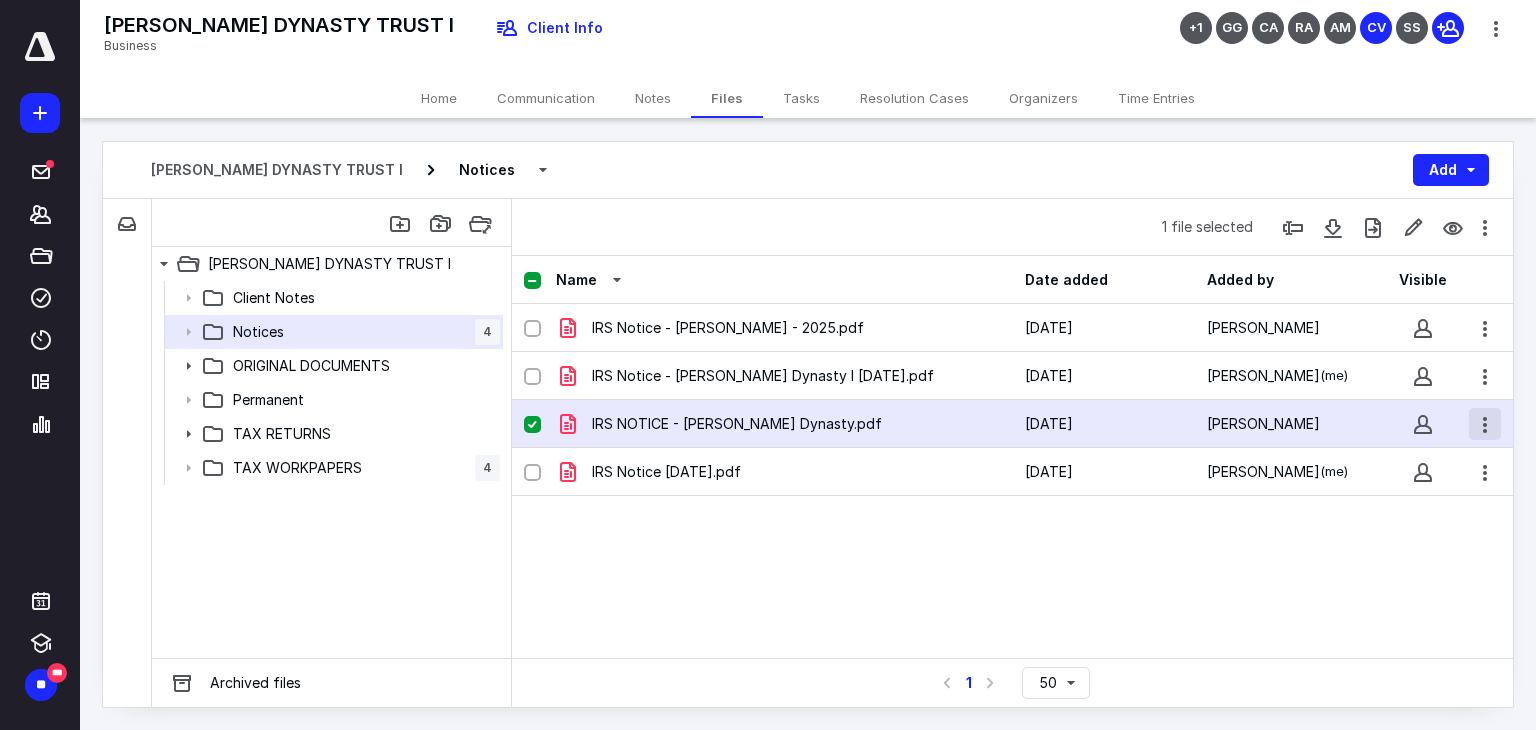 click at bounding box center (1485, 424) 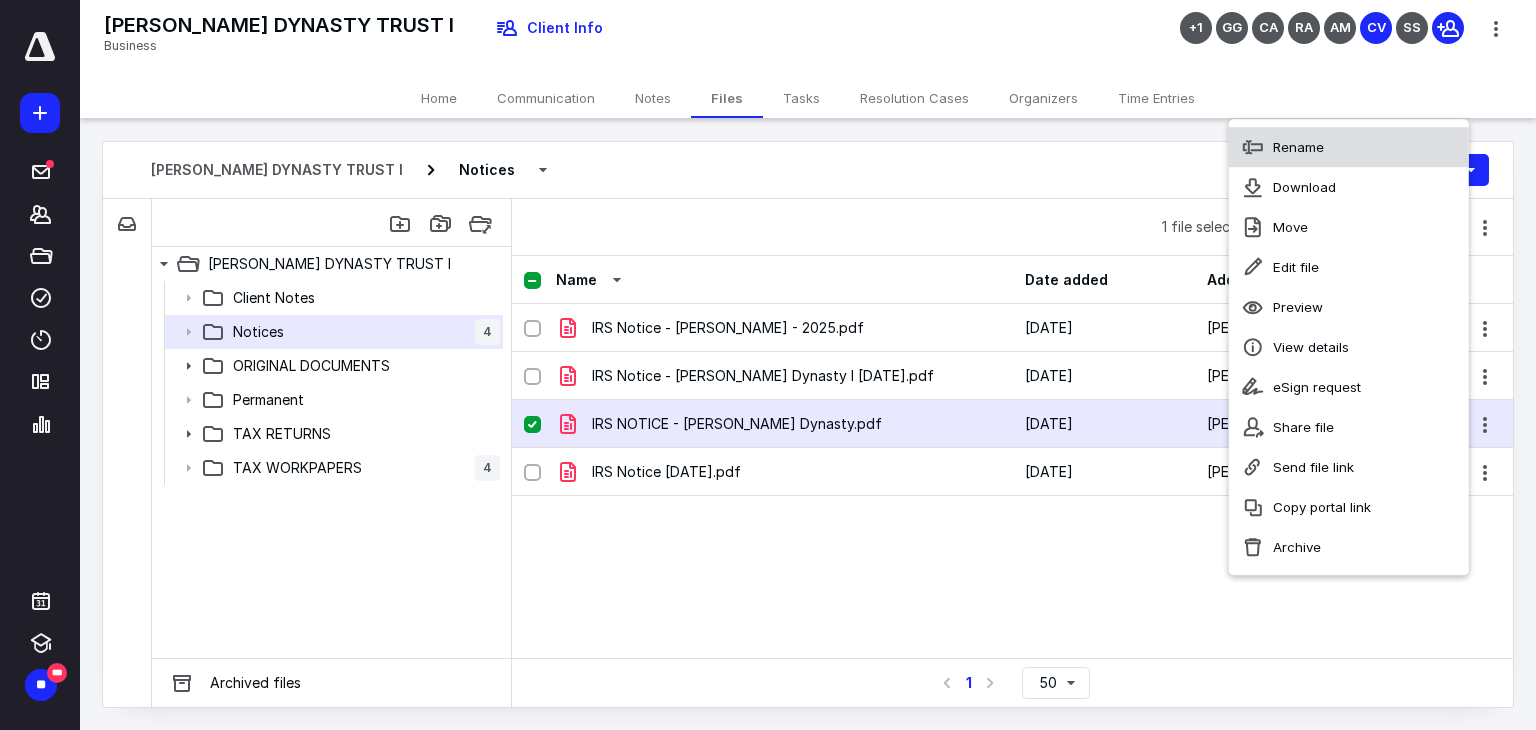 click on "Rename" at bounding box center [1349, 147] 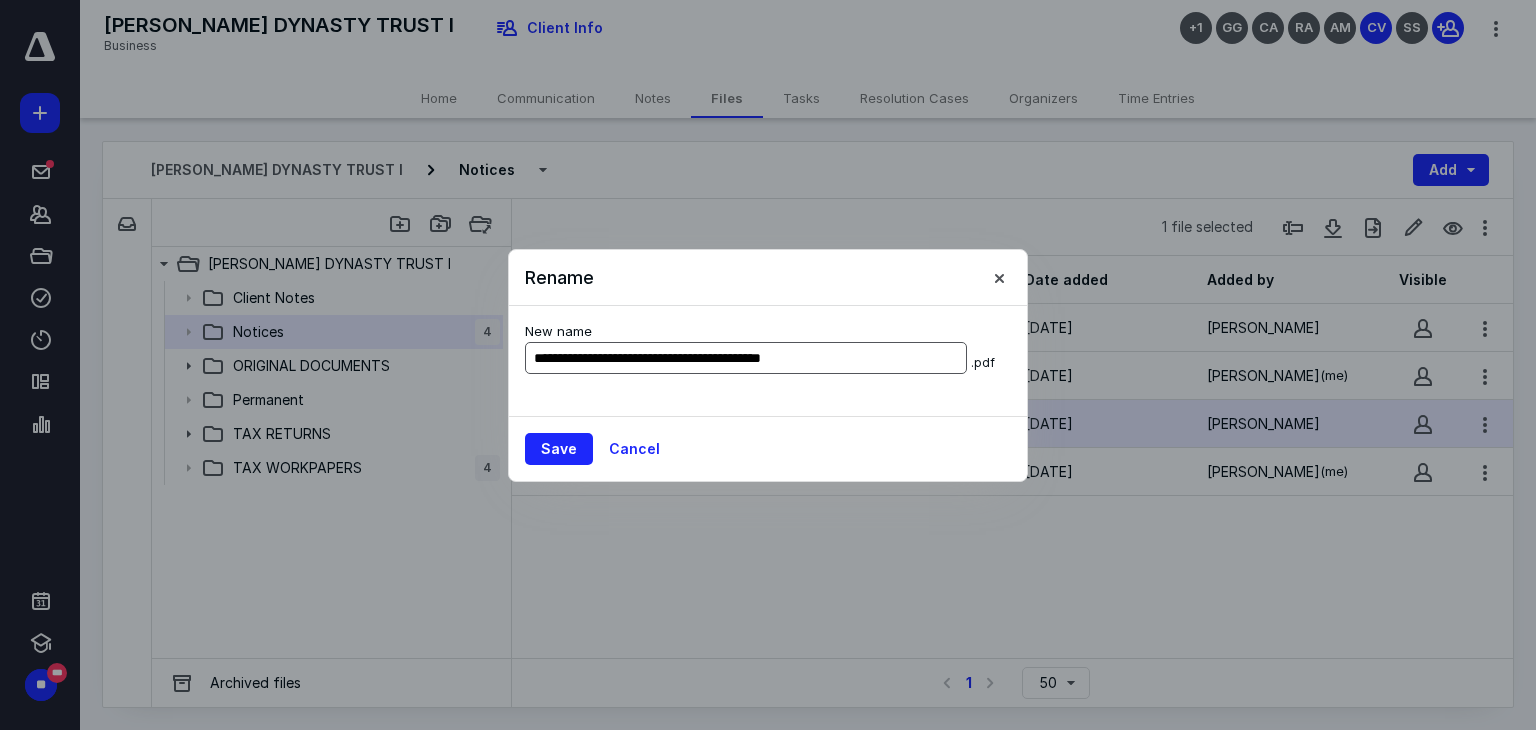 click on "**********" at bounding box center (746, 358) 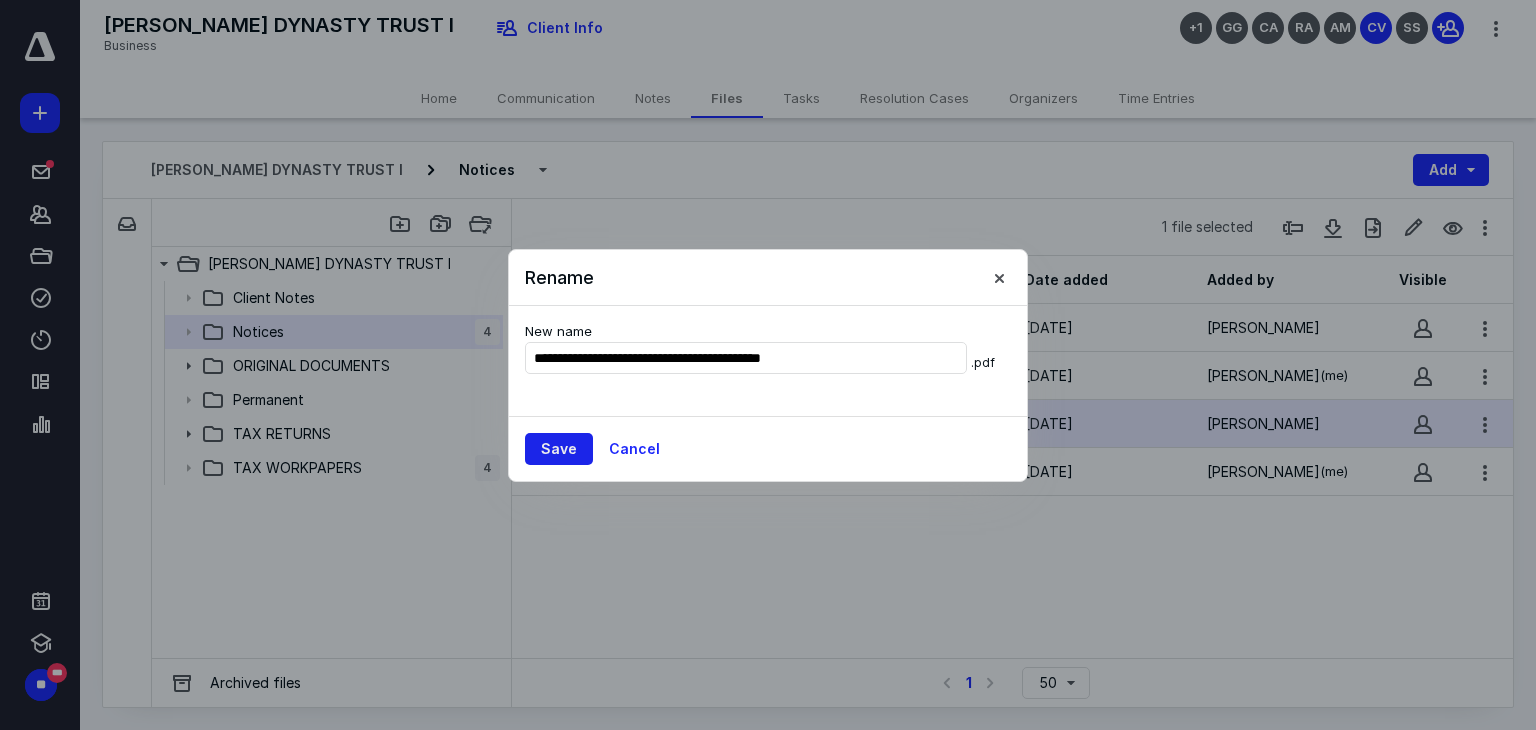 type on "**********" 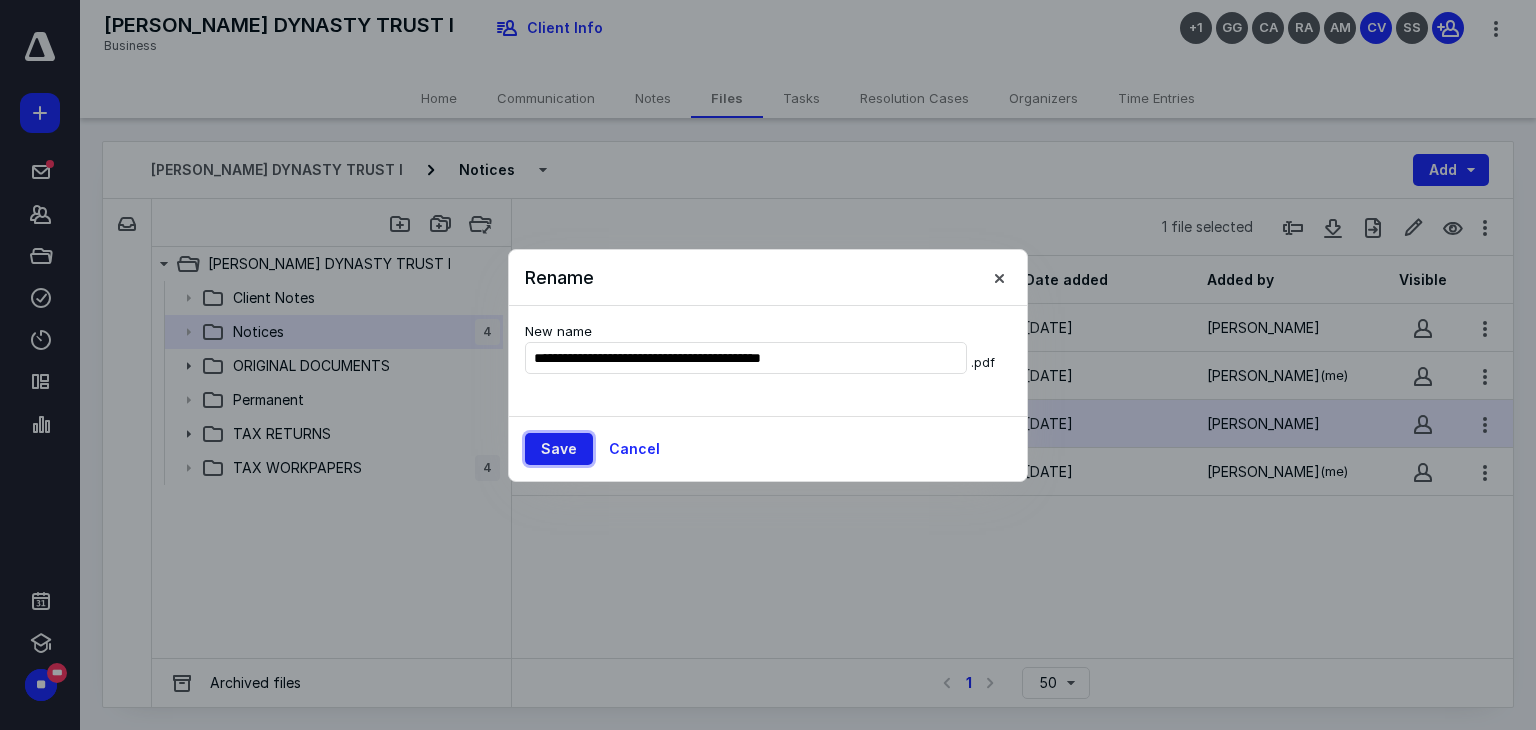 click on "Save" at bounding box center (559, 449) 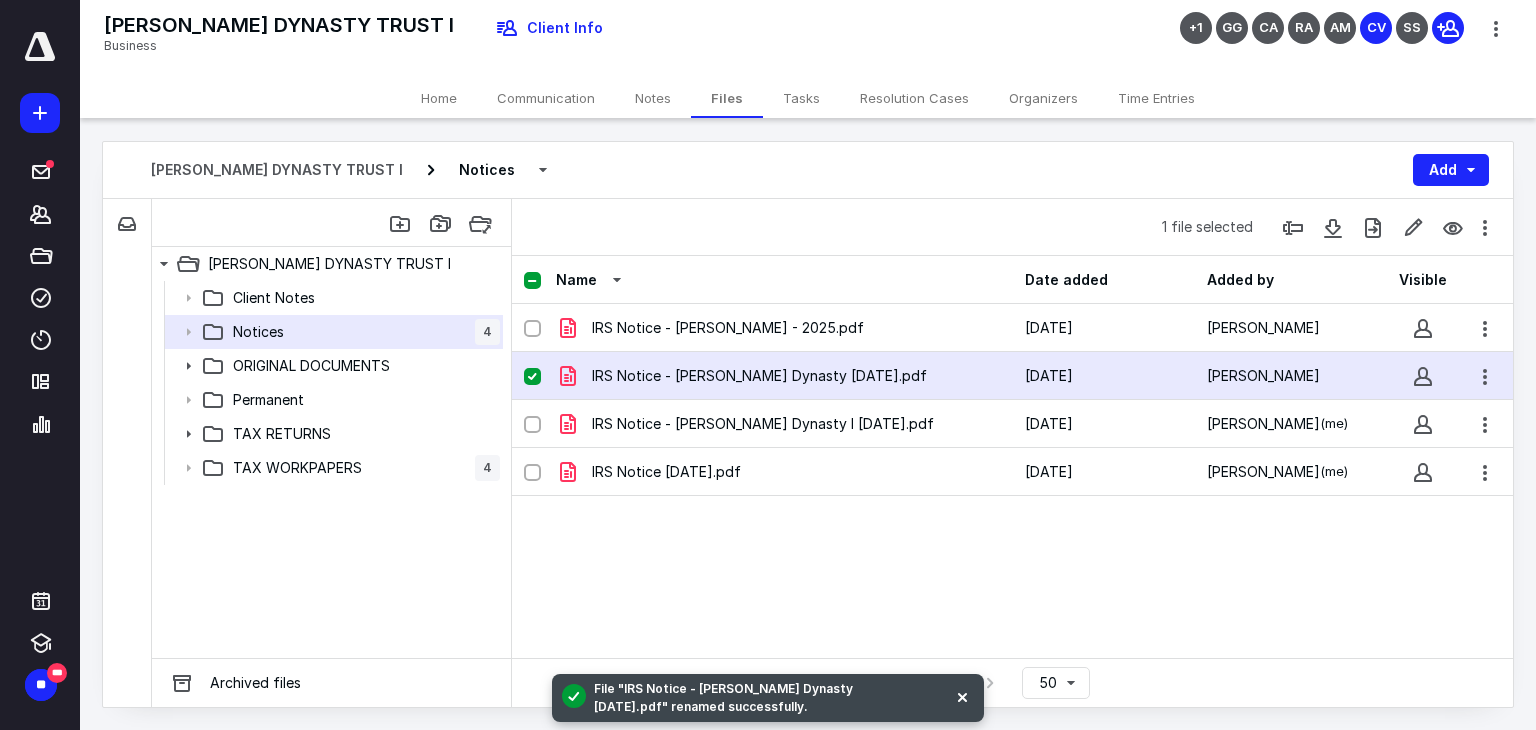 click on "IRS Notice - LLoyd Mandell Dynasty 12-26-2024.pdf 3/13/2025 ANDREA MEJIA" at bounding box center (1012, 376) 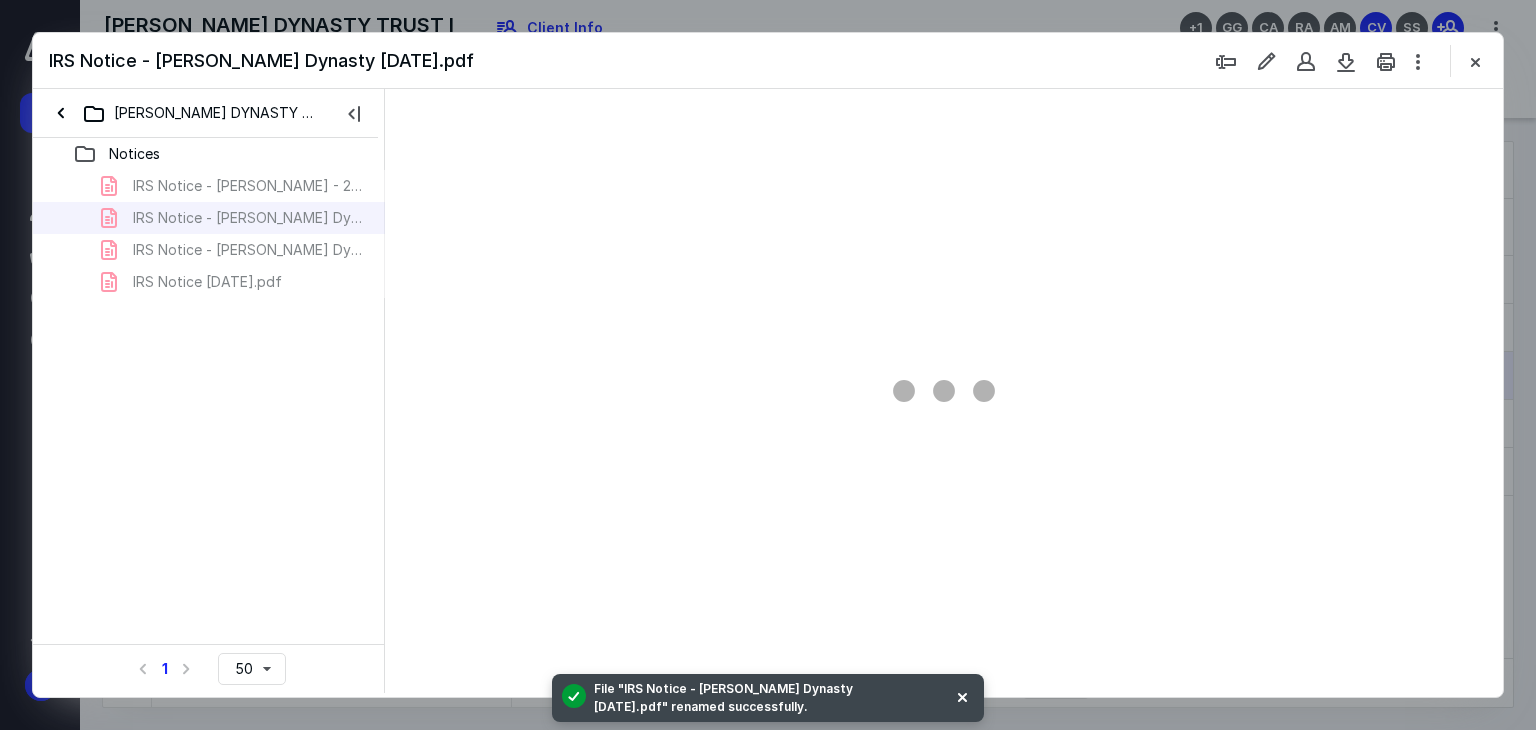 scroll, scrollTop: 0, scrollLeft: 0, axis: both 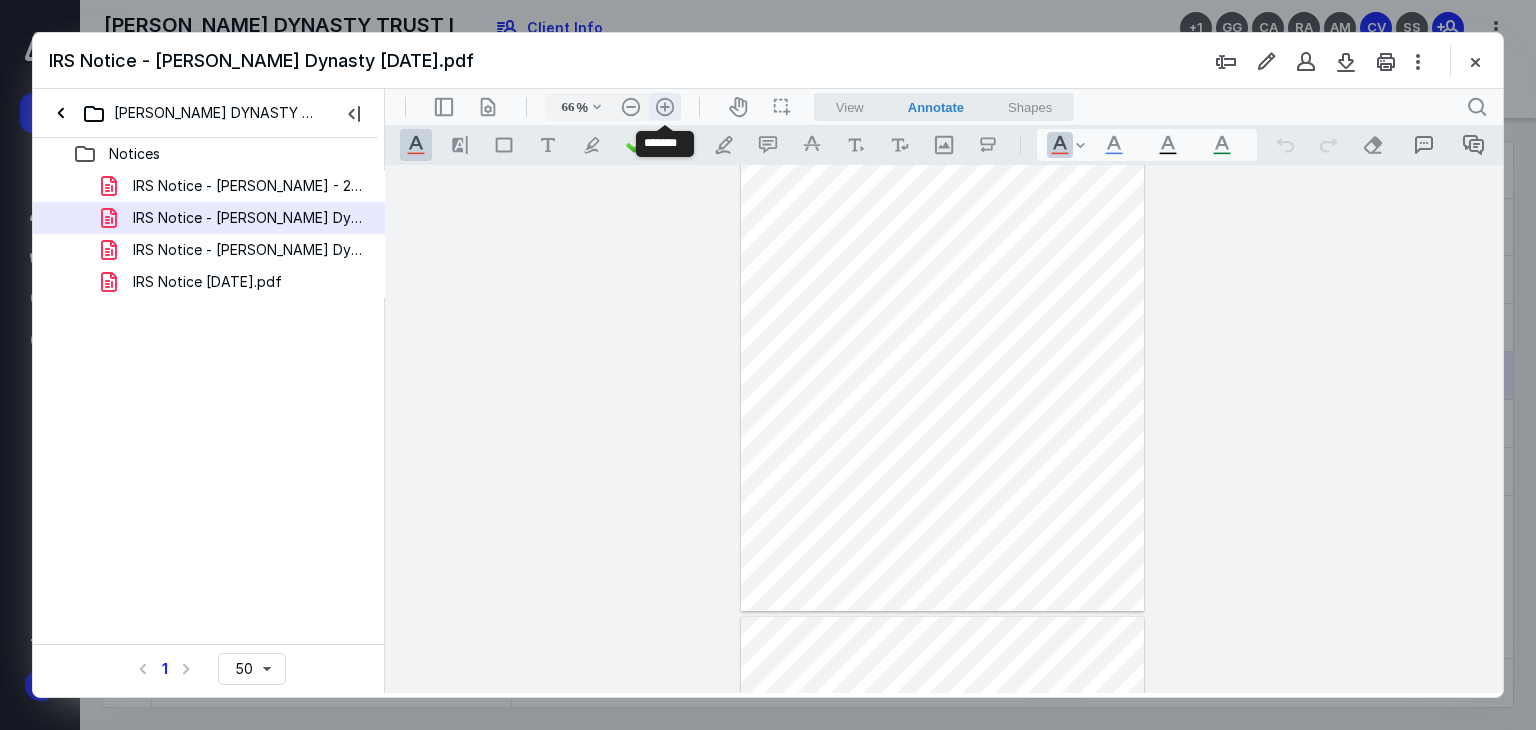 click on ".cls-1{fill:#abb0c4;} icon - header - zoom - in - line" at bounding box center (665, 107) 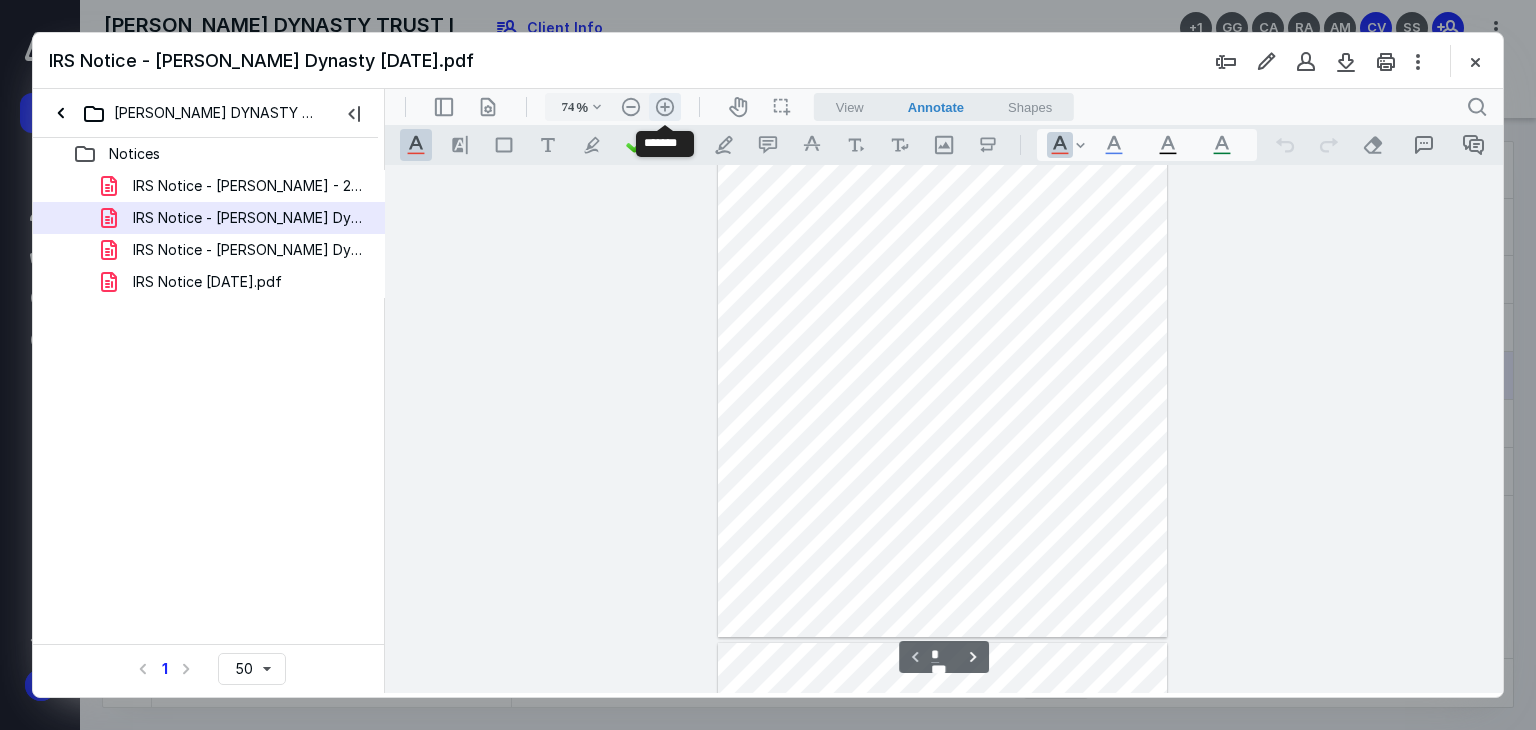 click on ".cls-1{fill:#abb0c4;} icon - header - zoom - in - line" at bounding box center [665, 107] 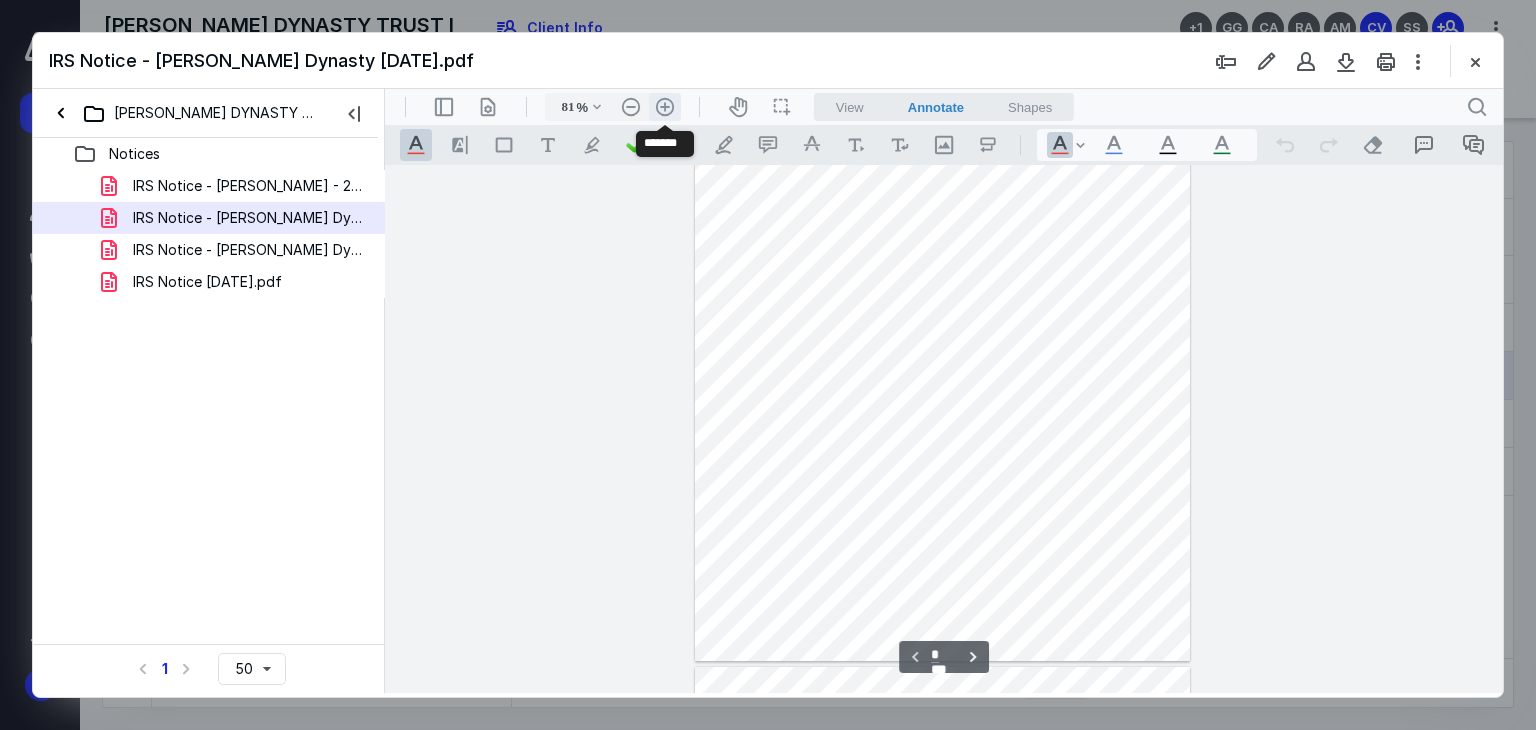 click on ".cls-1{fill:#abb0c4;} icon - header - zoom - in - line" at bounding box center [665, 107] 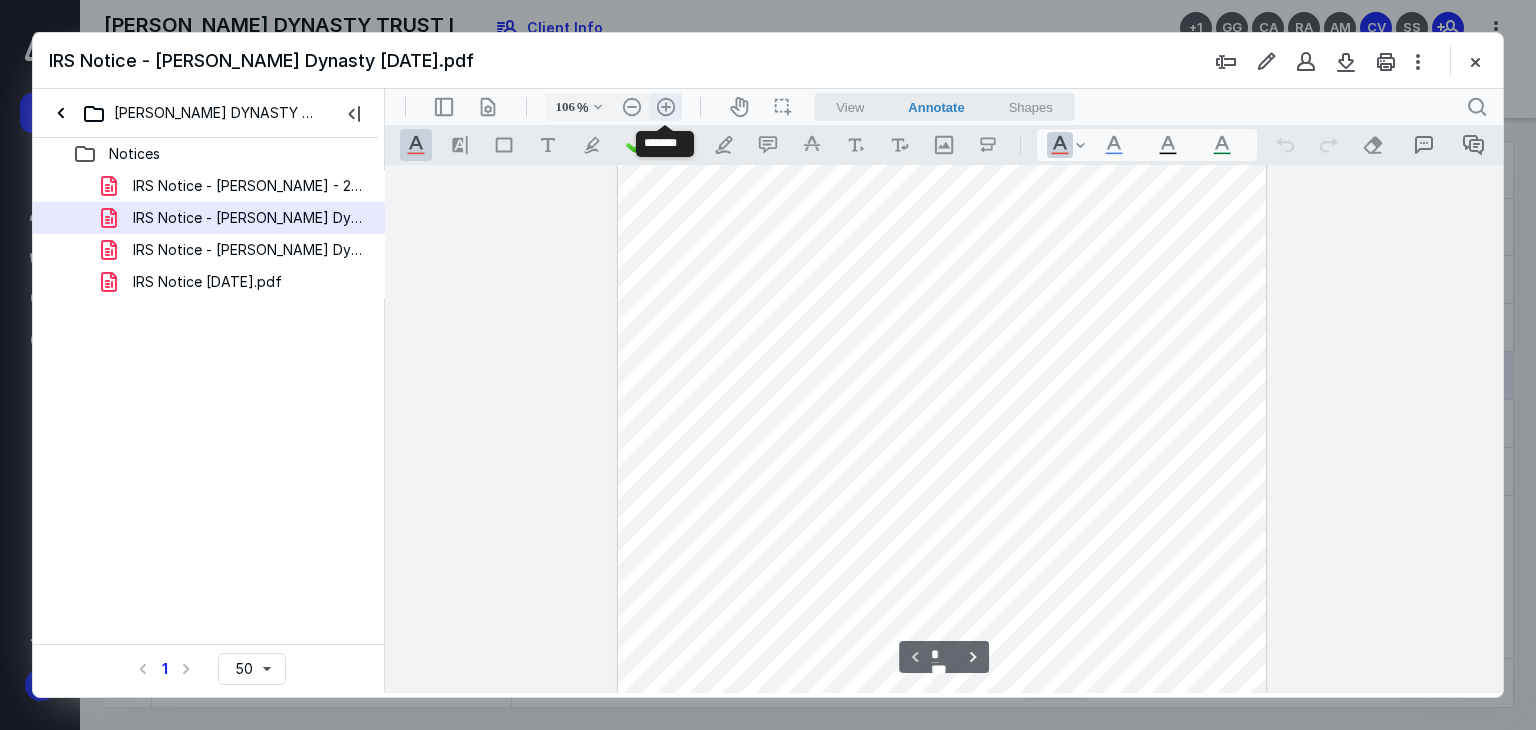 click on ".cls-1{fill:#abb0c4;} icon - header - zoom - in - line" at bounding box center (666, 107) 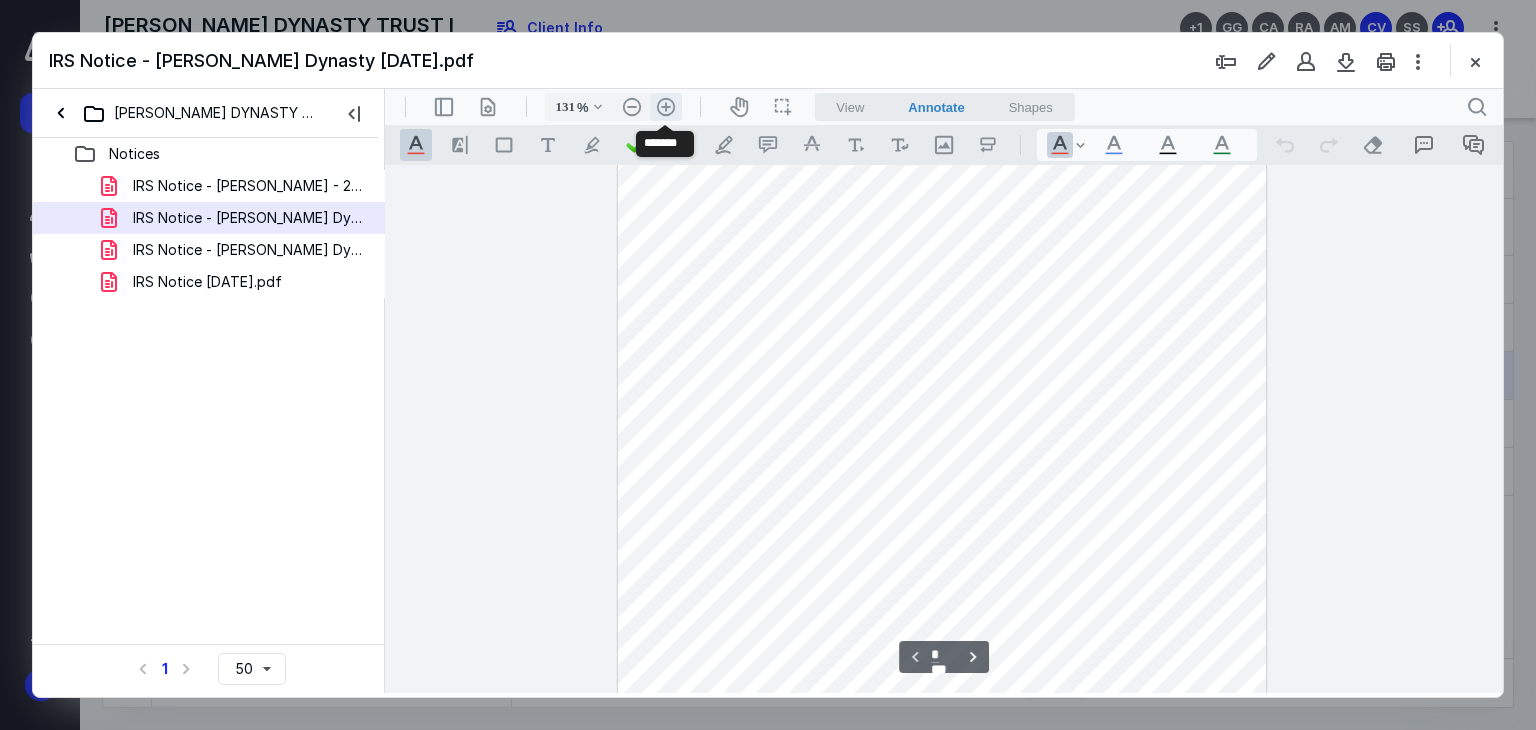 scroll, scrollTop: 378, scrollLeft: 0, axis: vertical 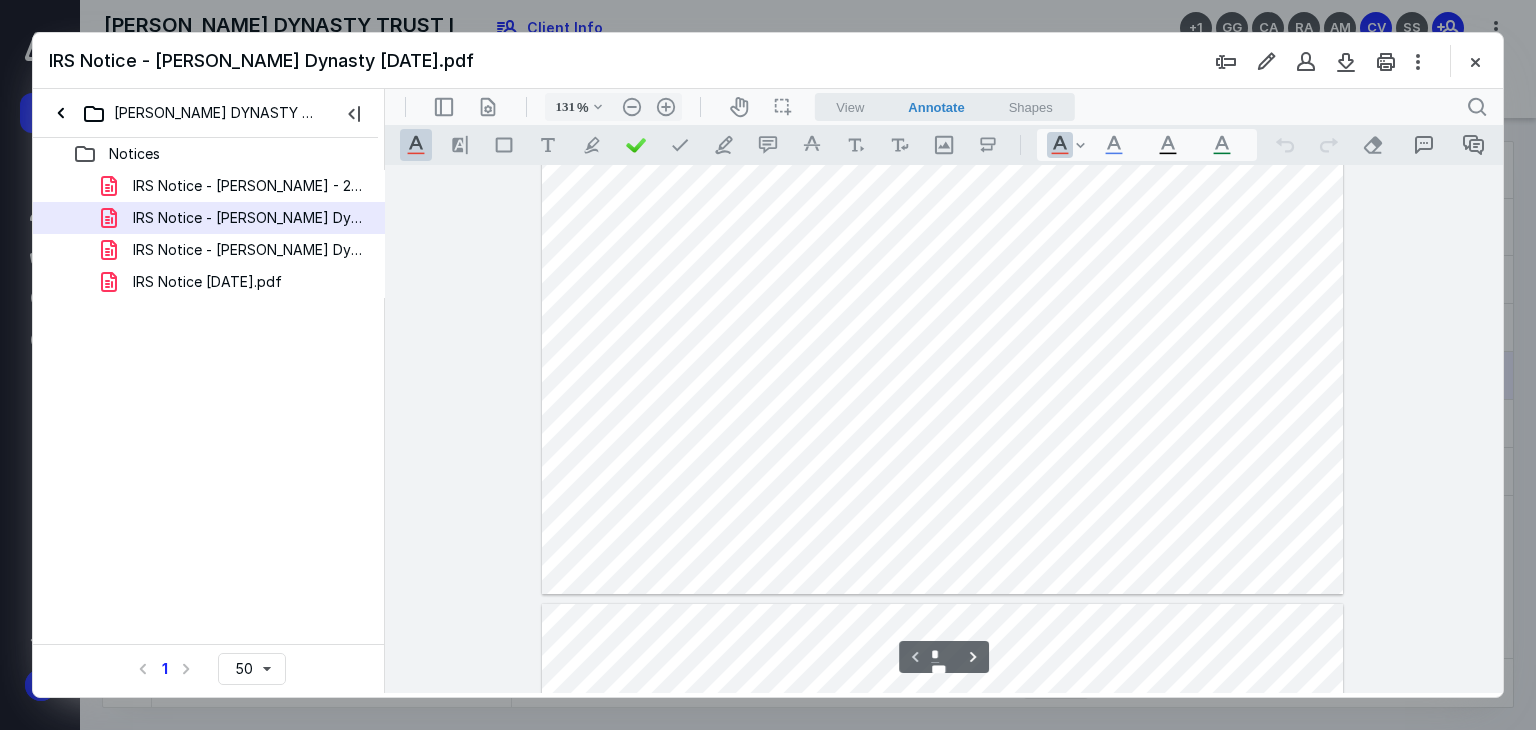 drag, startPoint x: 1499, startPoint y: 202, endPoint x: 1899, endPoint y: 304, distance: 412.8002 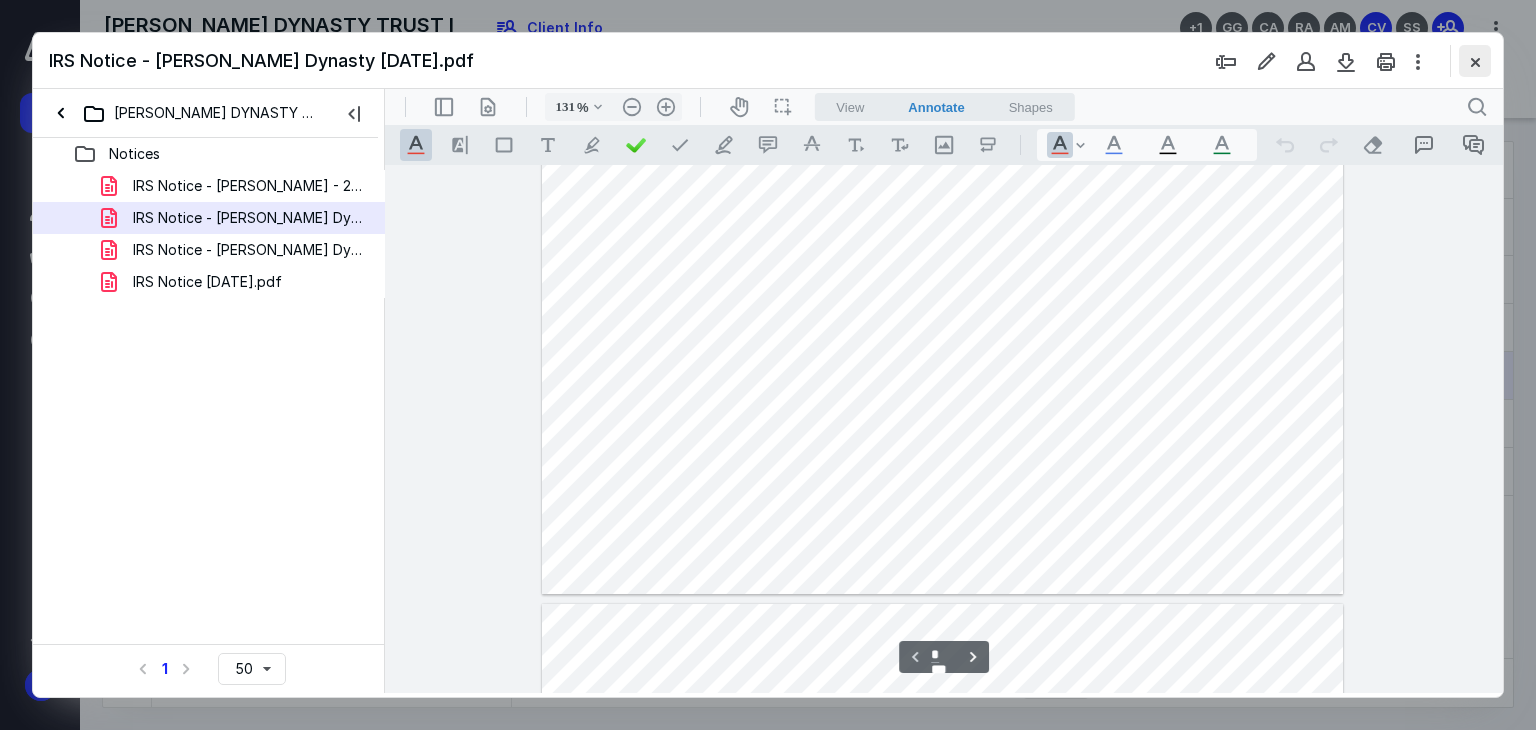 click at bounding box center (1475, 61) 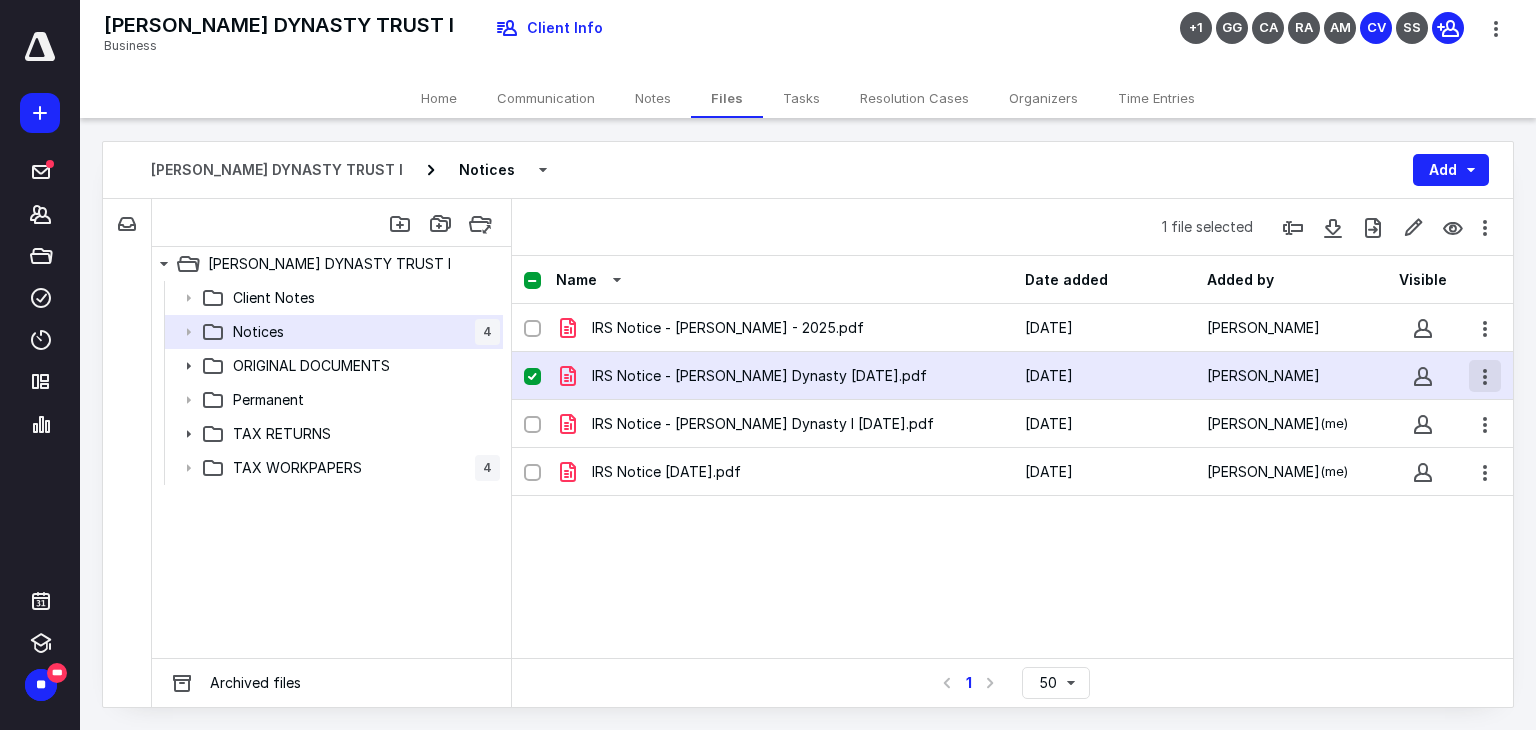 click at bounding box center (1485, 376) 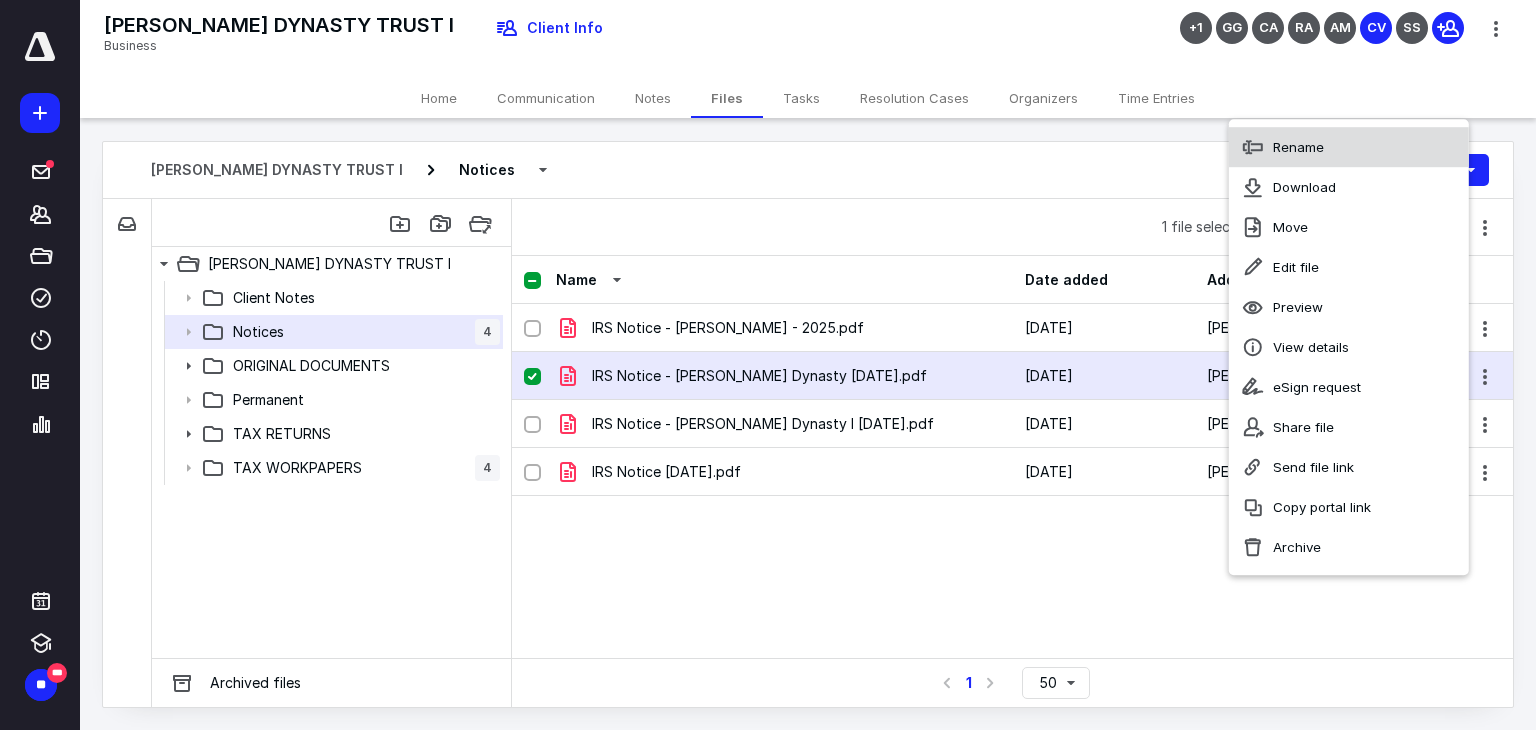 click on "Rename" at bounding box center [1349, 147] 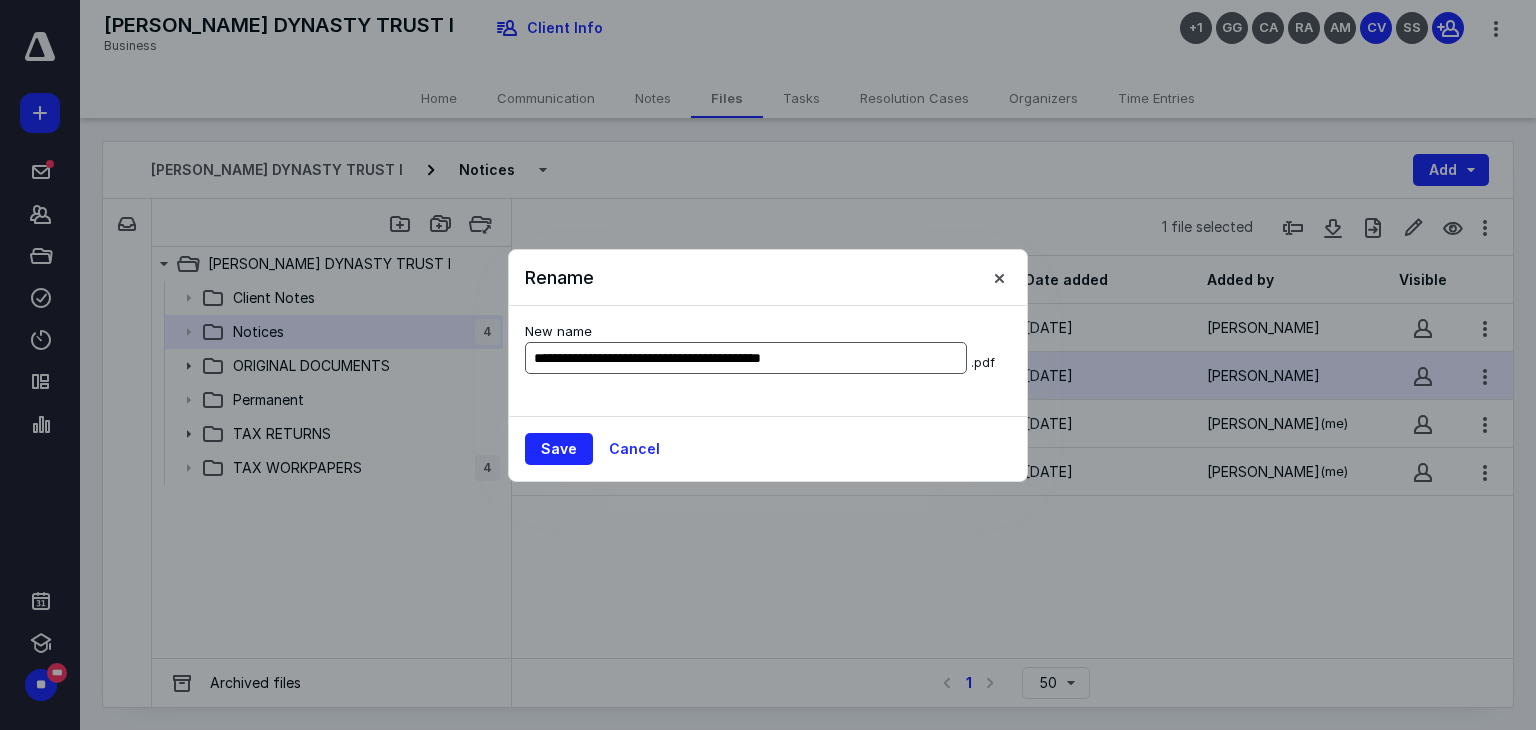 click on "**********" at bounding box center (746, 358) 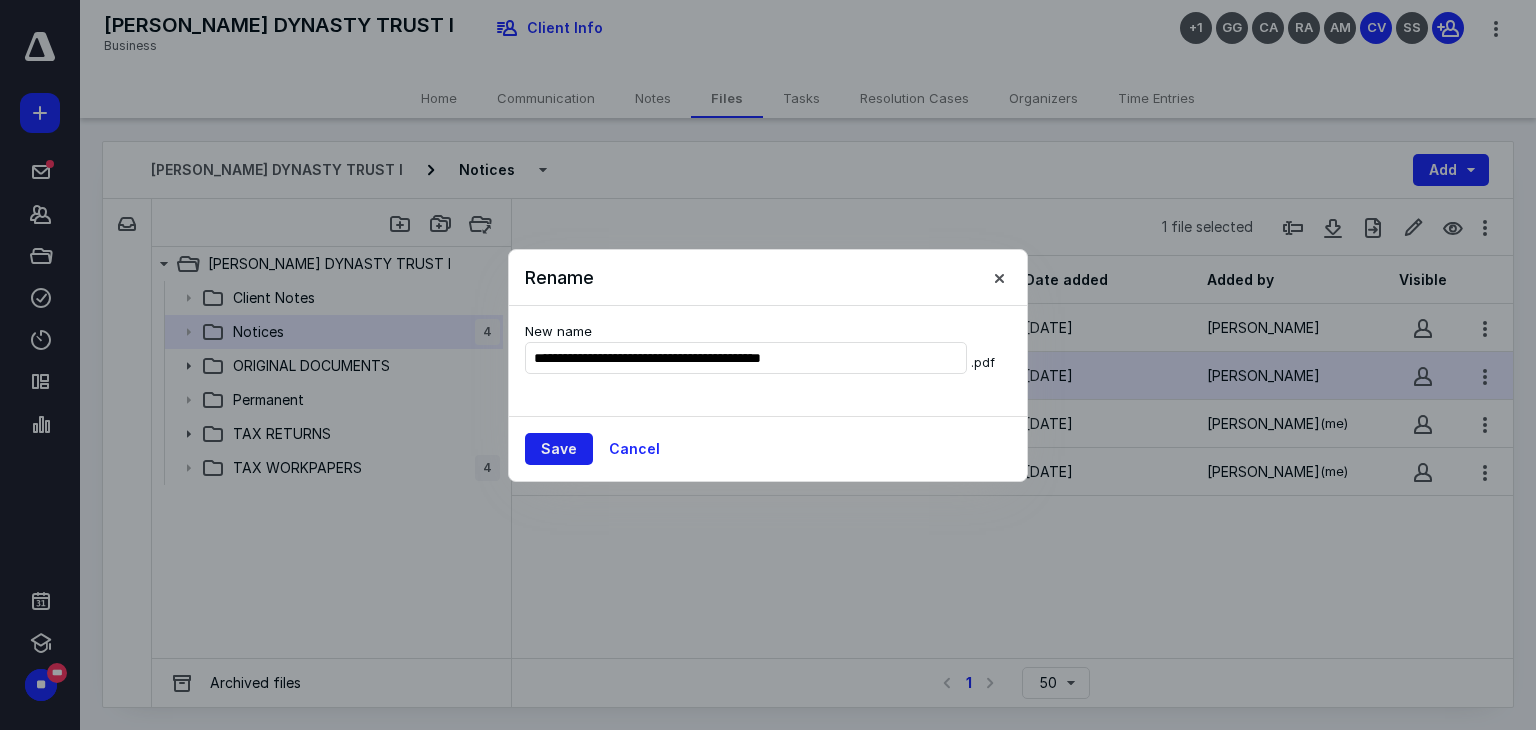 type on "**********" 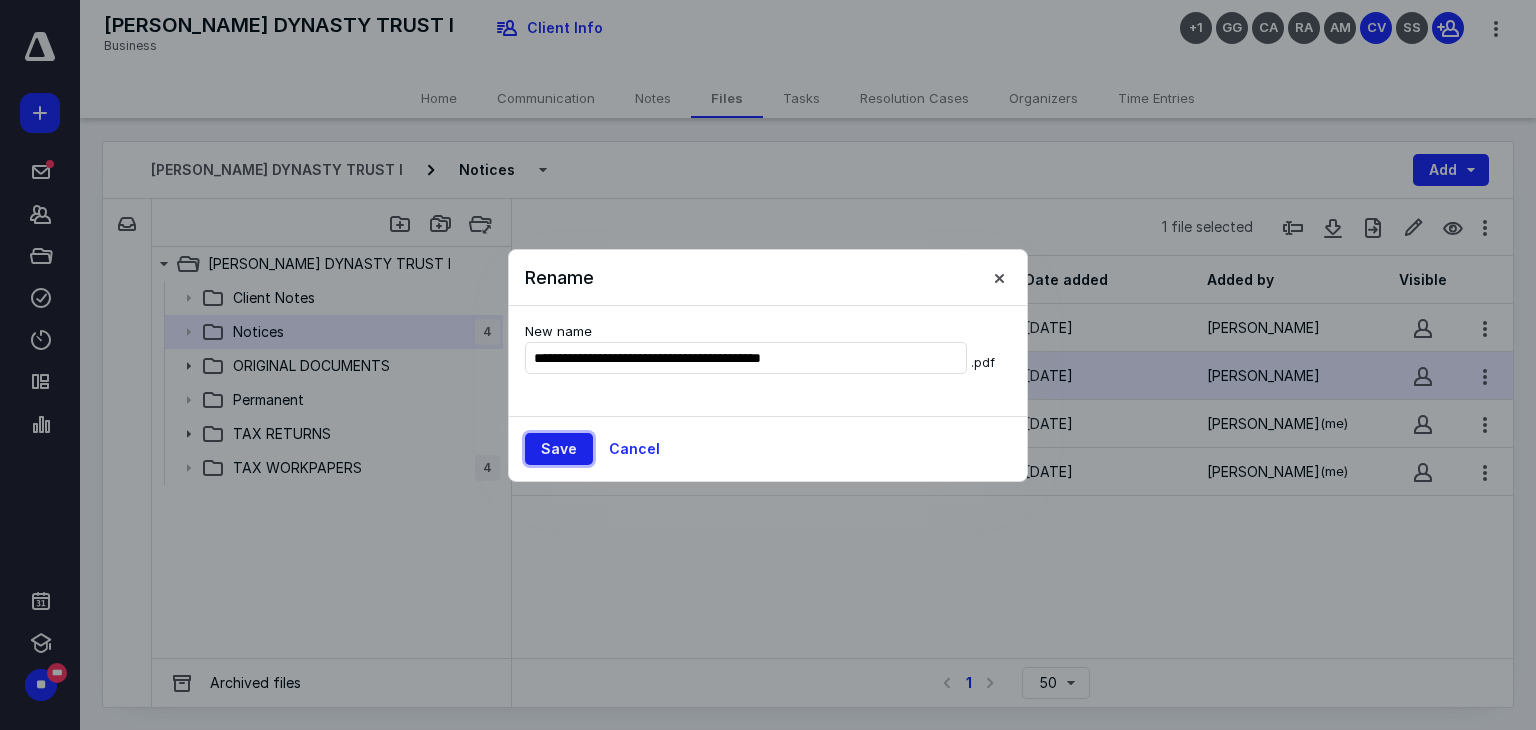 click on "Save" at bounding box center [559, 449] 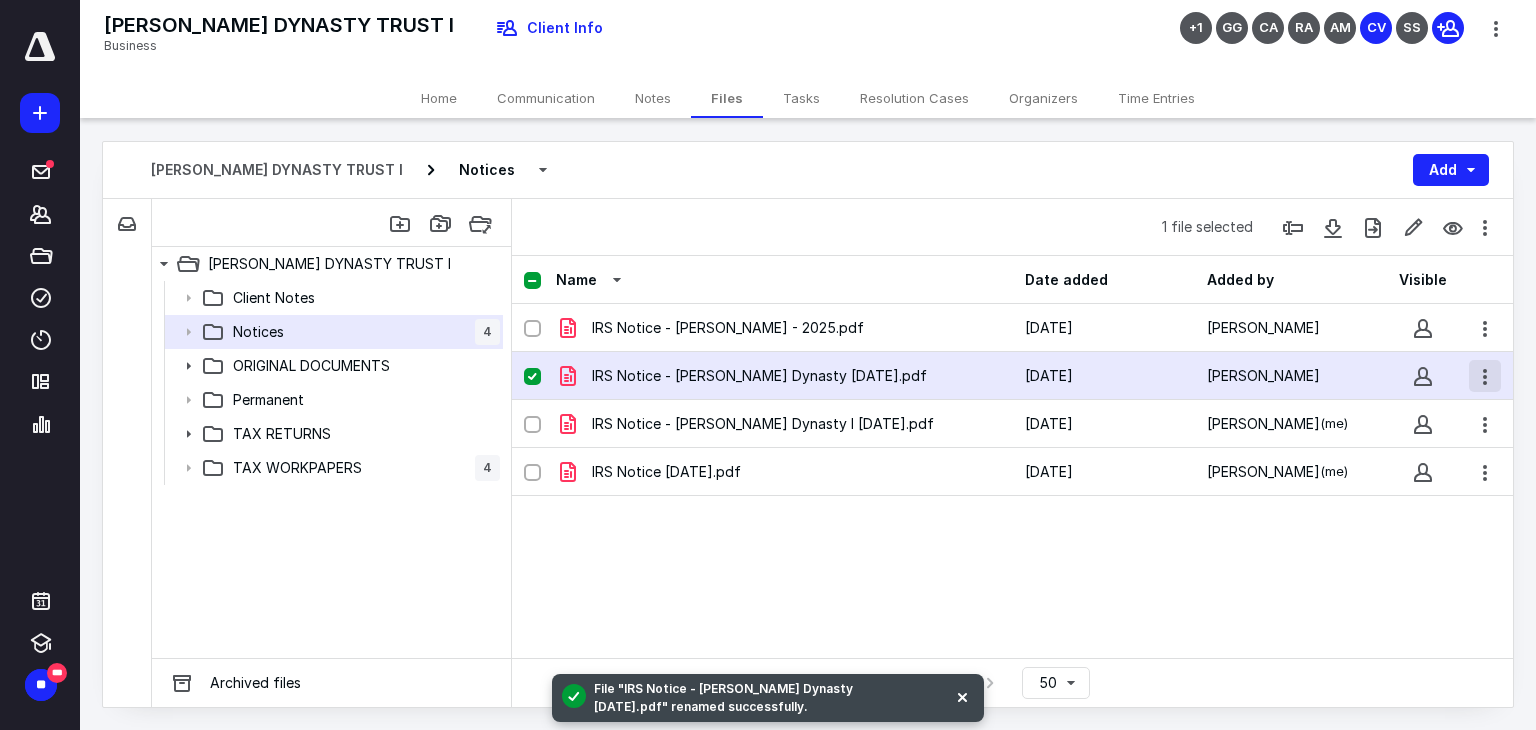 click at bounding box center (1485, 376) 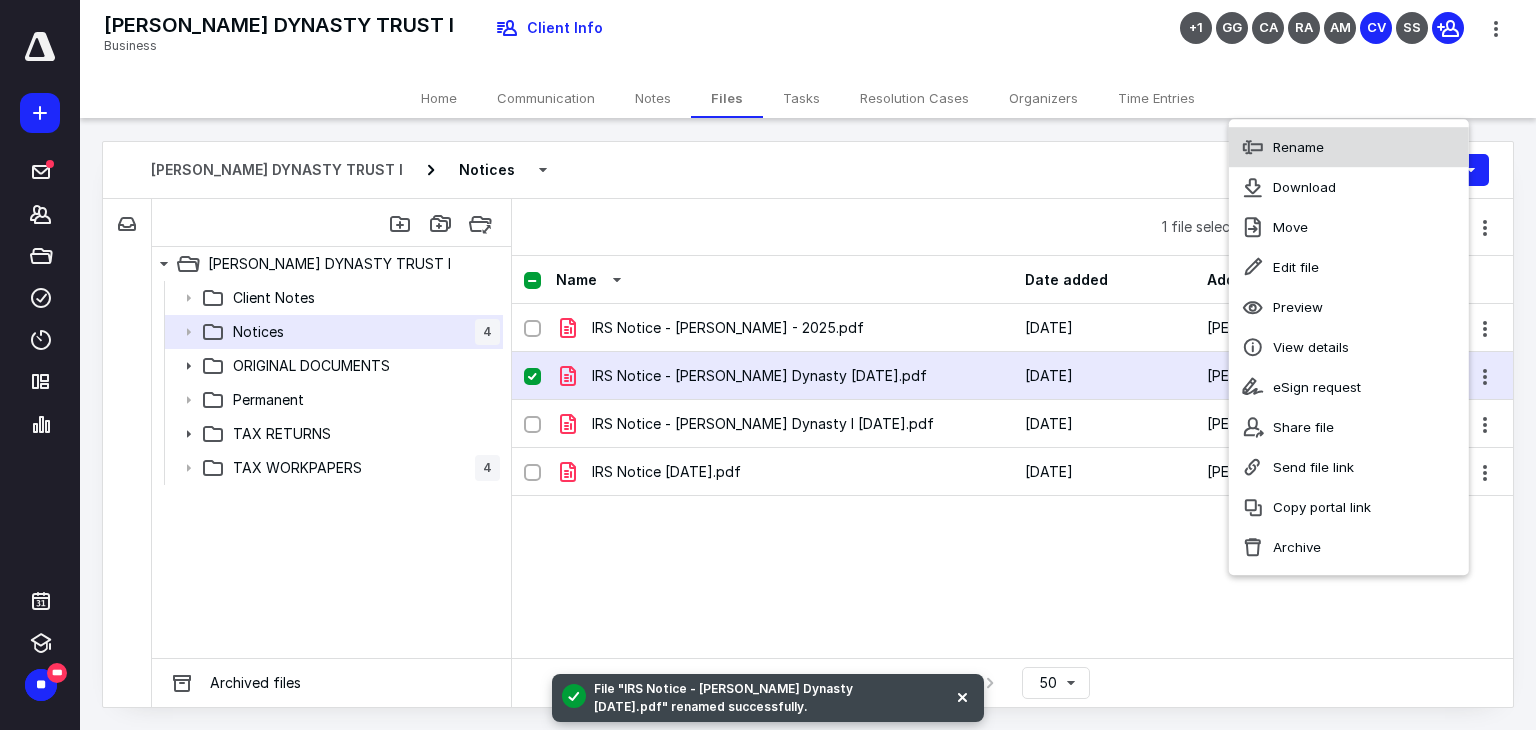 click on "Rename" at bounding box center [1298, 147] 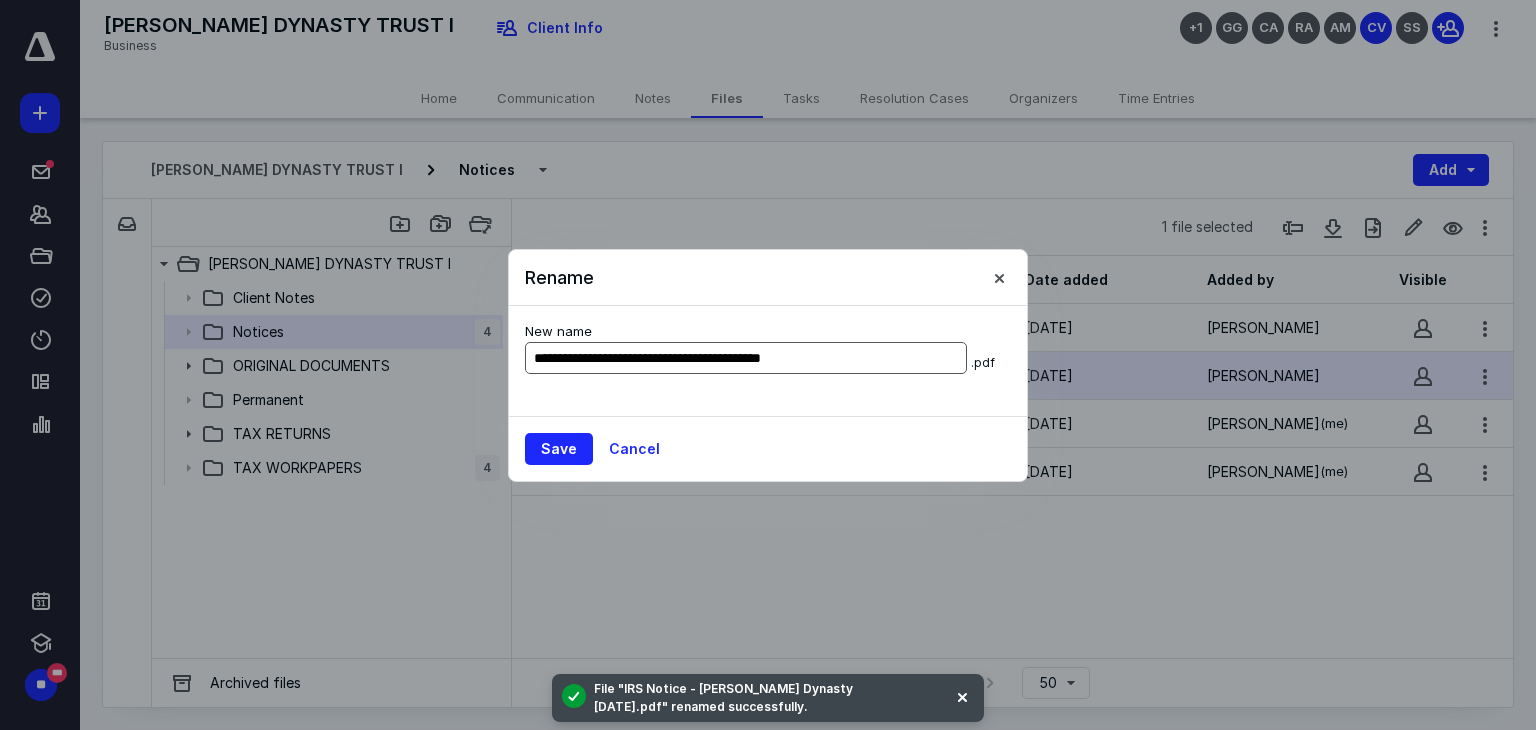 click on "**********" at bounding box center (746, 358) 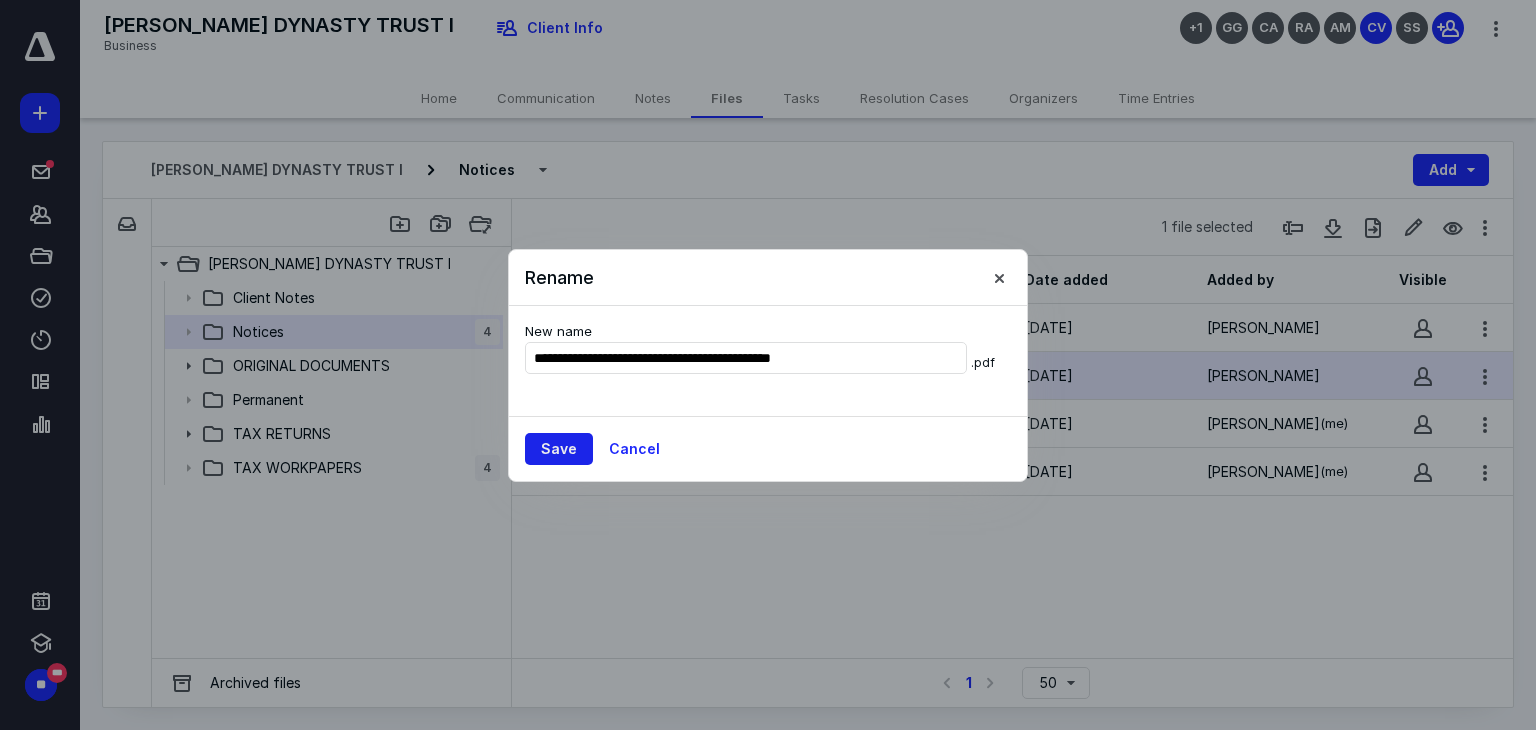 type on "**********" 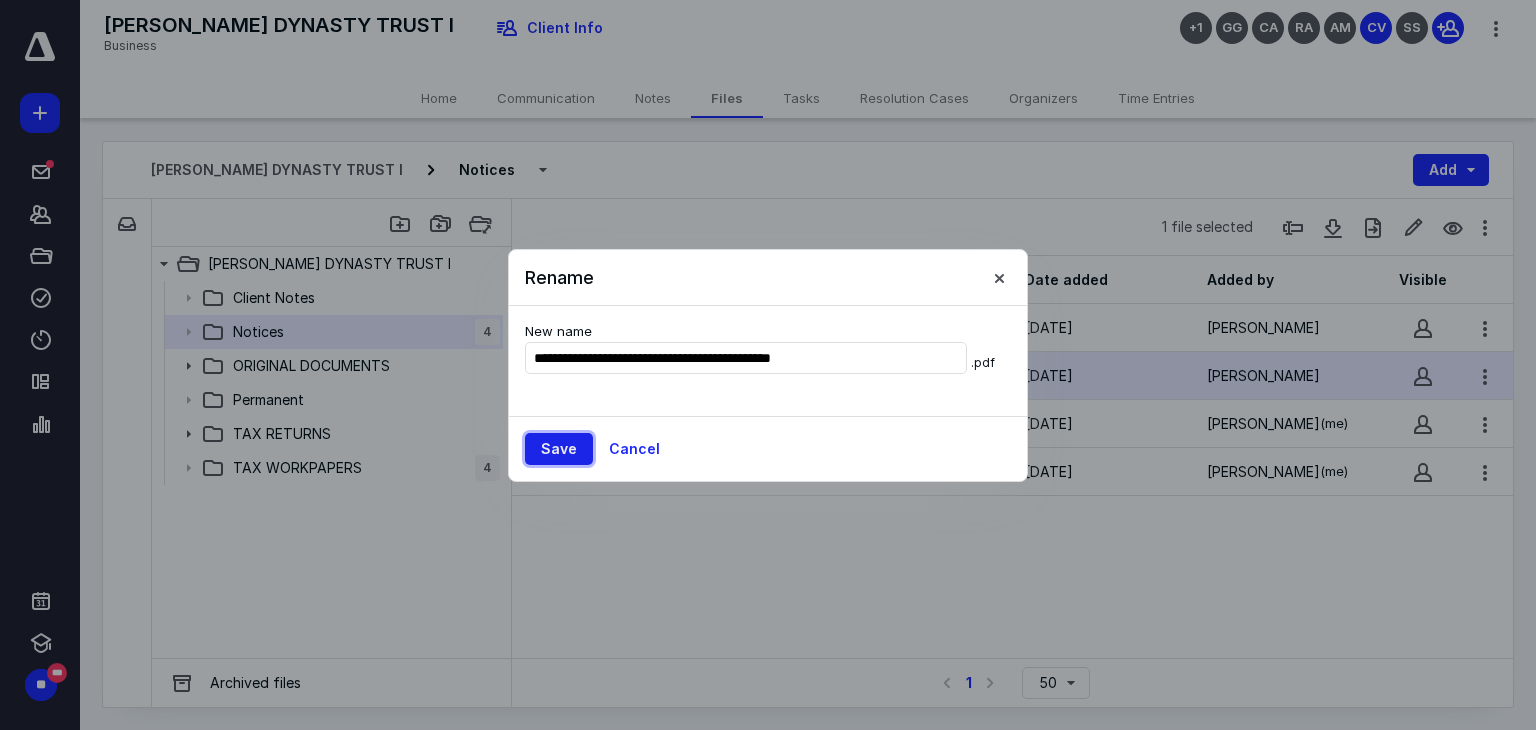 click on "Save" at bounding box center [559, 449] 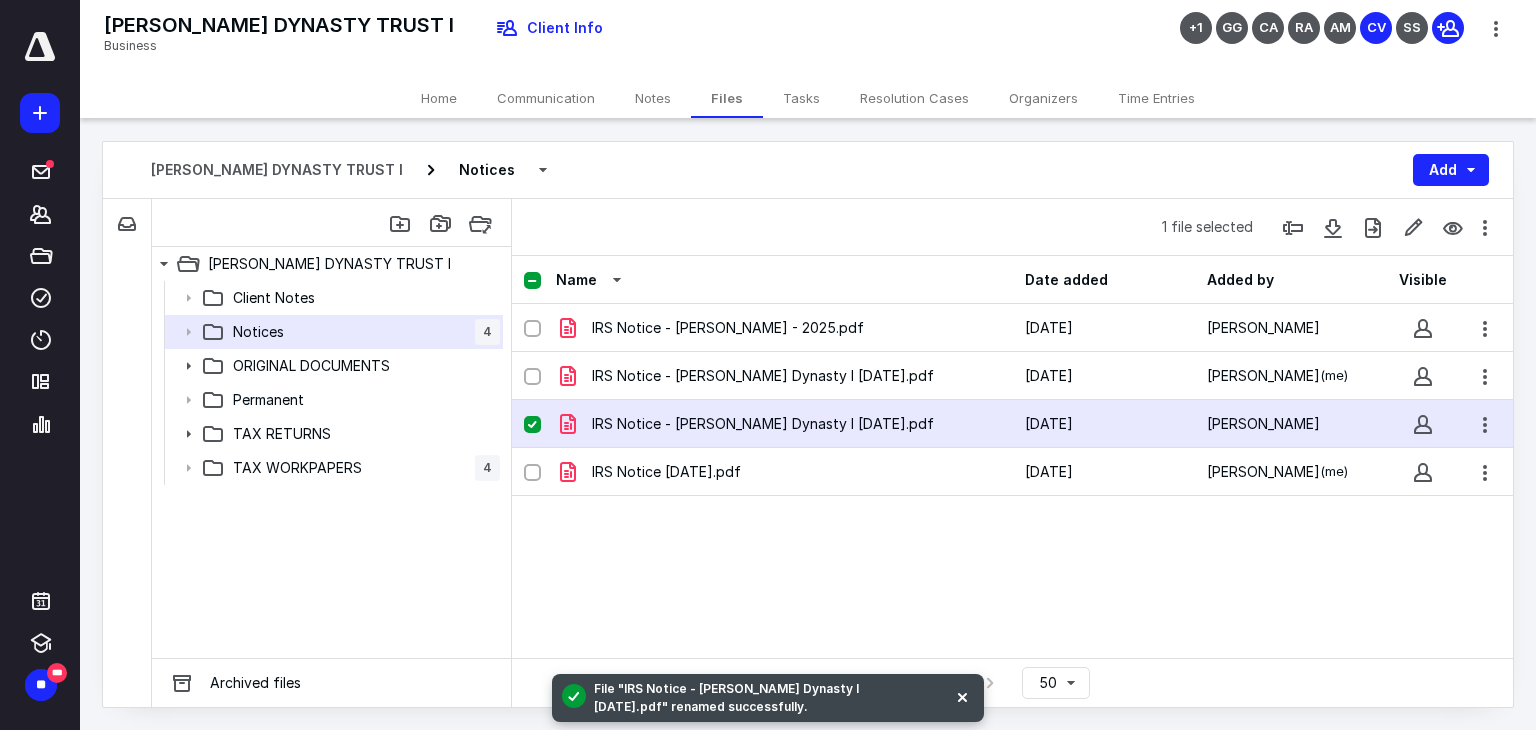 click on "Tasks" at bounding box center (801, 98) 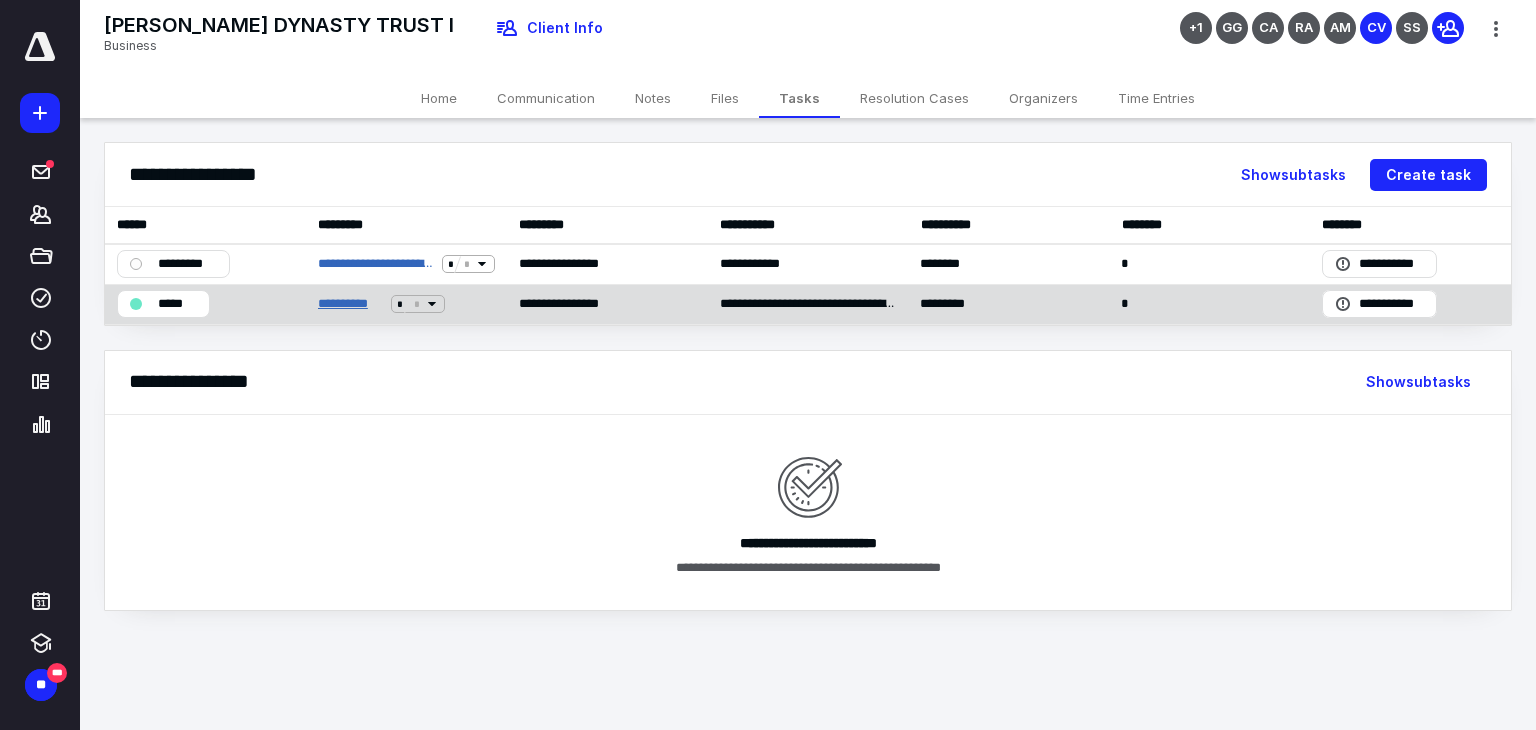 click on "**********" at bounding box center [351, 304] 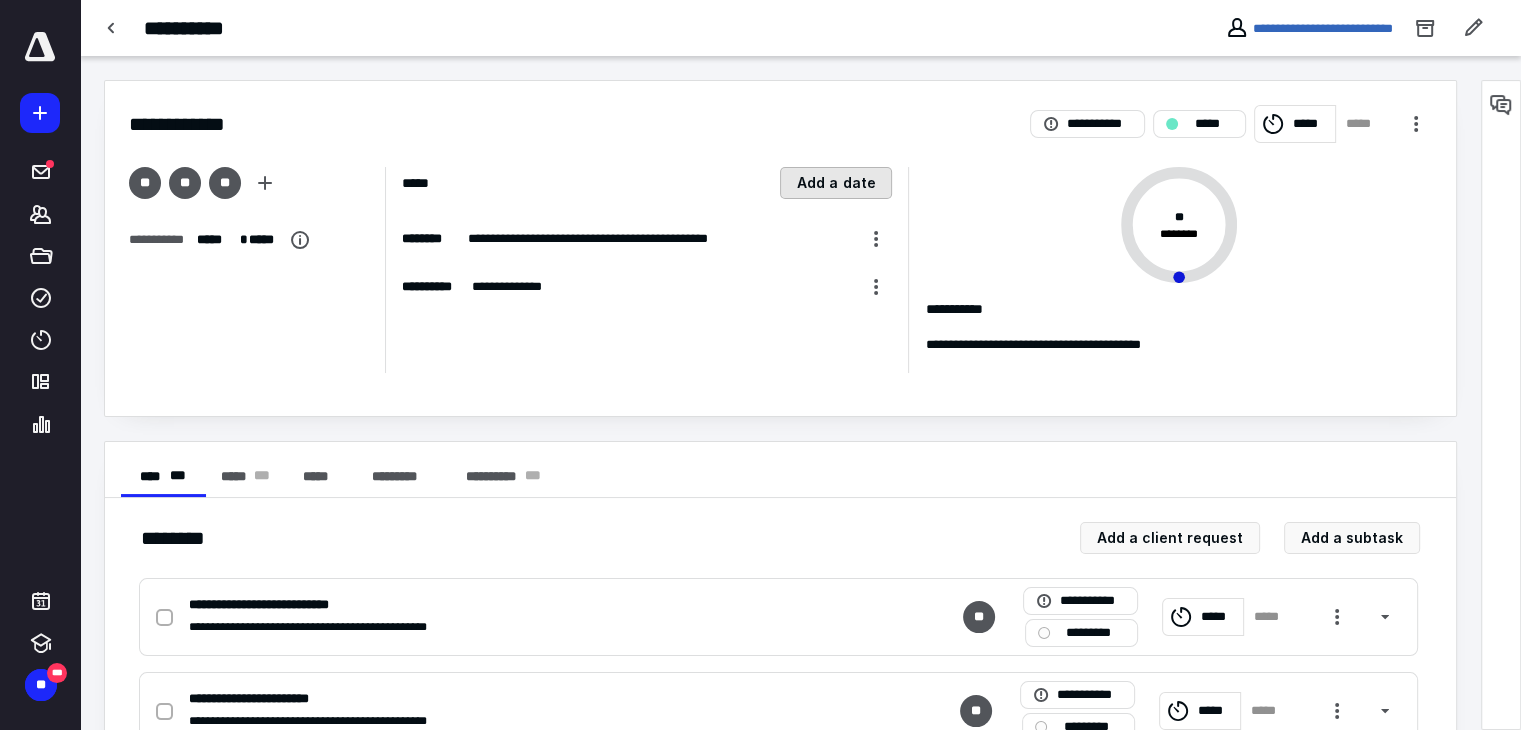 click on "Add a date" at bounding box center [836, 183] 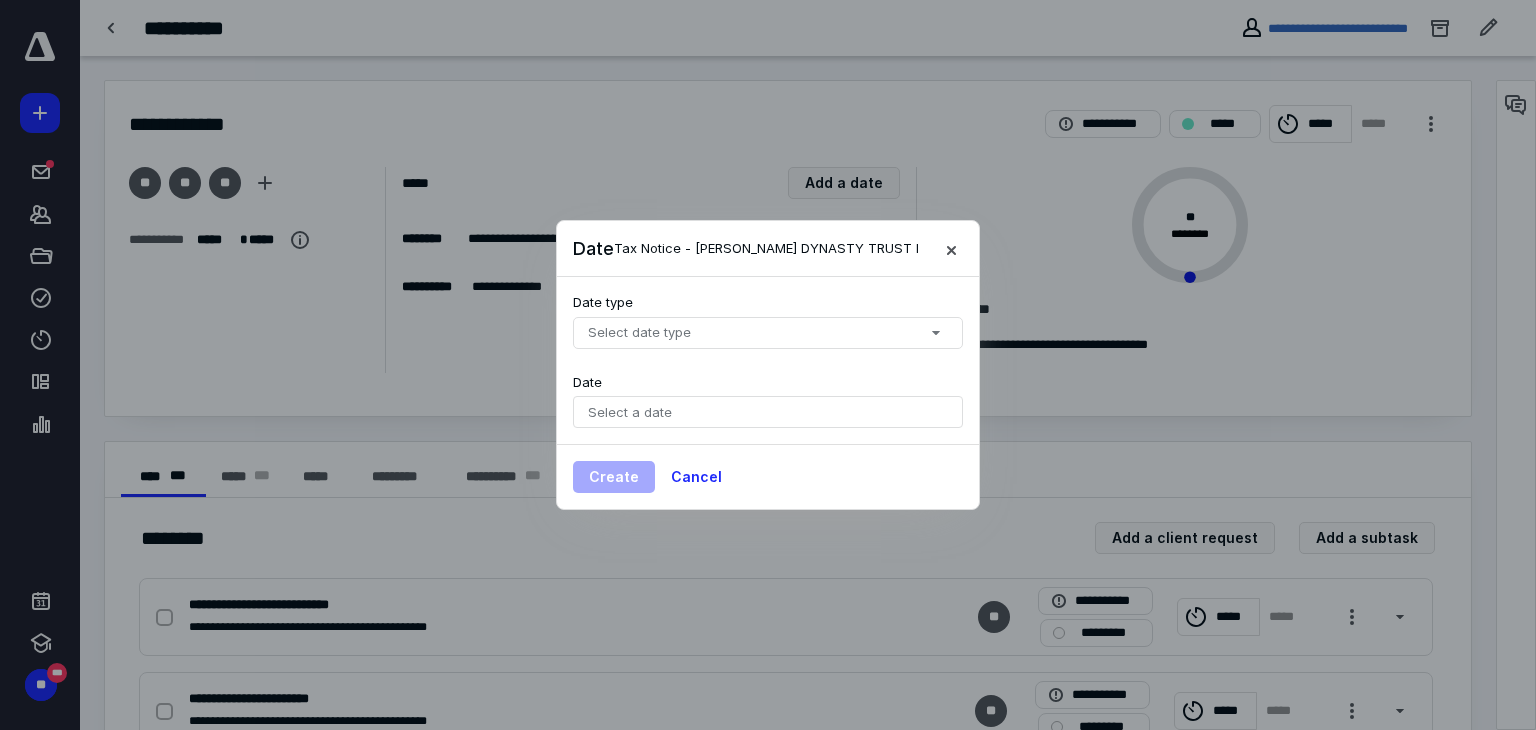 click on "Select date type" at bounding box center [768, 333] 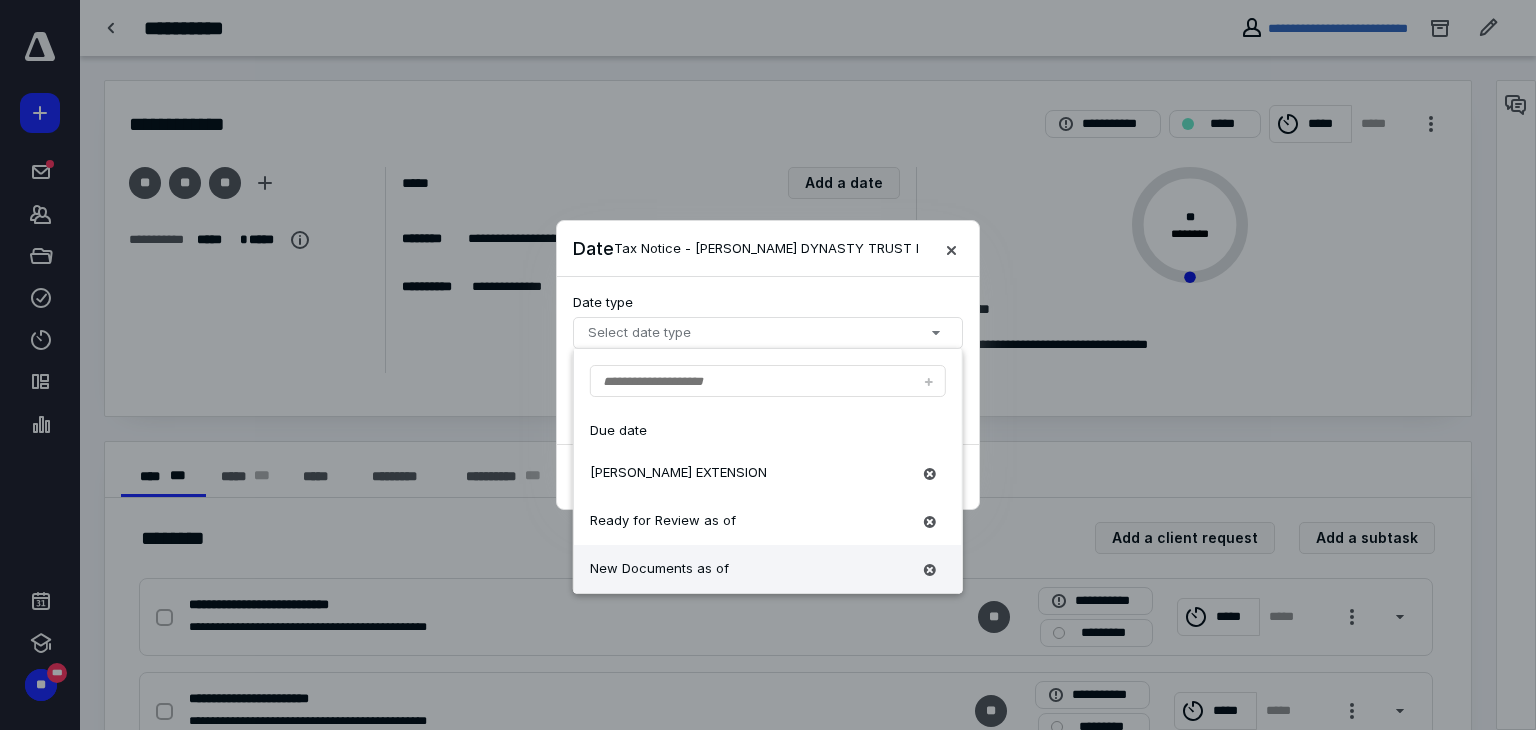 click on "New Documents as of" at bounding box center [750, 569] 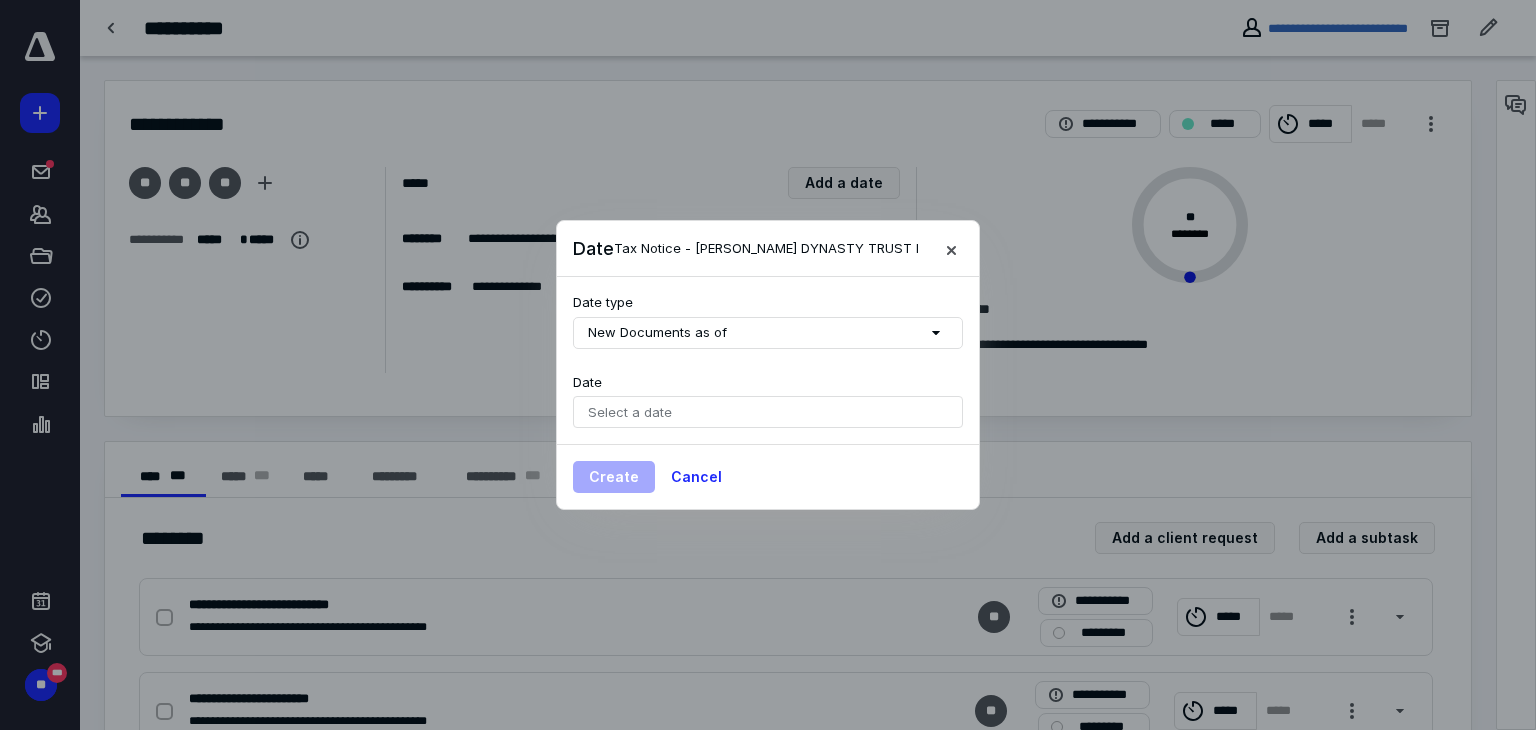 click on "Select a date" at bounding box center (768, 412) 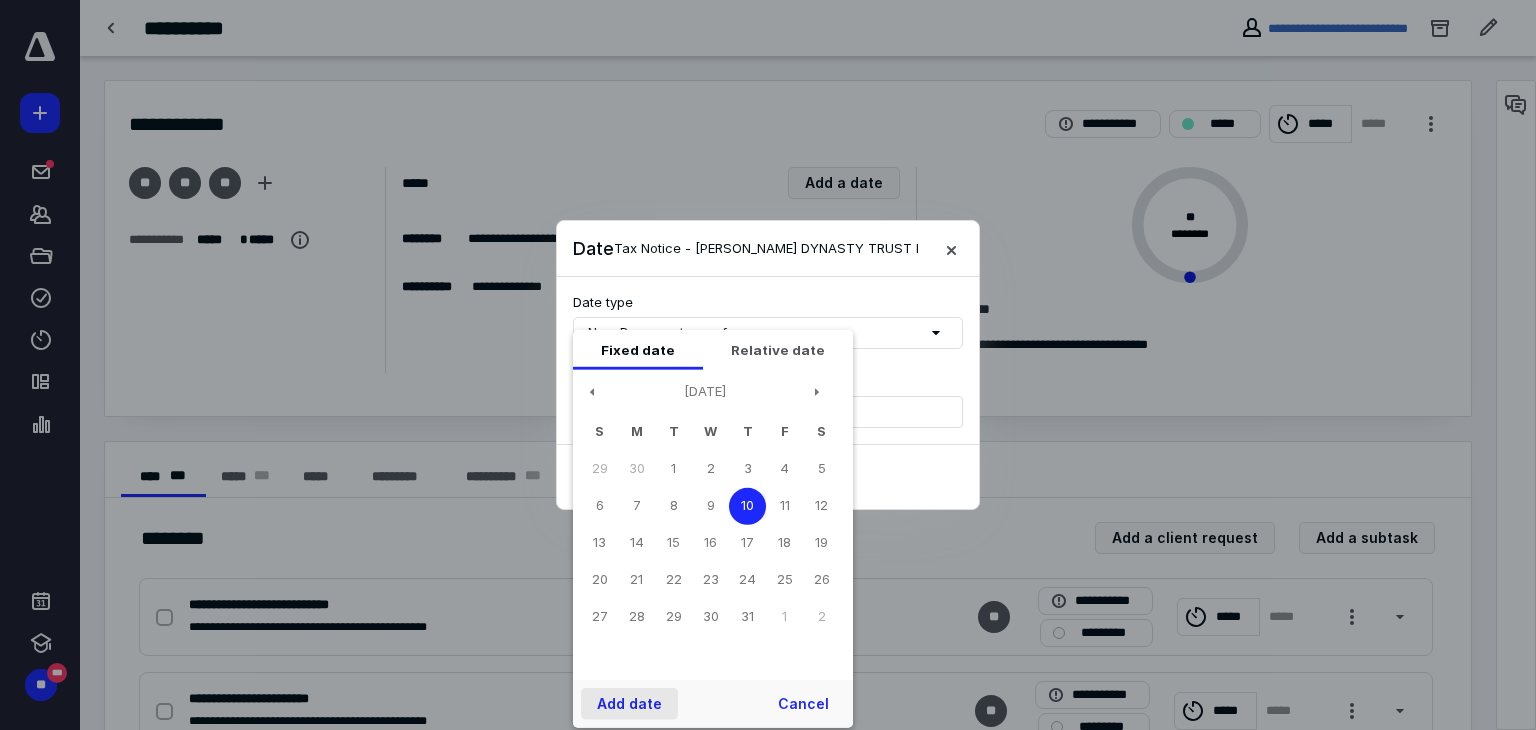 click on "Add date" at bounding box center [629, 704] 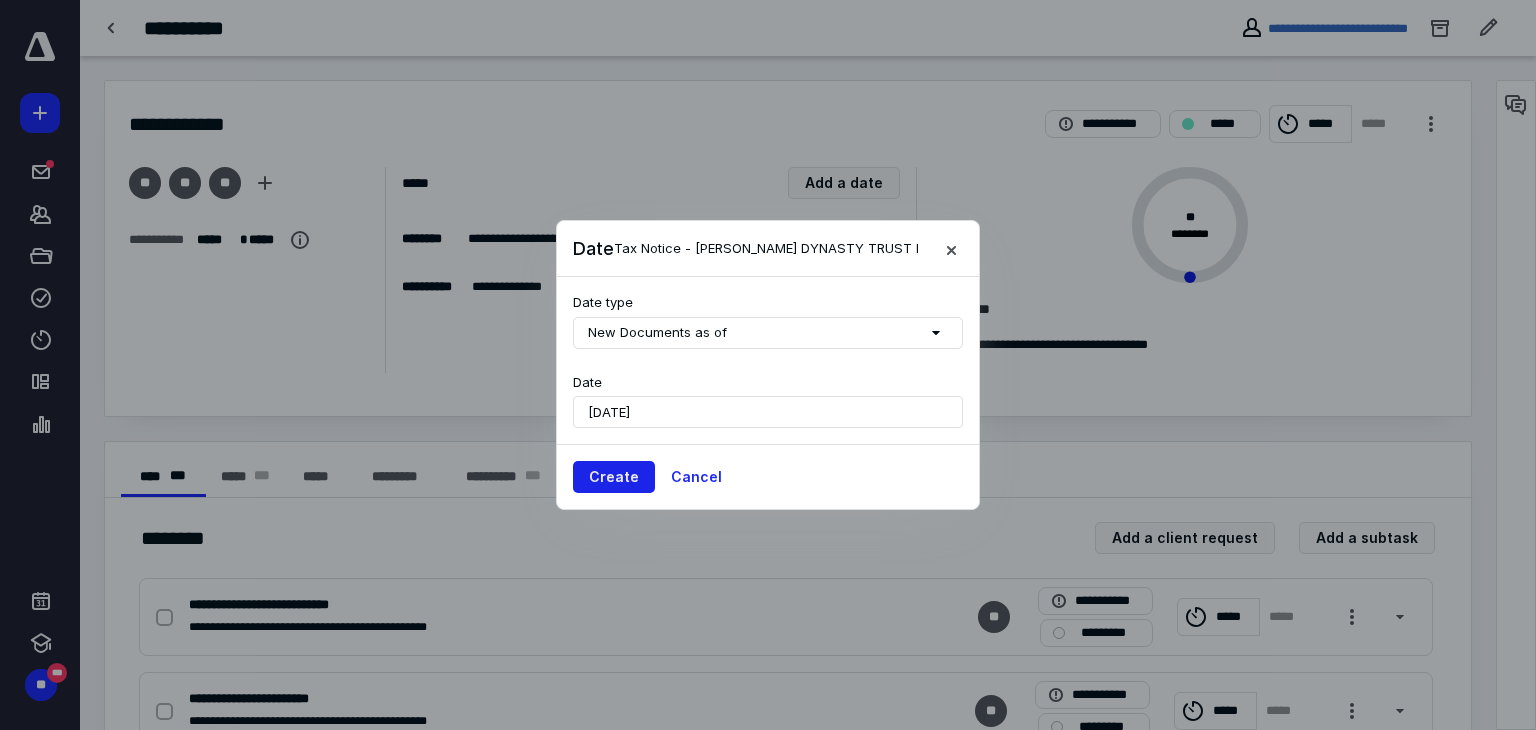click on "Create" at bounding box center (614, 477) 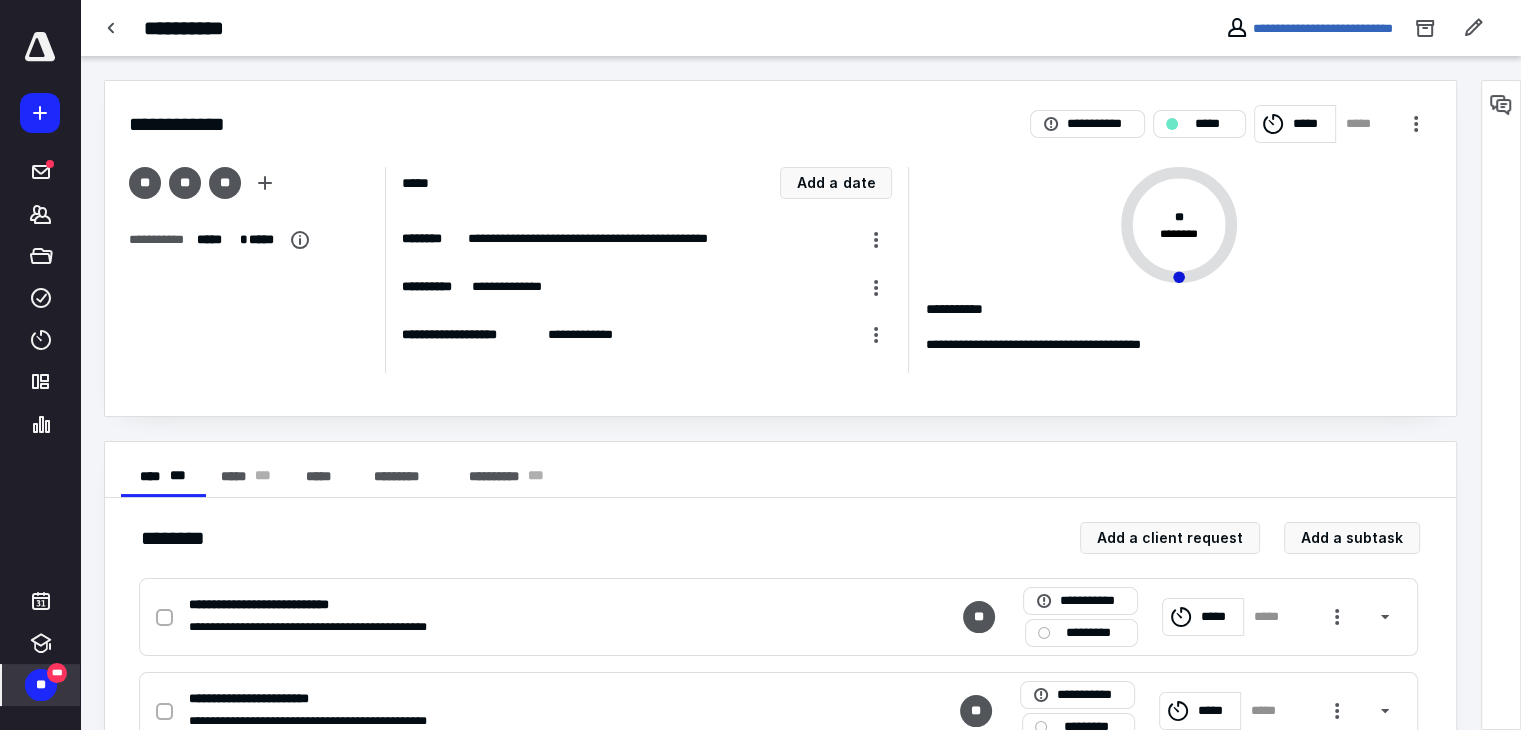 click on "**" at bounding box center [41, 685] 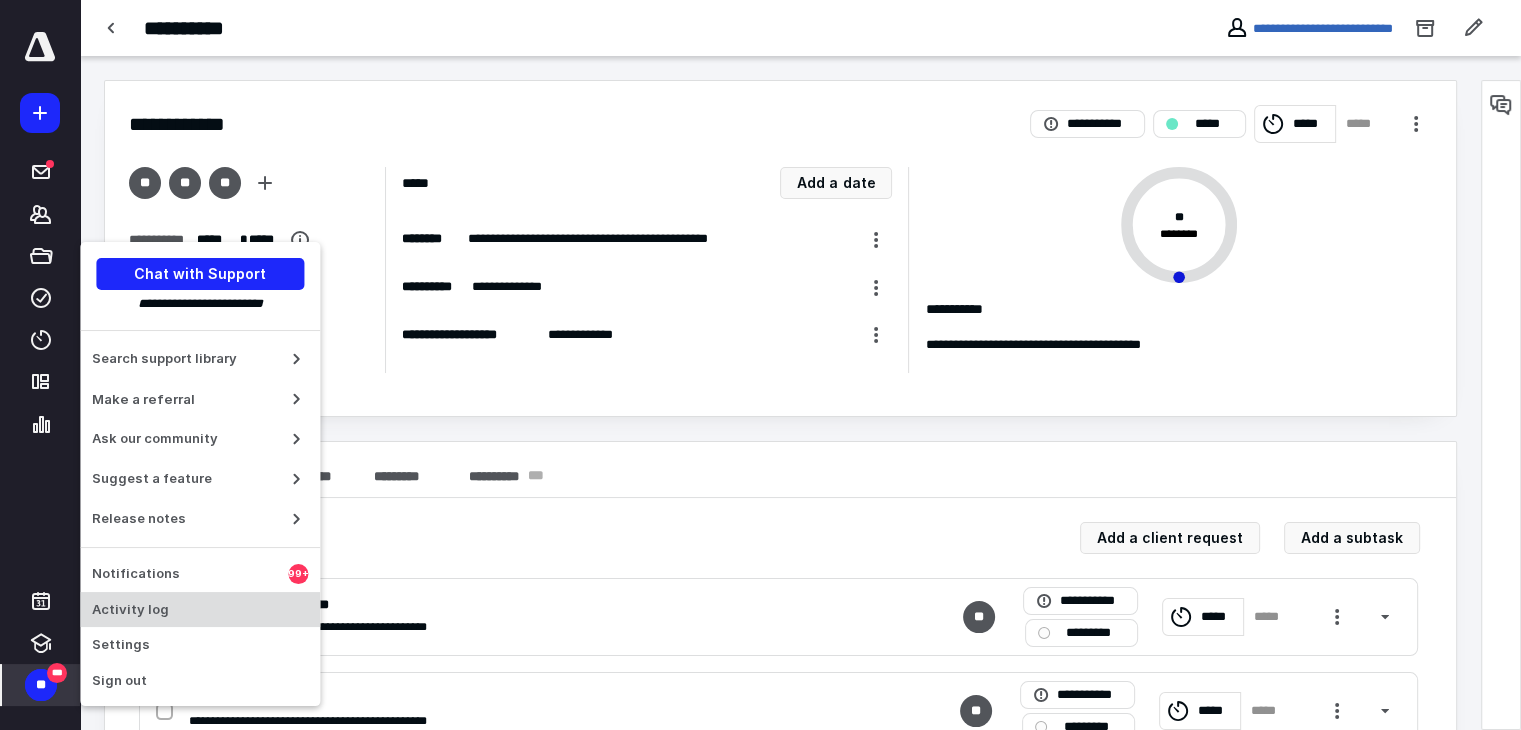 click on "Activity log" at bounding box center [200, 610] 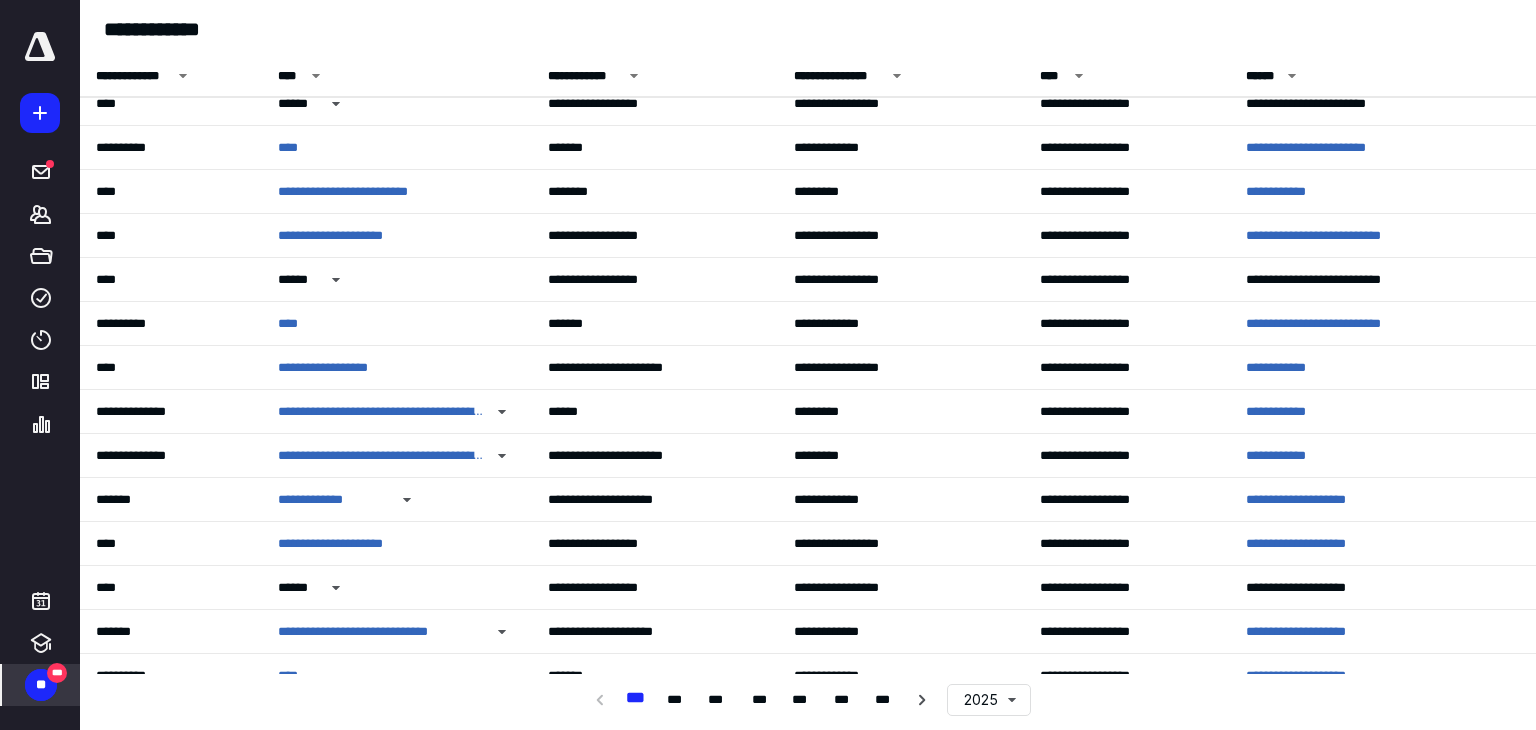 scroll, scrollTop: 1833, scrollLeft: 0, axis: vertical 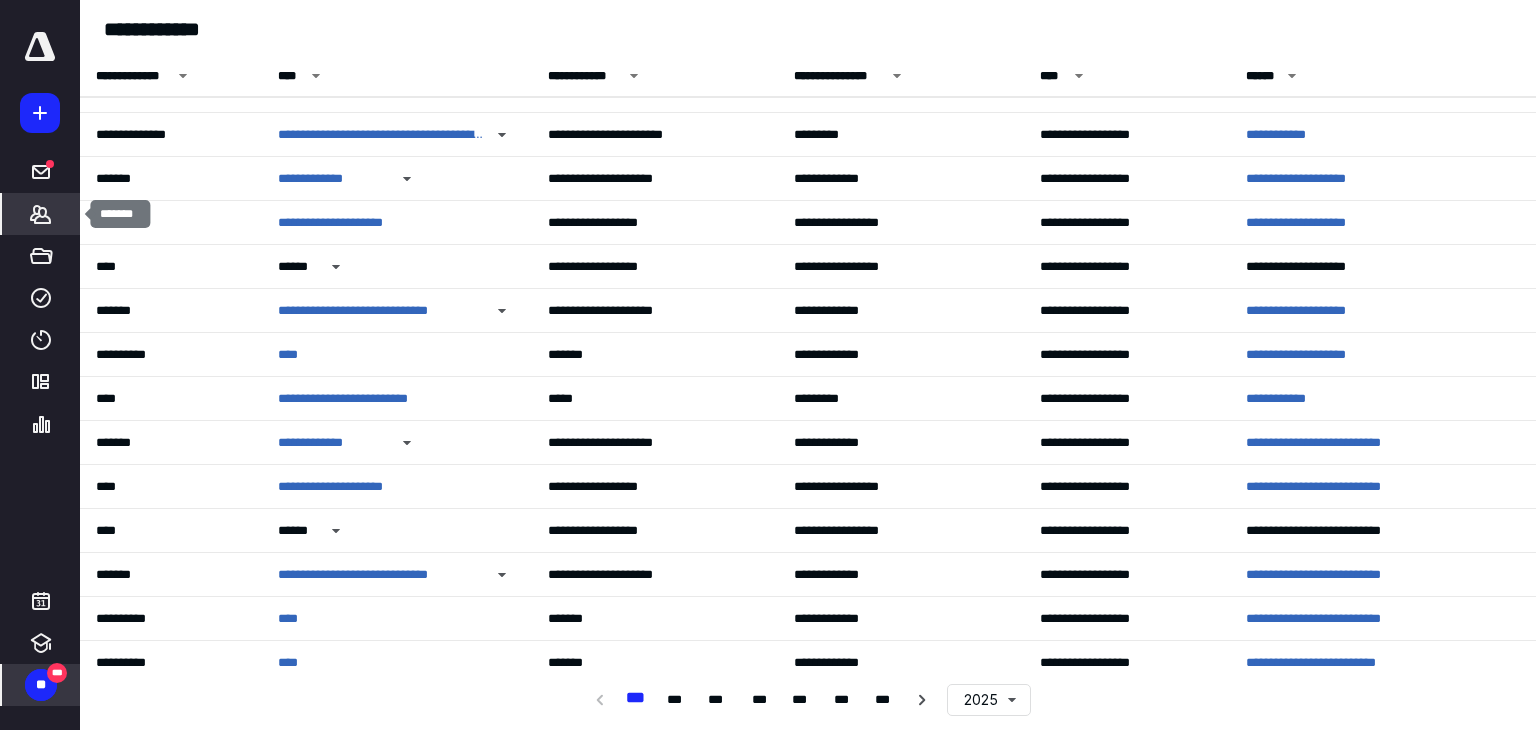 click 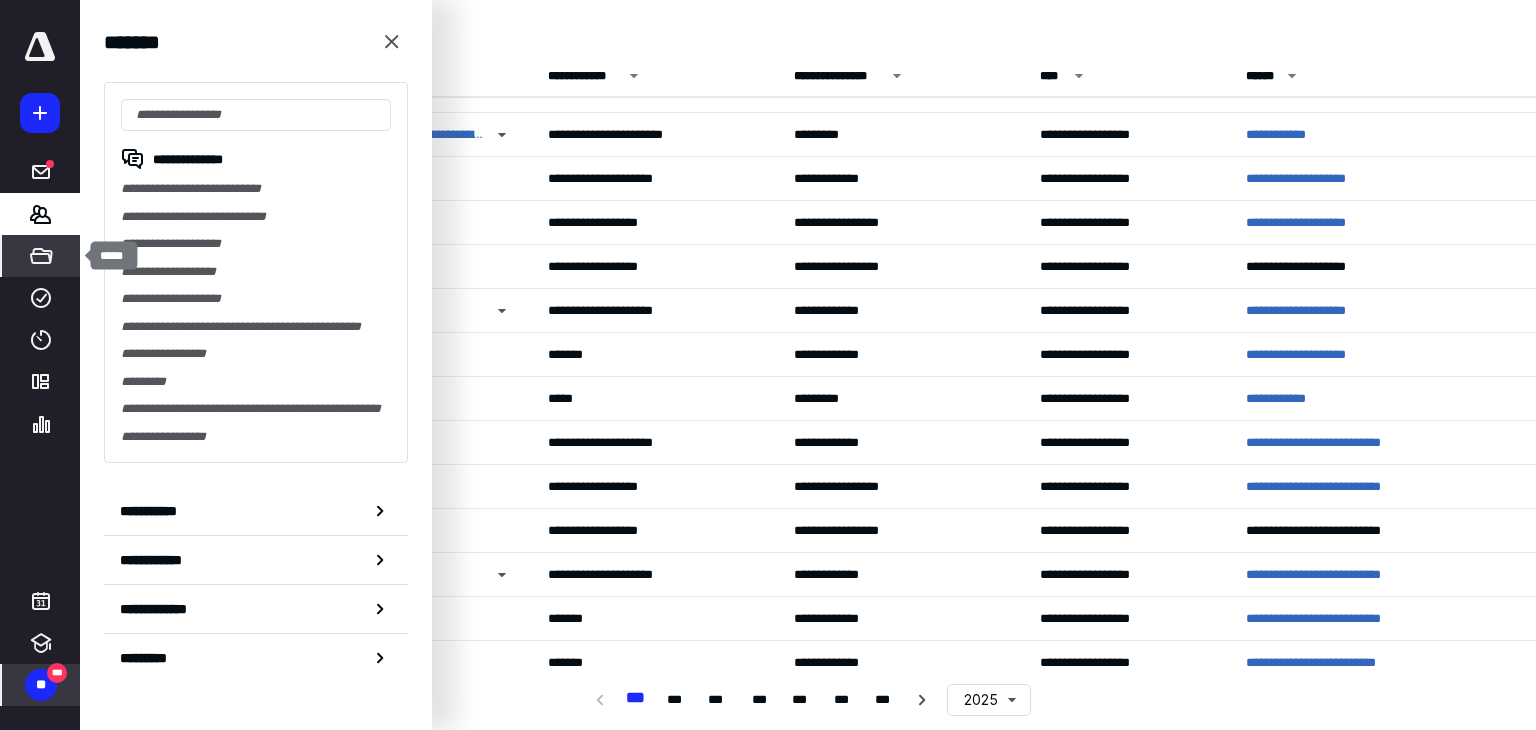 click 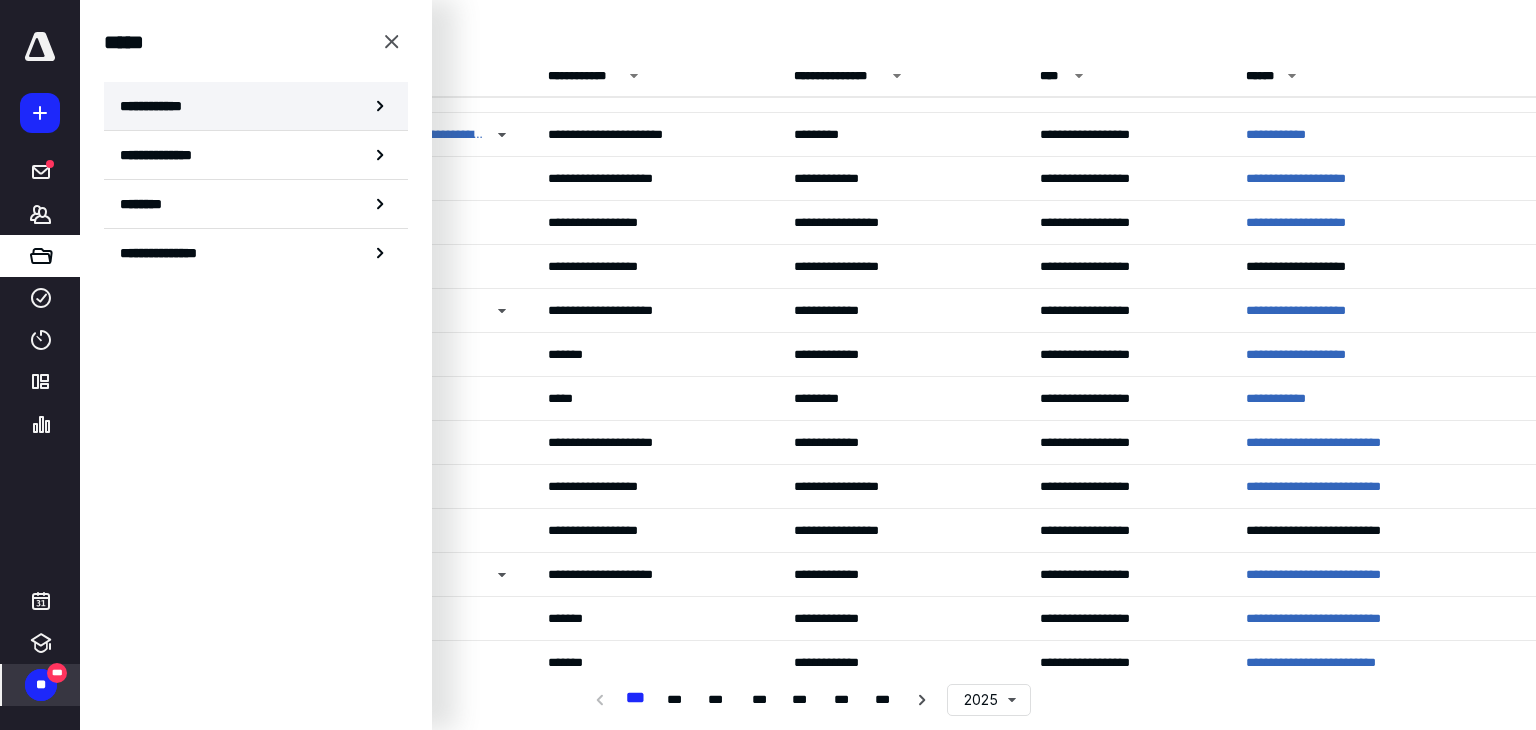 click on "**********" at bounding box center [256, 106] 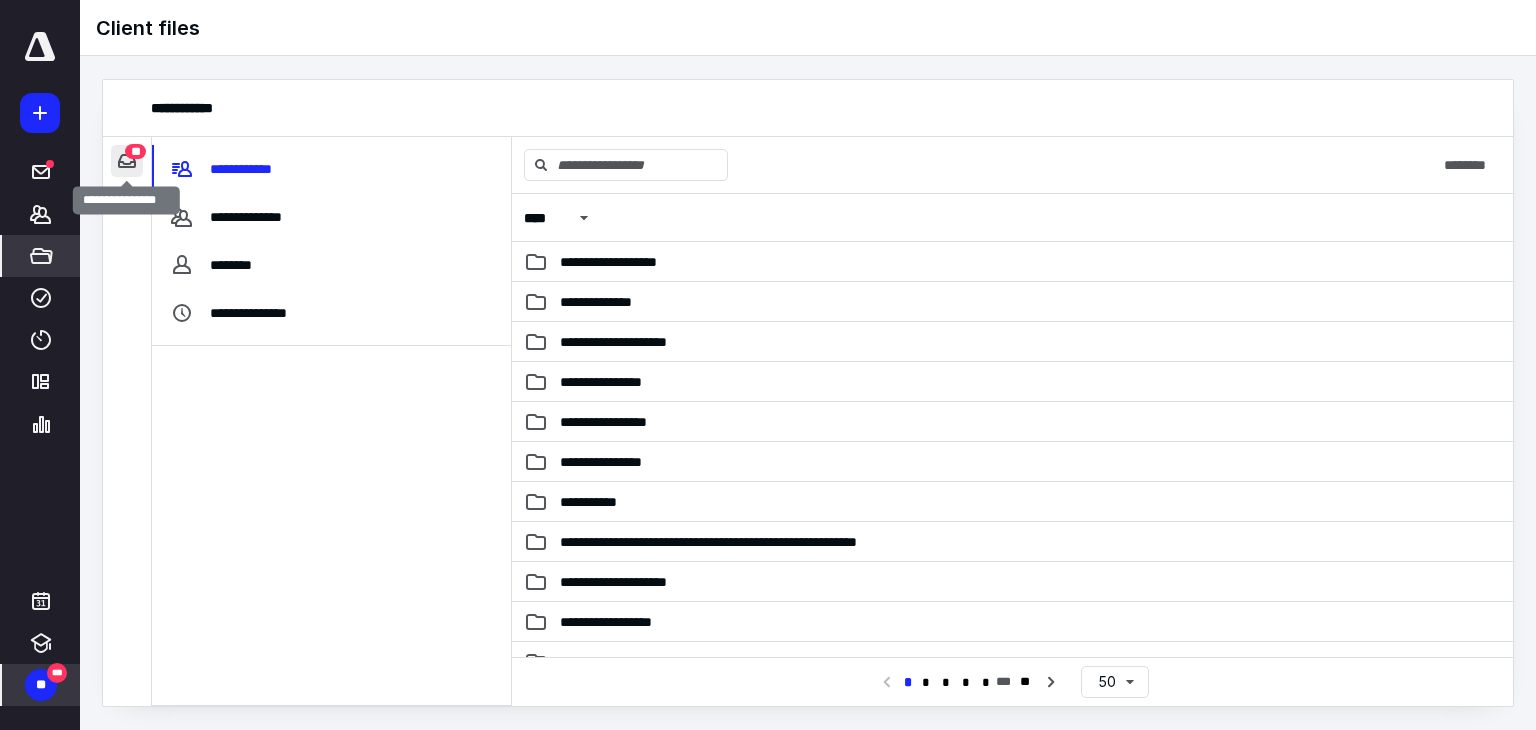 click at bounding box center [127, 161] 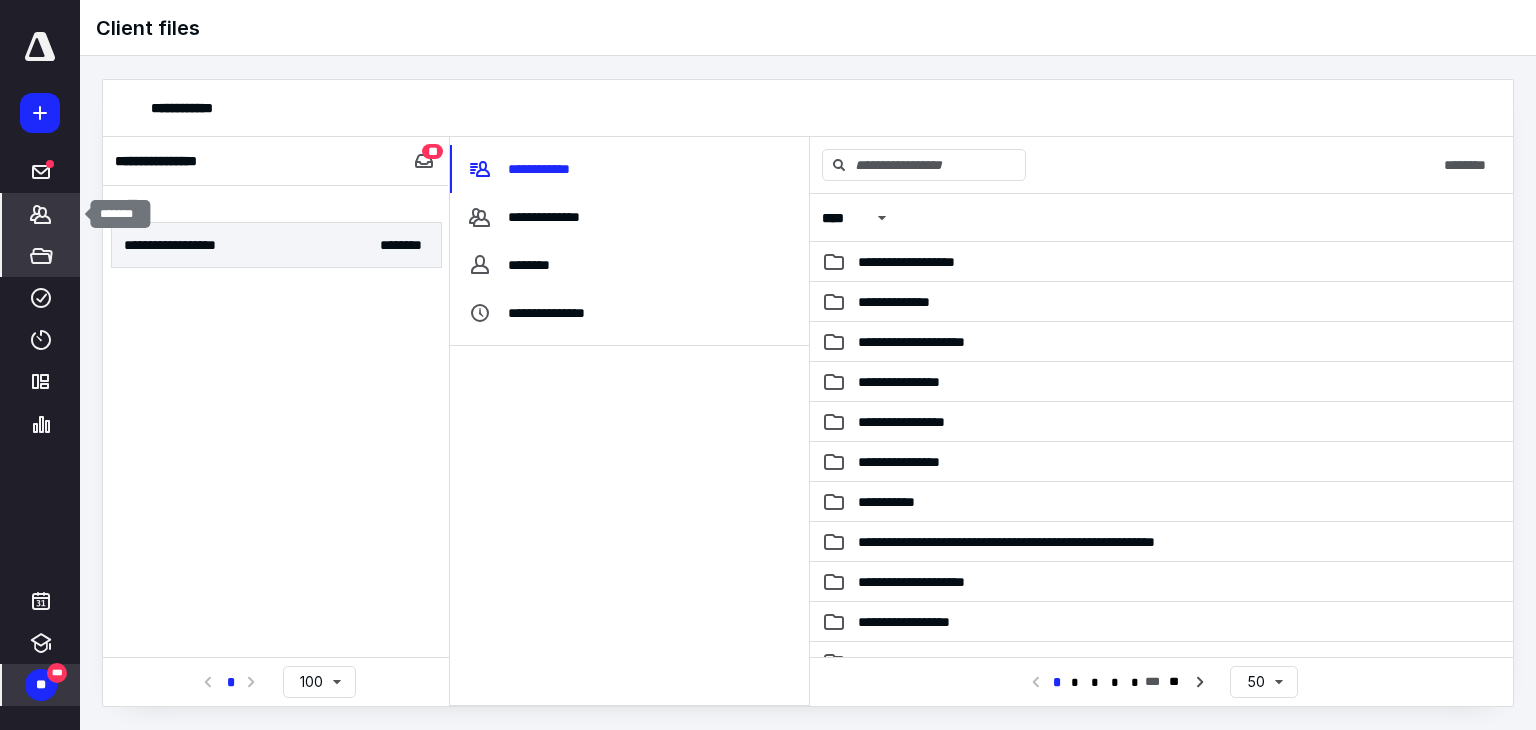 click 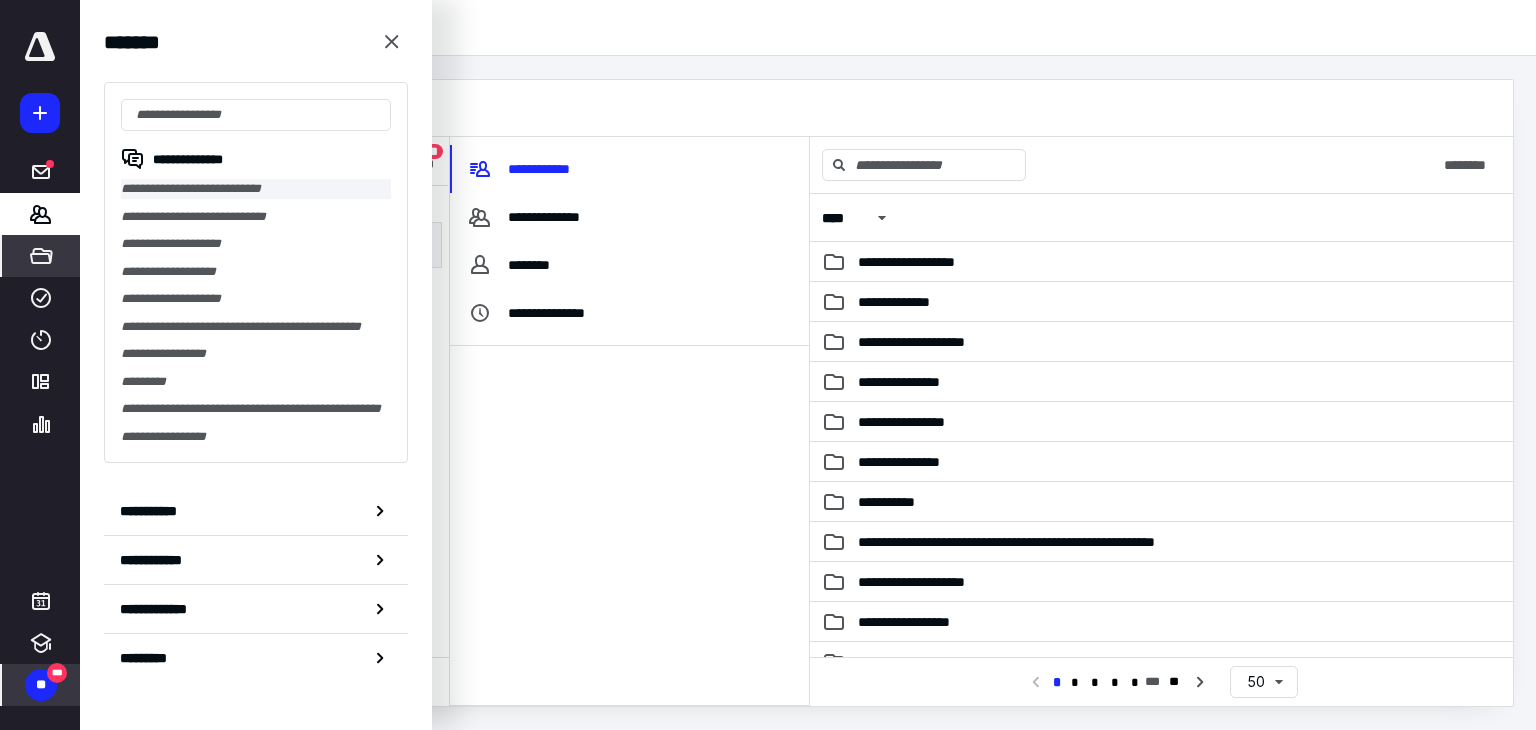 click on "**********" at bounding box center (256, 189) 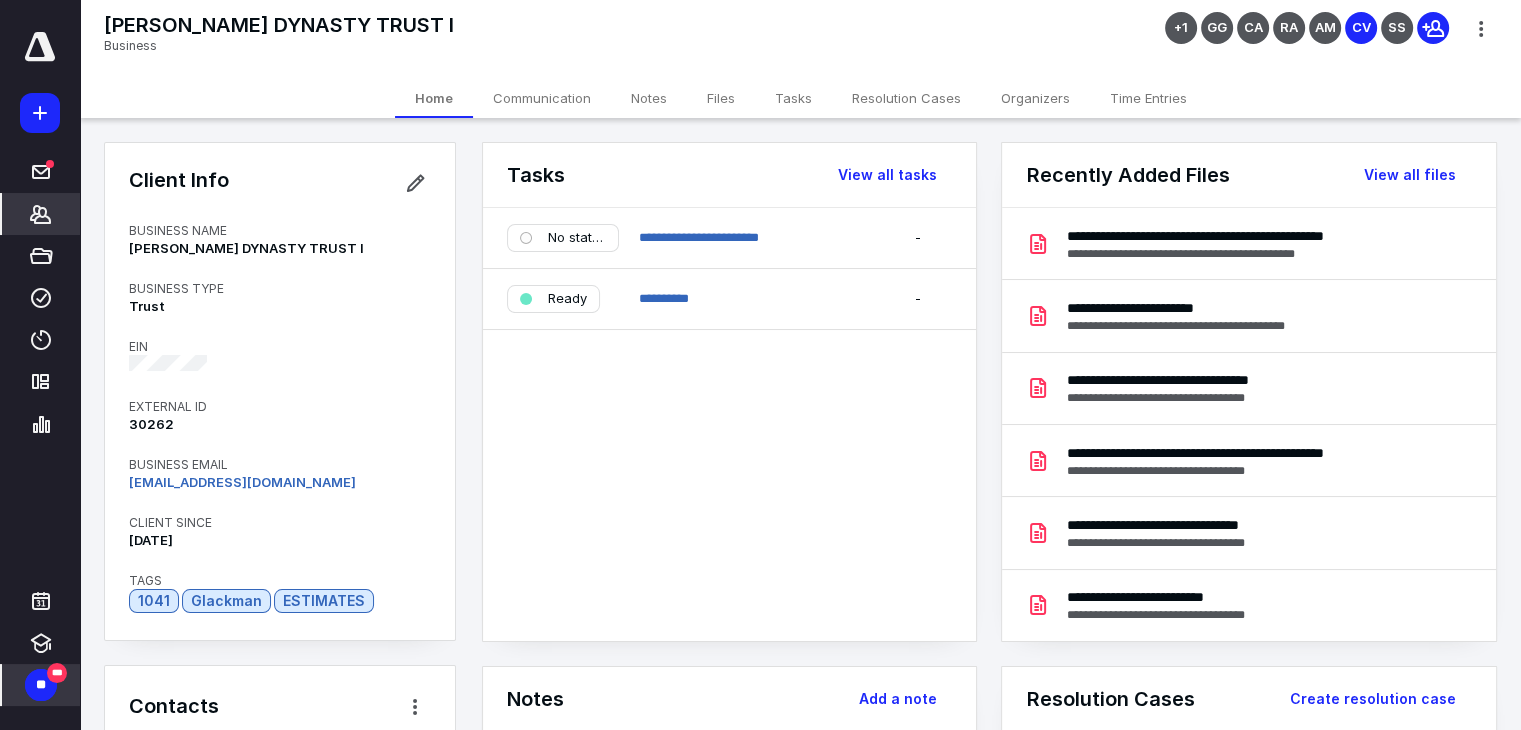 click on "Files" at bounding box center (721, 98) 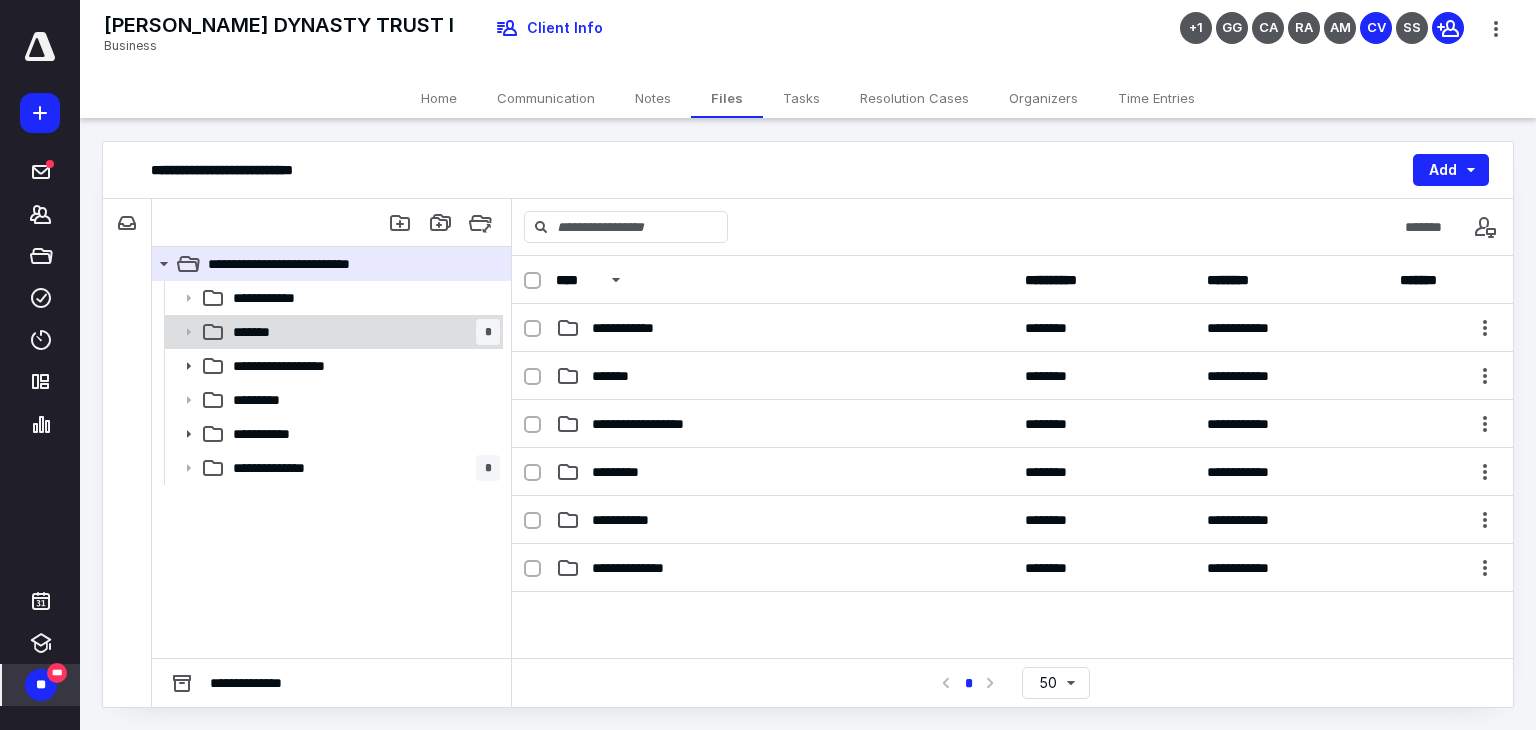 click on "******* *" at bounding box center (362, 332) 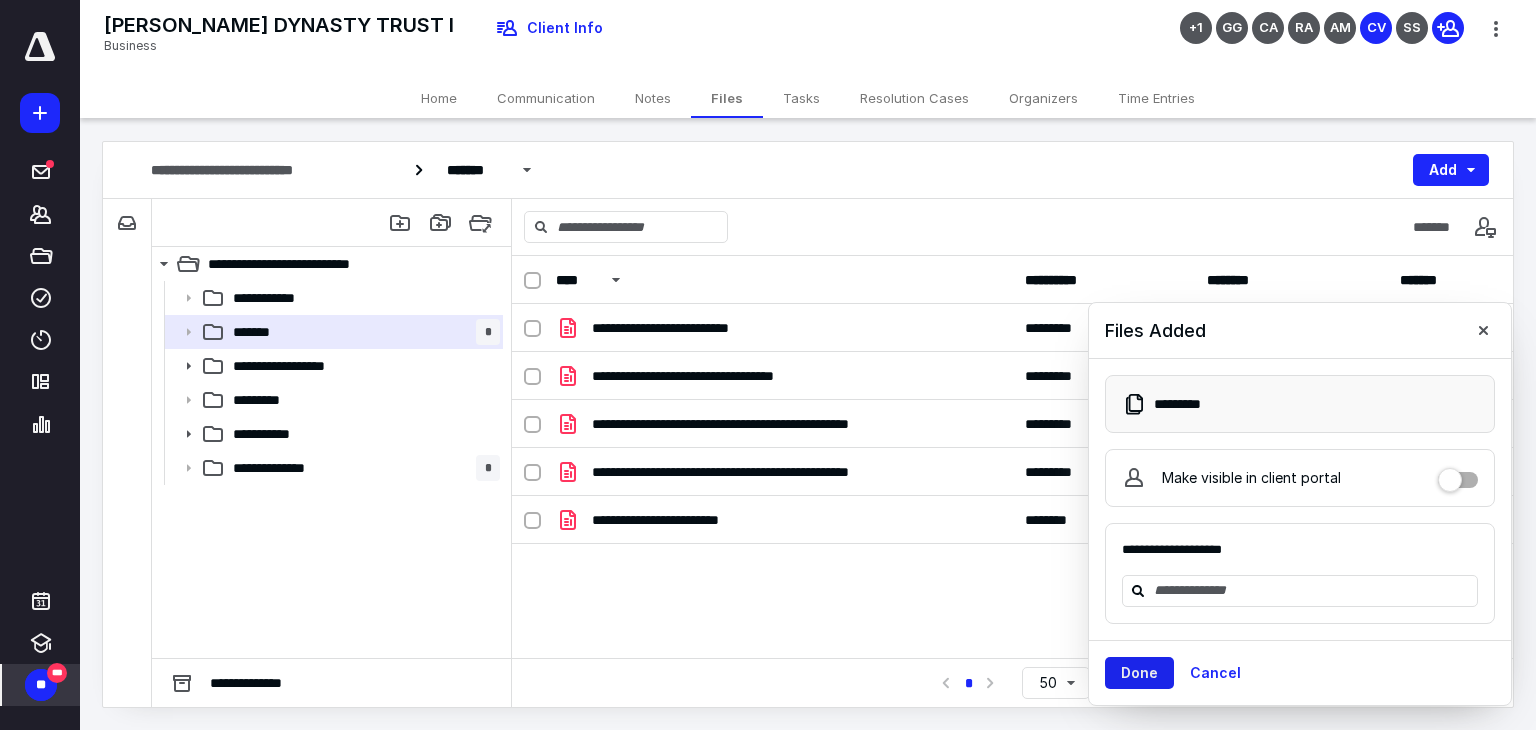 click on "Done" at bounding box center (1139, 673) 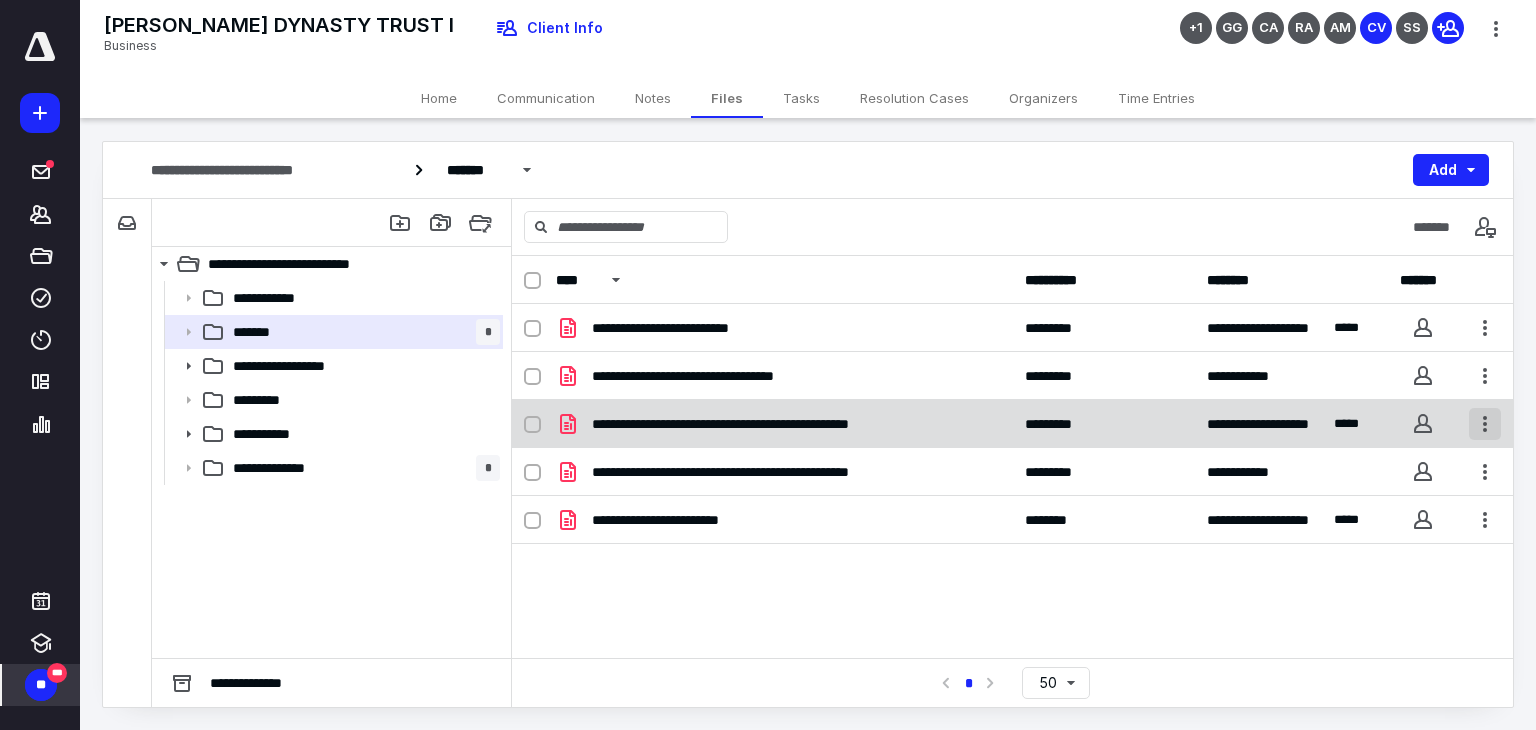 click at bounding box center [1485, 424] 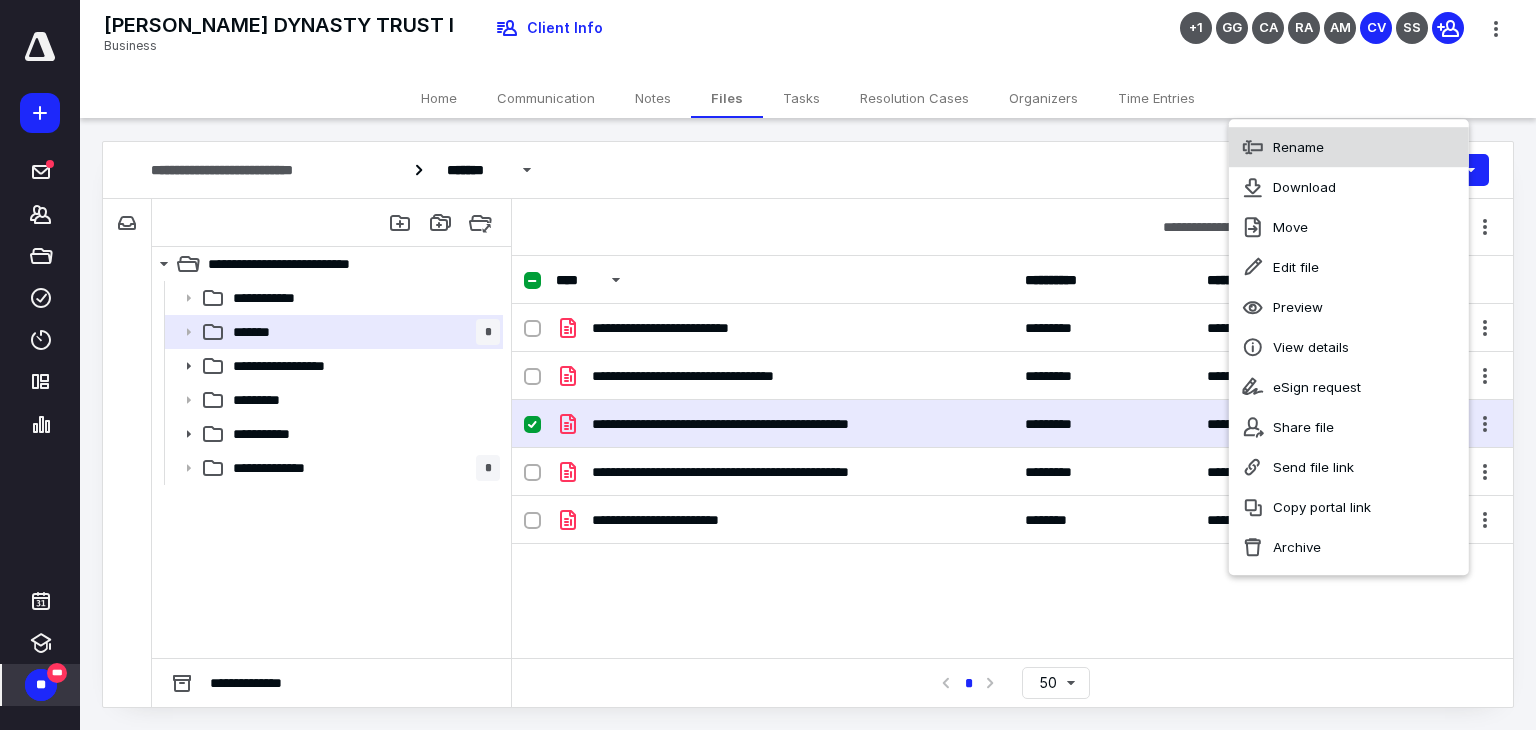 click on "Rename" at bounding box center (1349, 147) 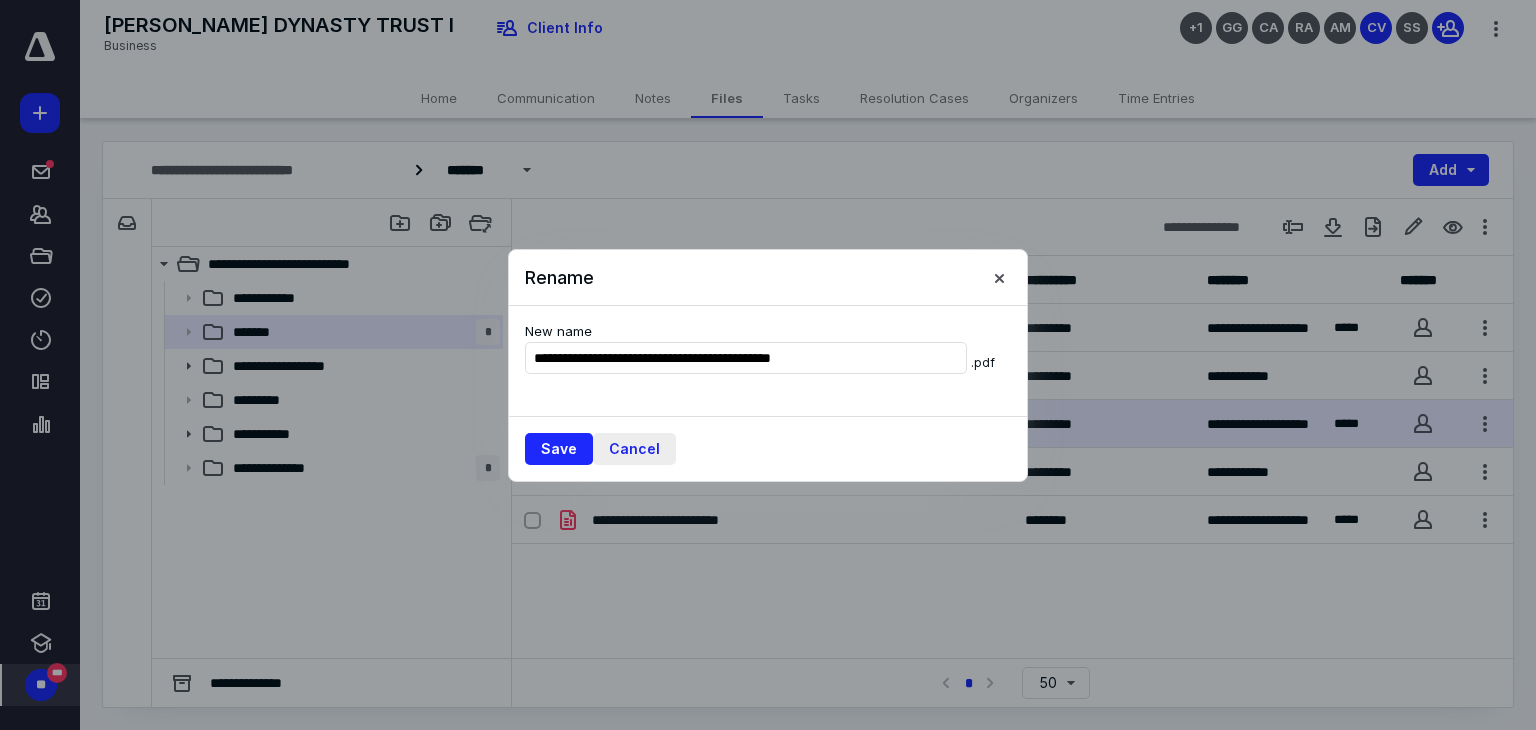 click on "Cancel" at bounding box center [634, 449] 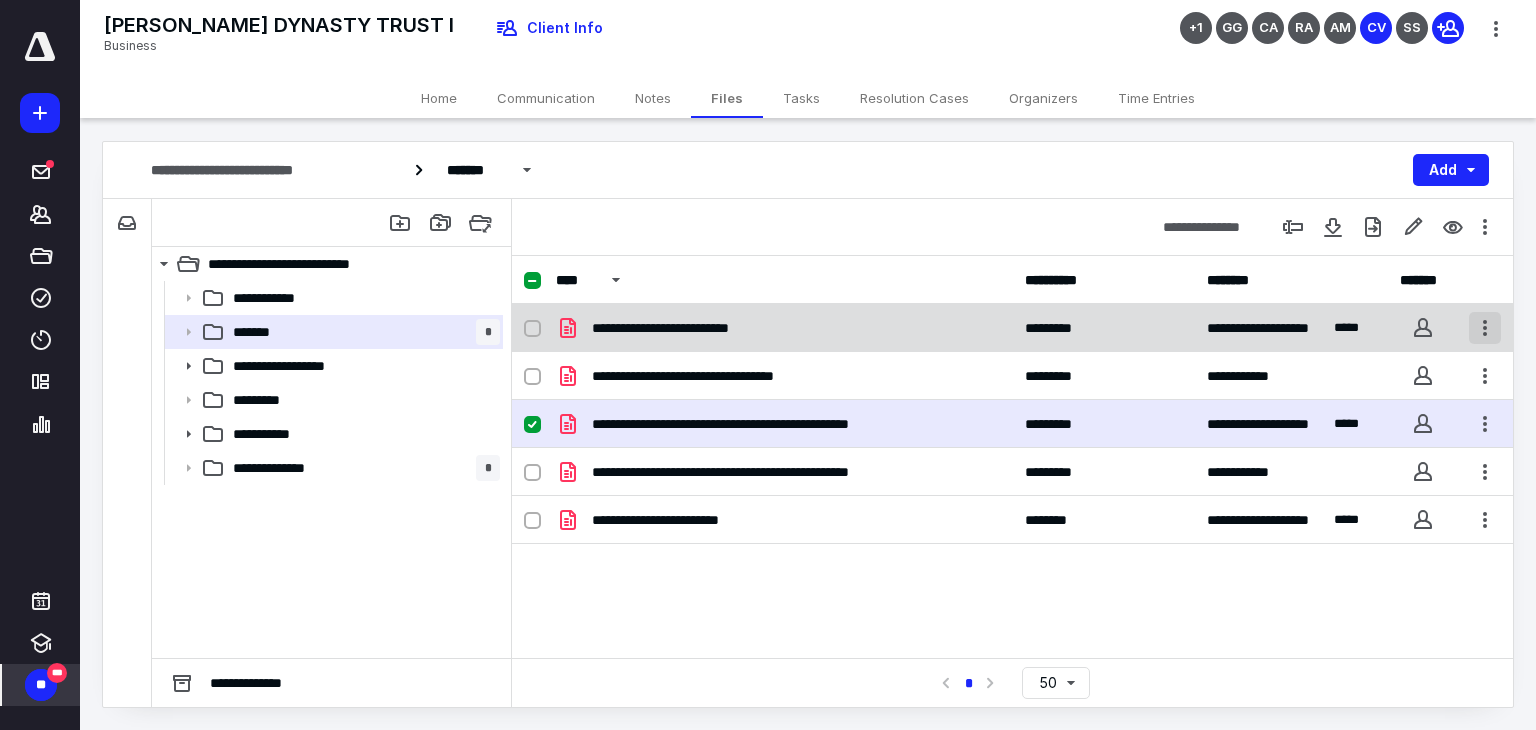 click at bounding box center [1485, 328] 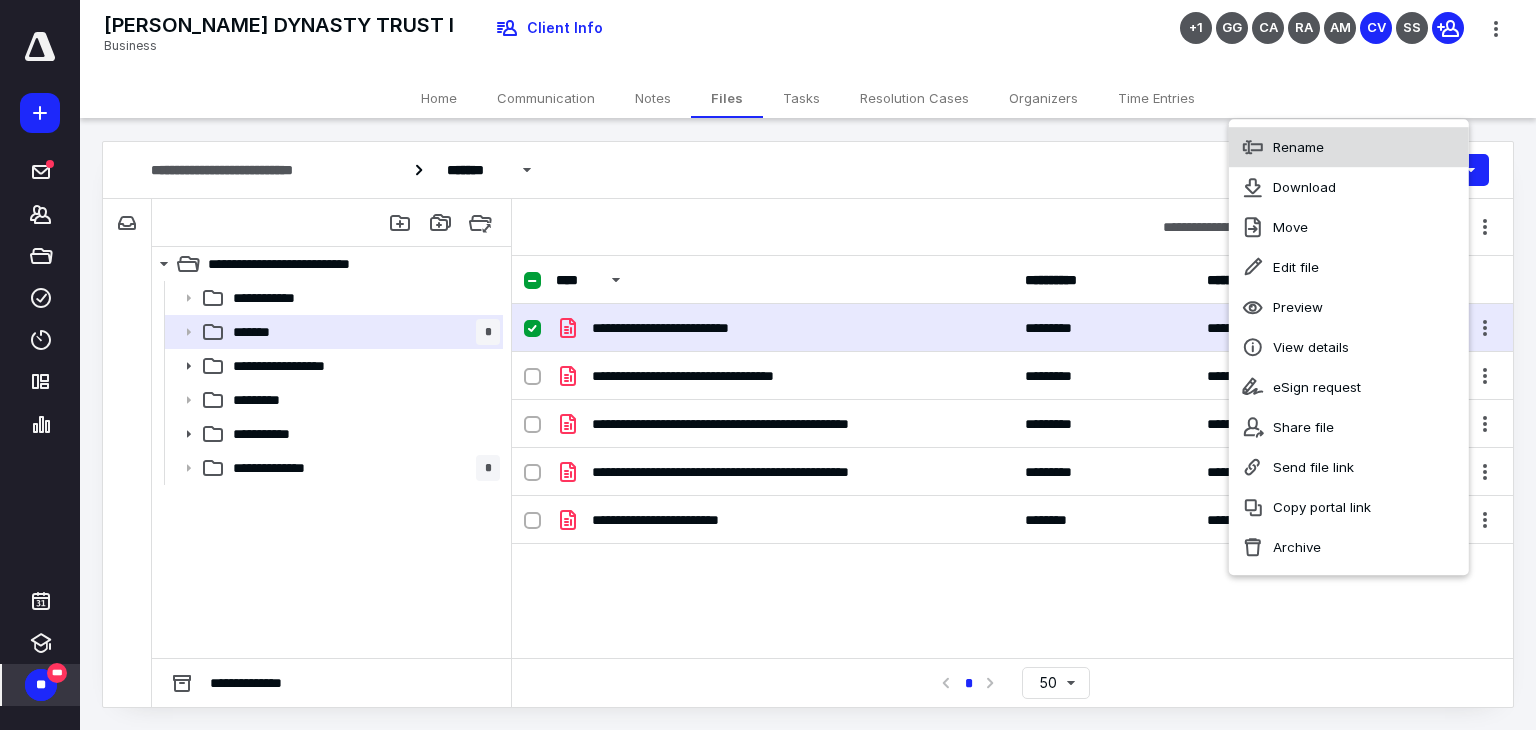 click on "Rename" at bounding box center [1349, 147] 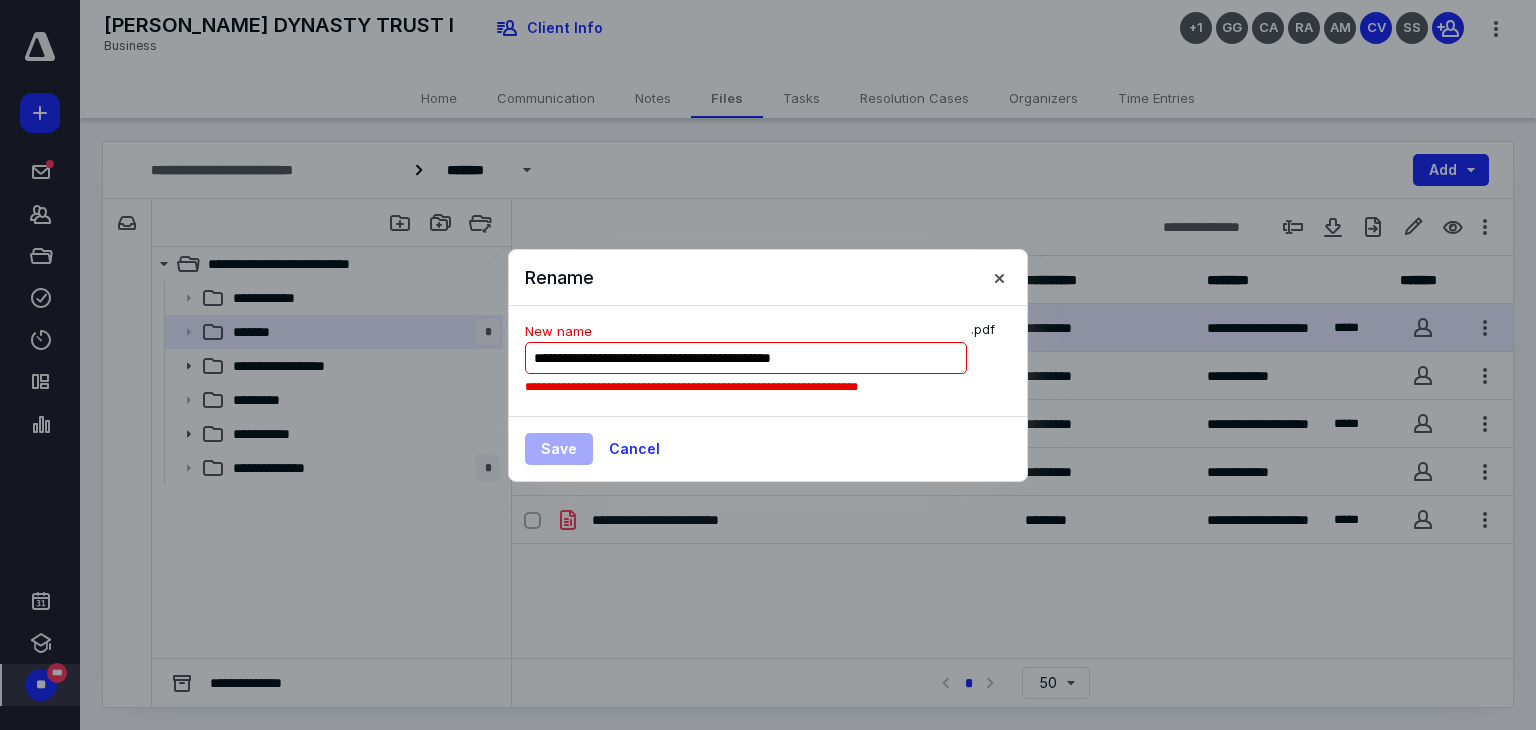 click on "**********" at bounding box center [746, 358] 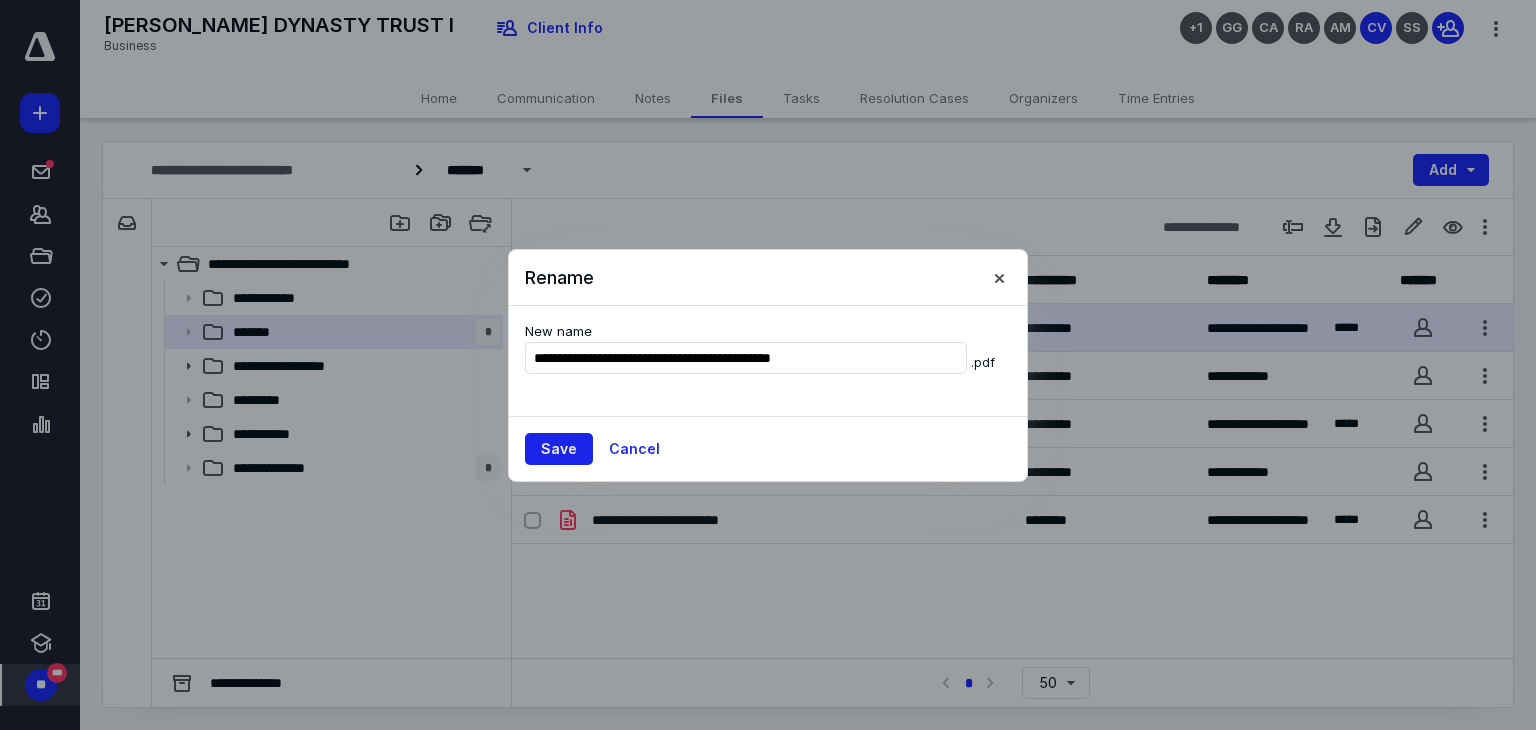 type on "**********" 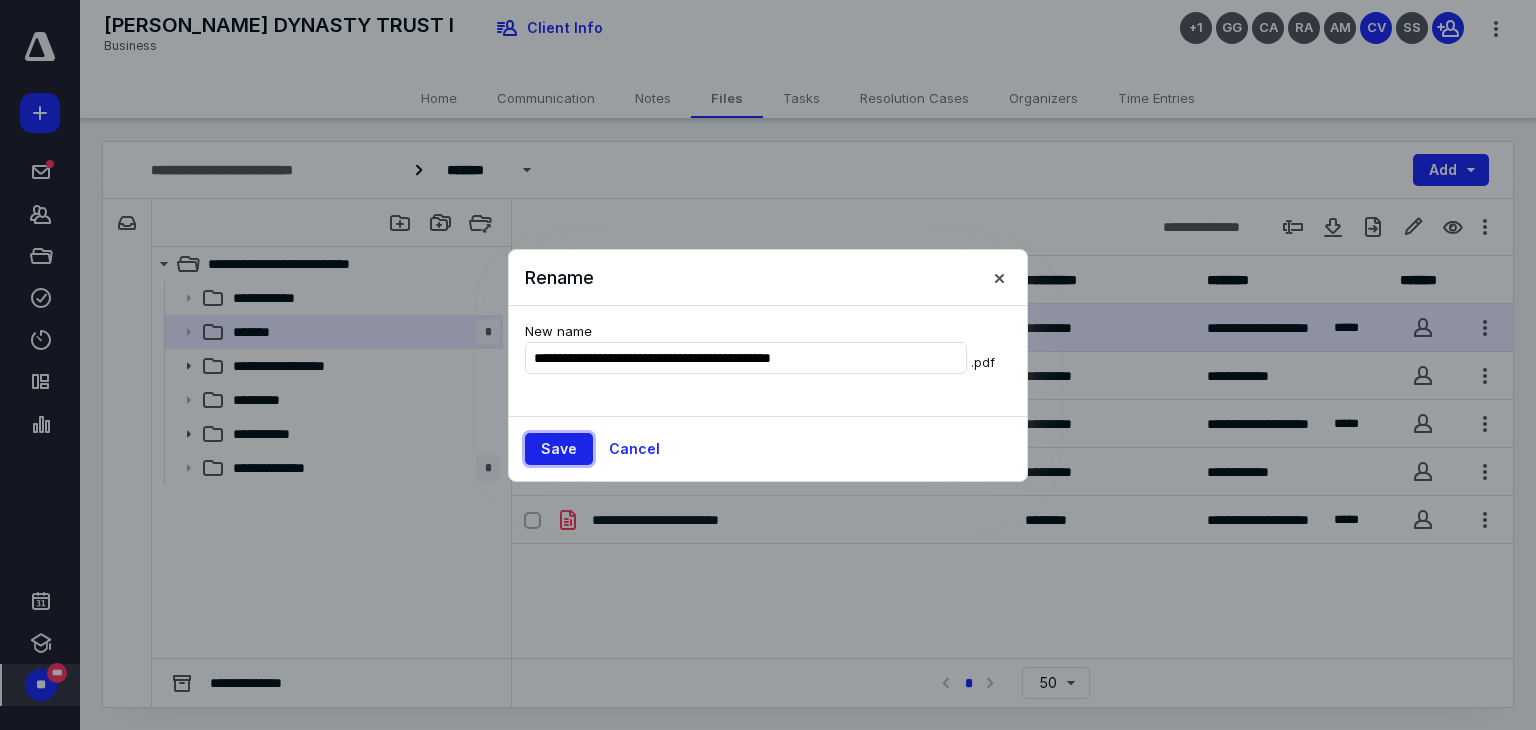 click on "Save" at bounding box center [559, 449] 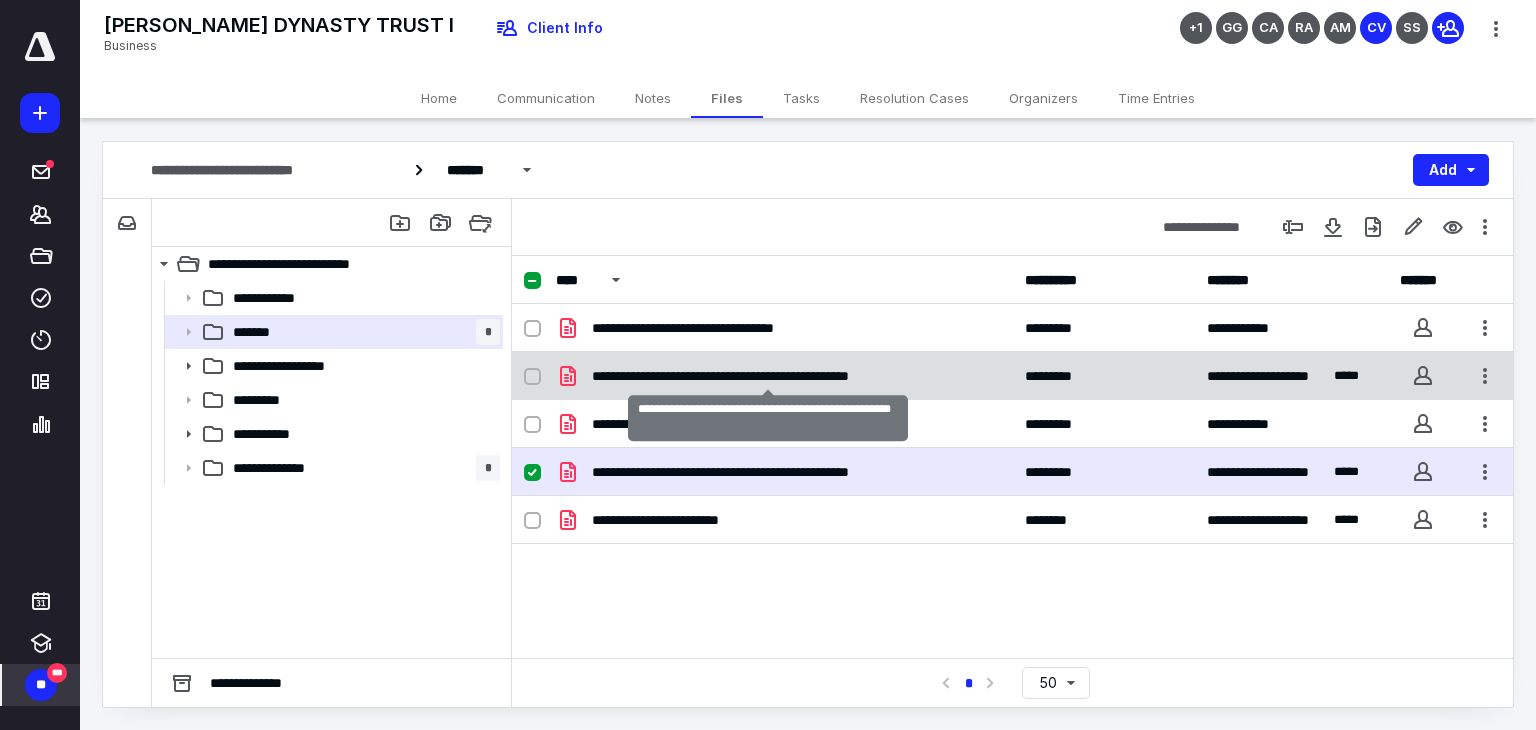 click on "**********" at bounding box center (769, 376) 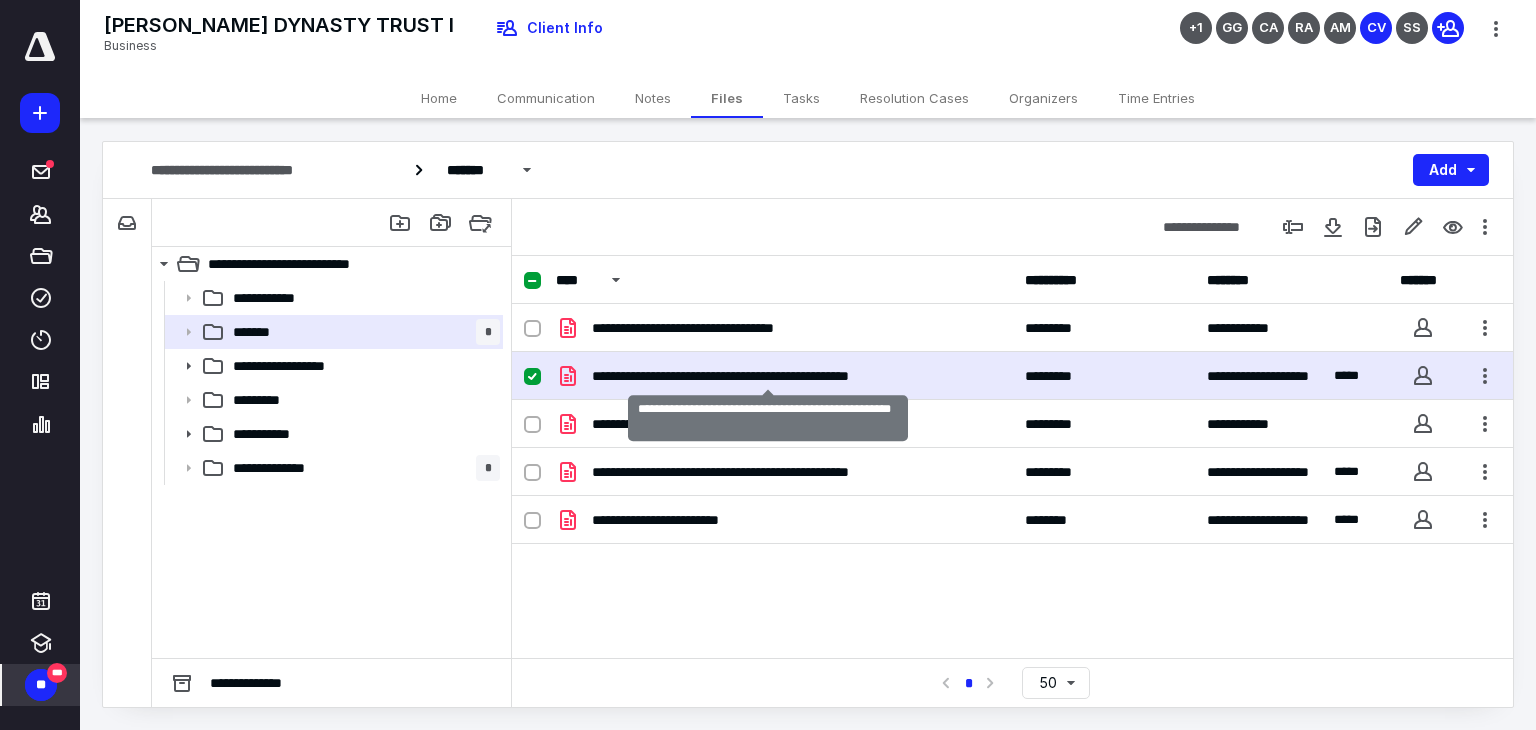 click on "**********" at bounding box center (769, 376) 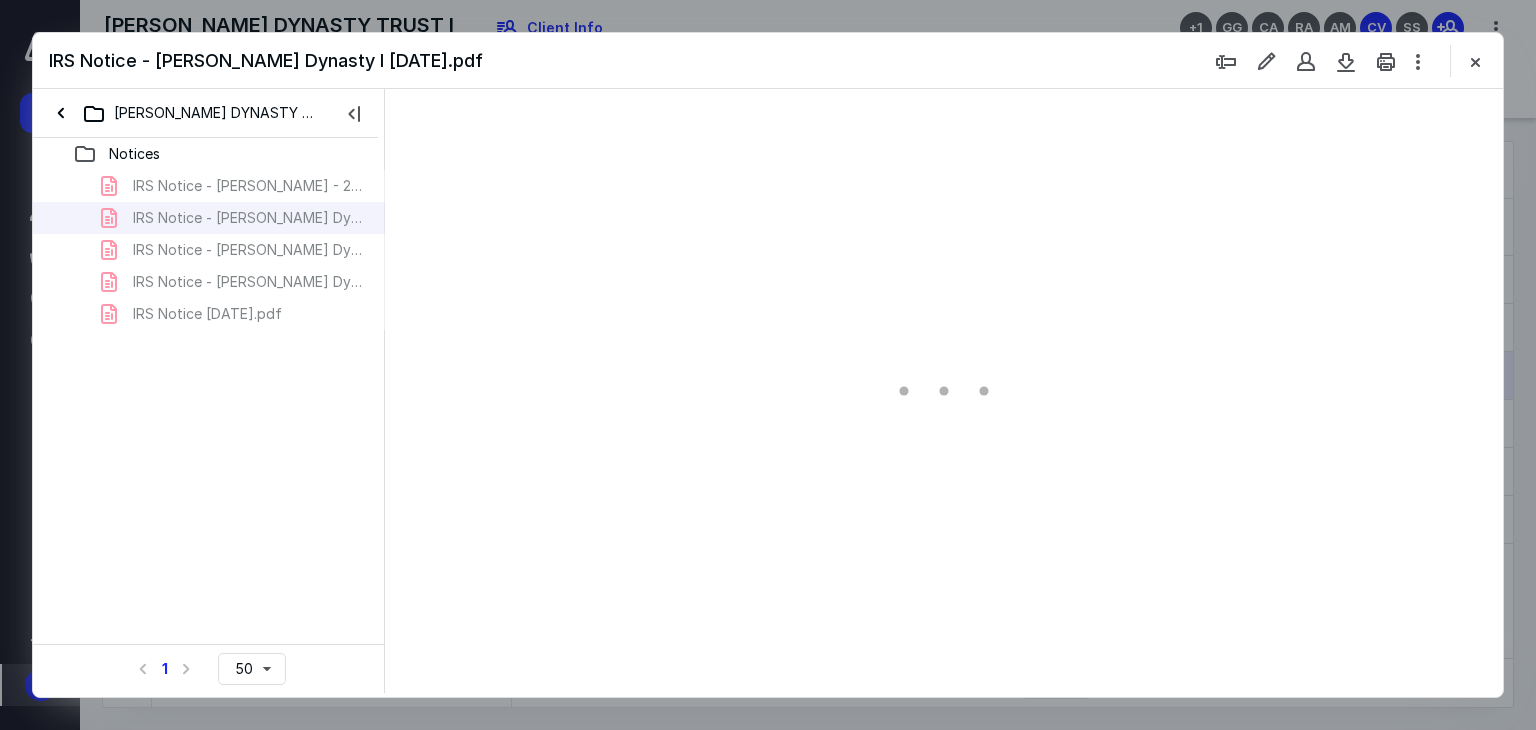 scroll, scrollTop: 0, scrollLeft: 0, axis: both 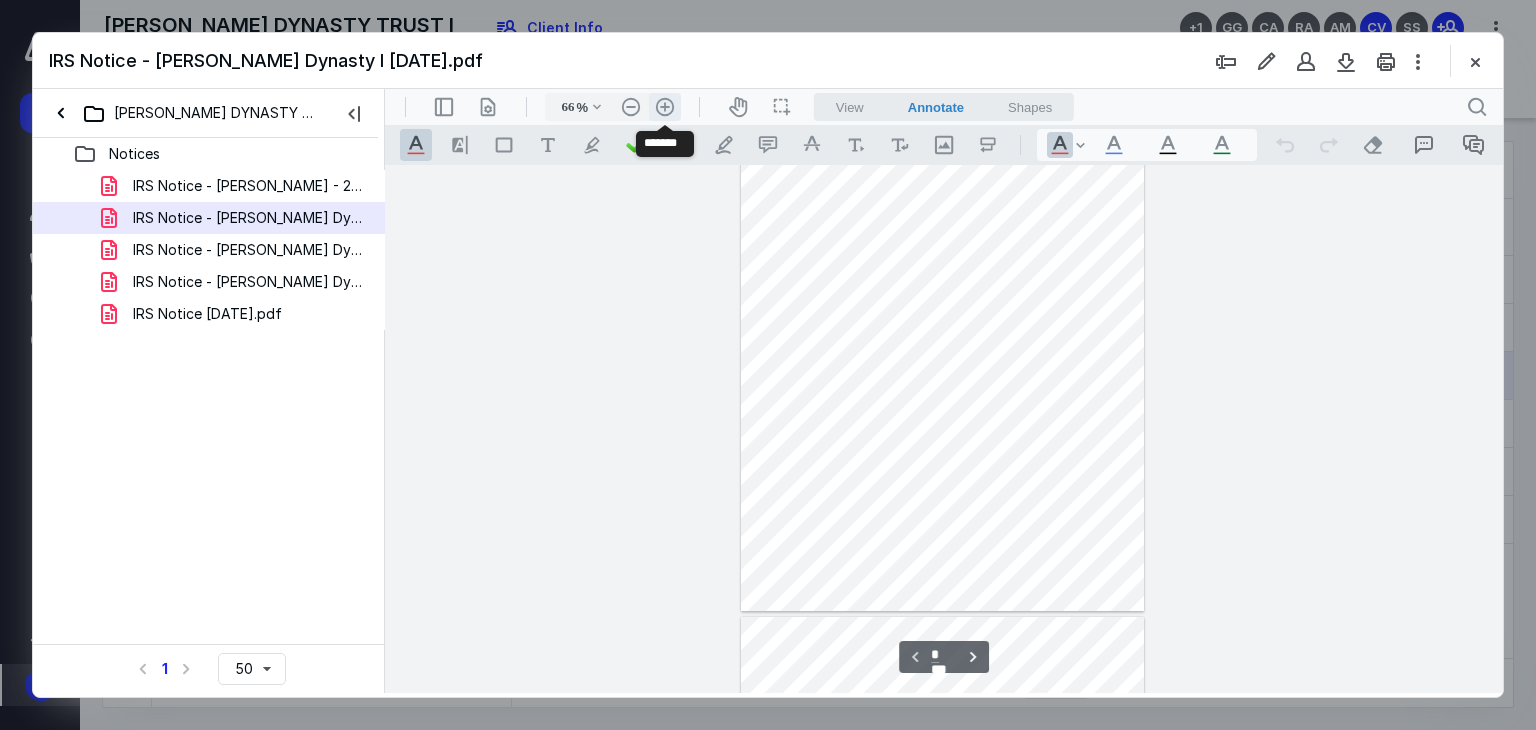 click on ".cls-1{fill:#abb0c4;} icon - header - zoom - in - line" at bounding box center (665, 107) 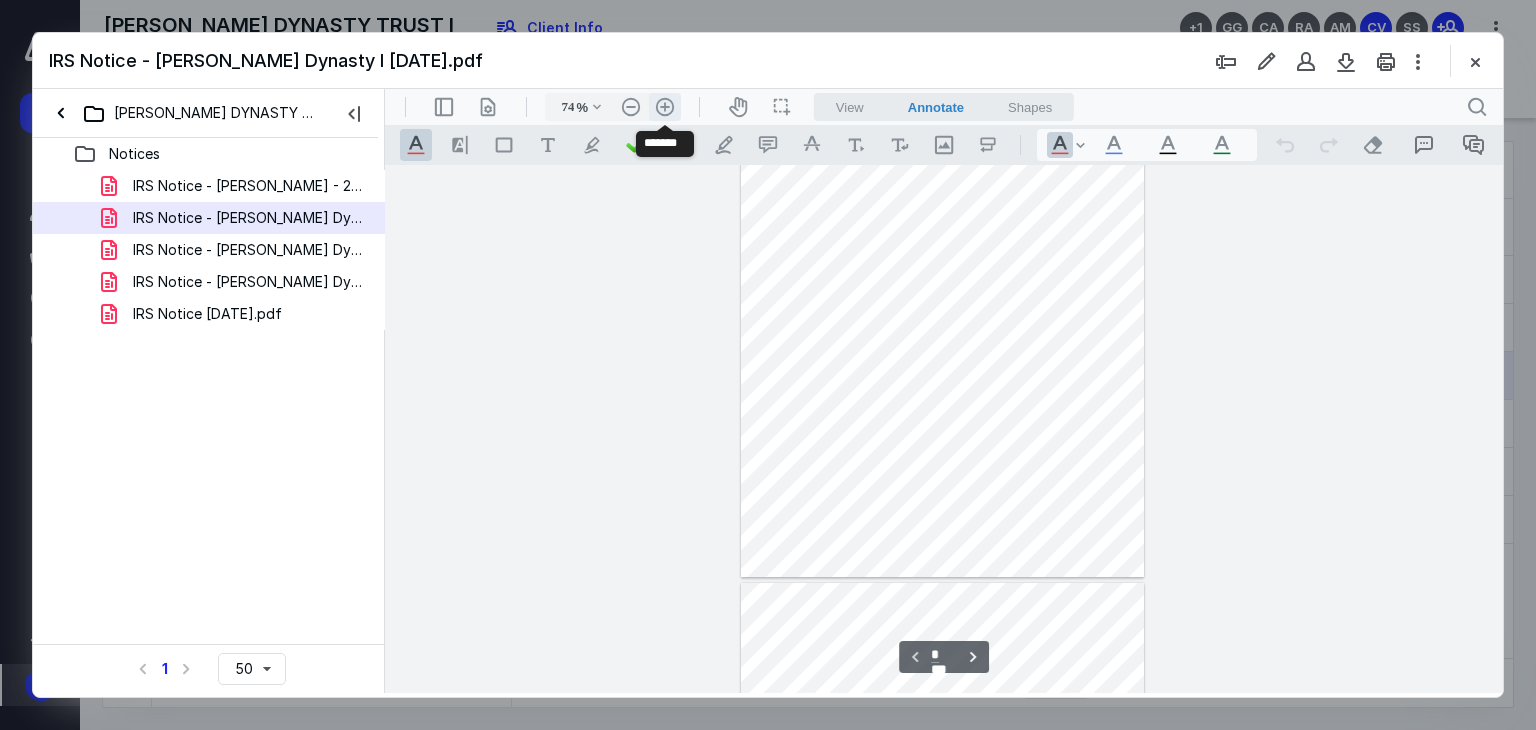 click on ".cls-1{fill:#abb0c4;} icon - header - zoom - in - line" at bounding box center [665, 107] 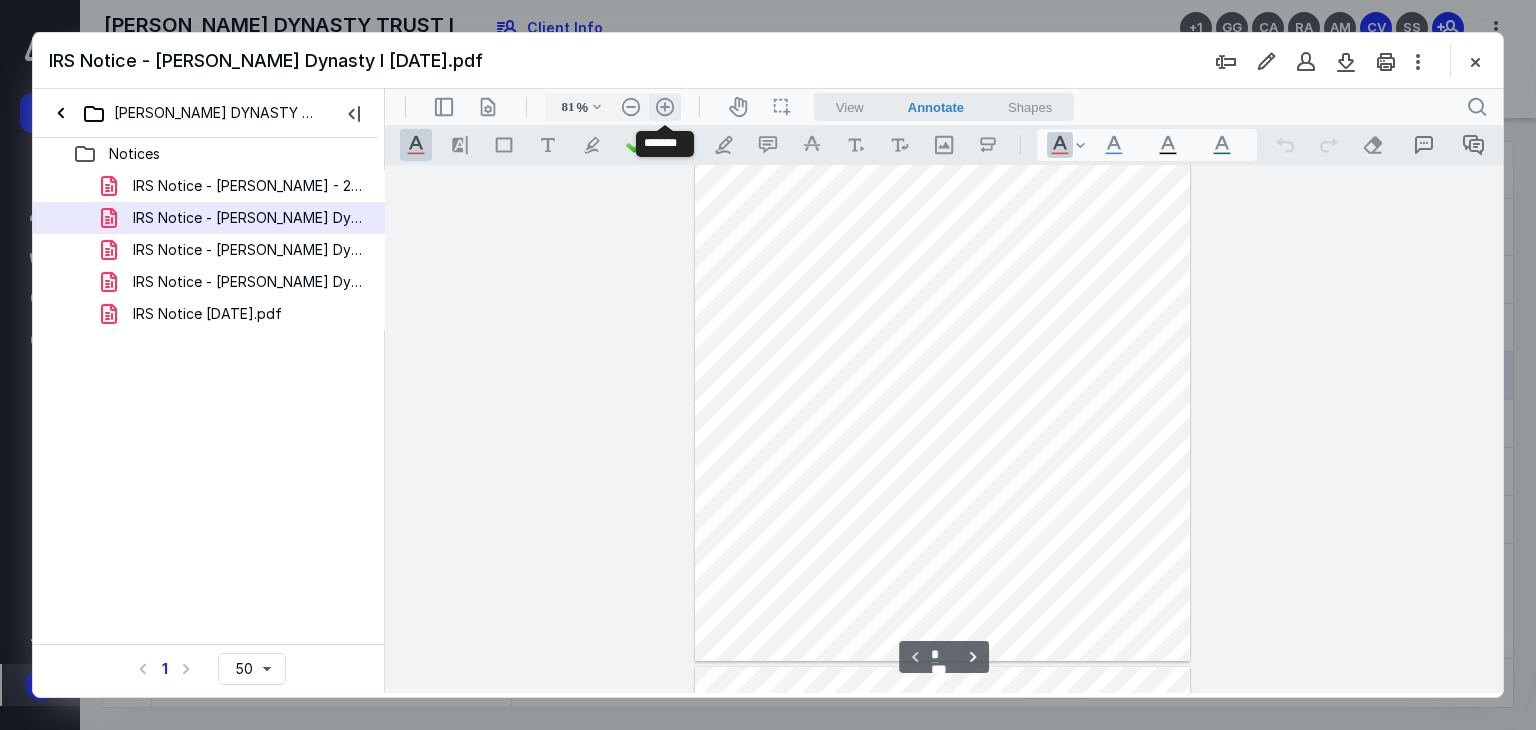 click on ".cls-1{fill:#abb0c4;} icon - header - zoom - in - line" at bounding box center (665, 107) 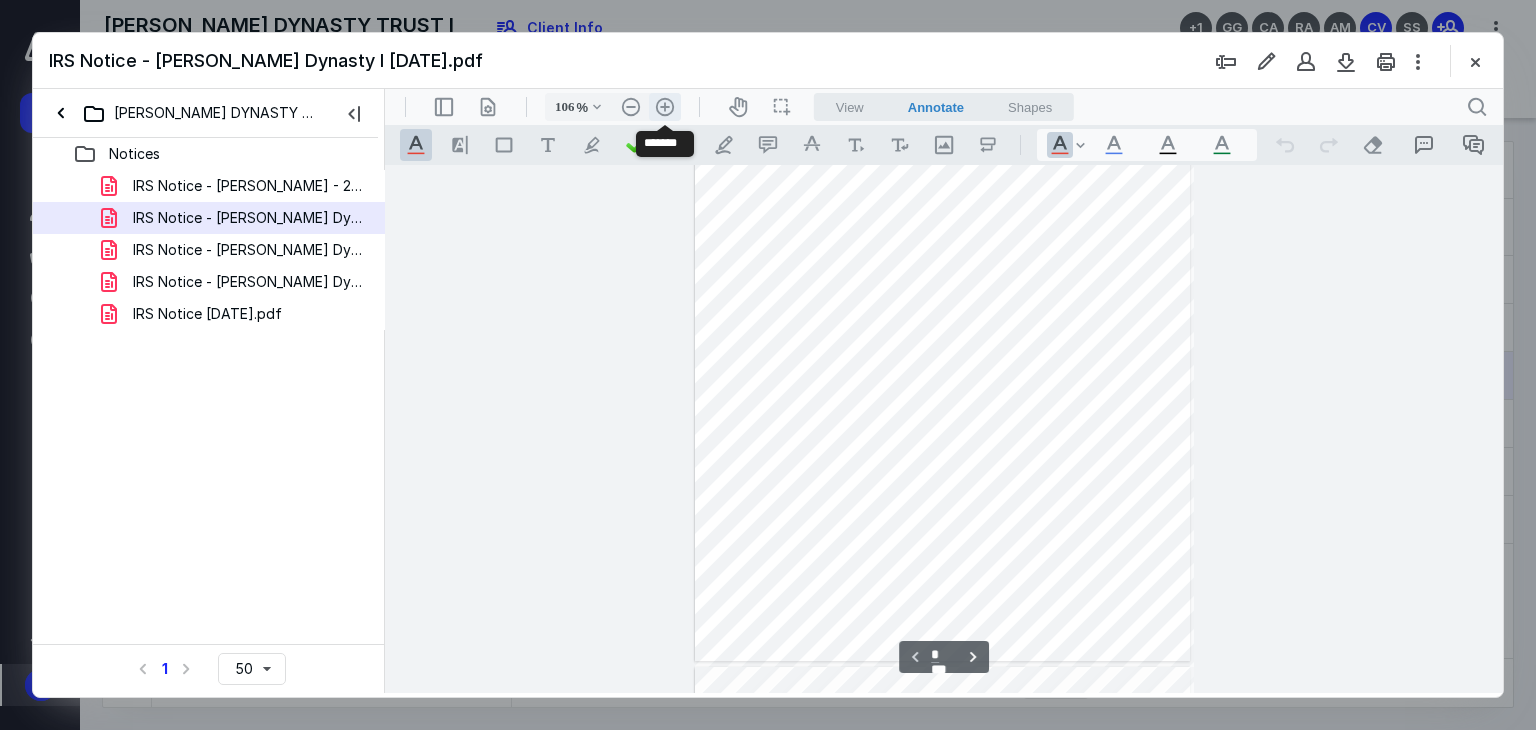 scroll, scrollTop: 263, scrollLeft: 0, axis: vertical 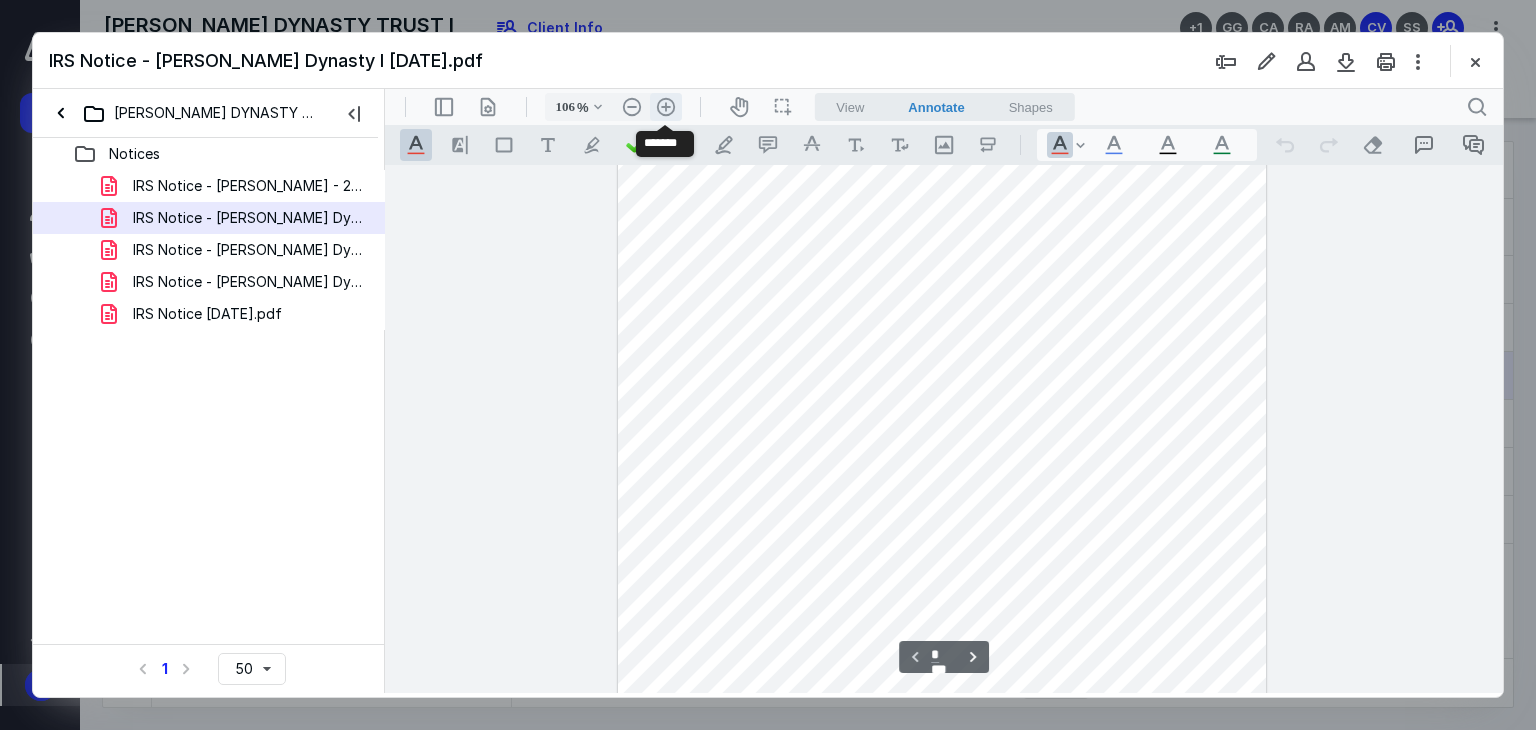 click on ".cls-1{fill:#abb0c4;} icon - header - zoom - in - line" at bounding box center (666, 107) 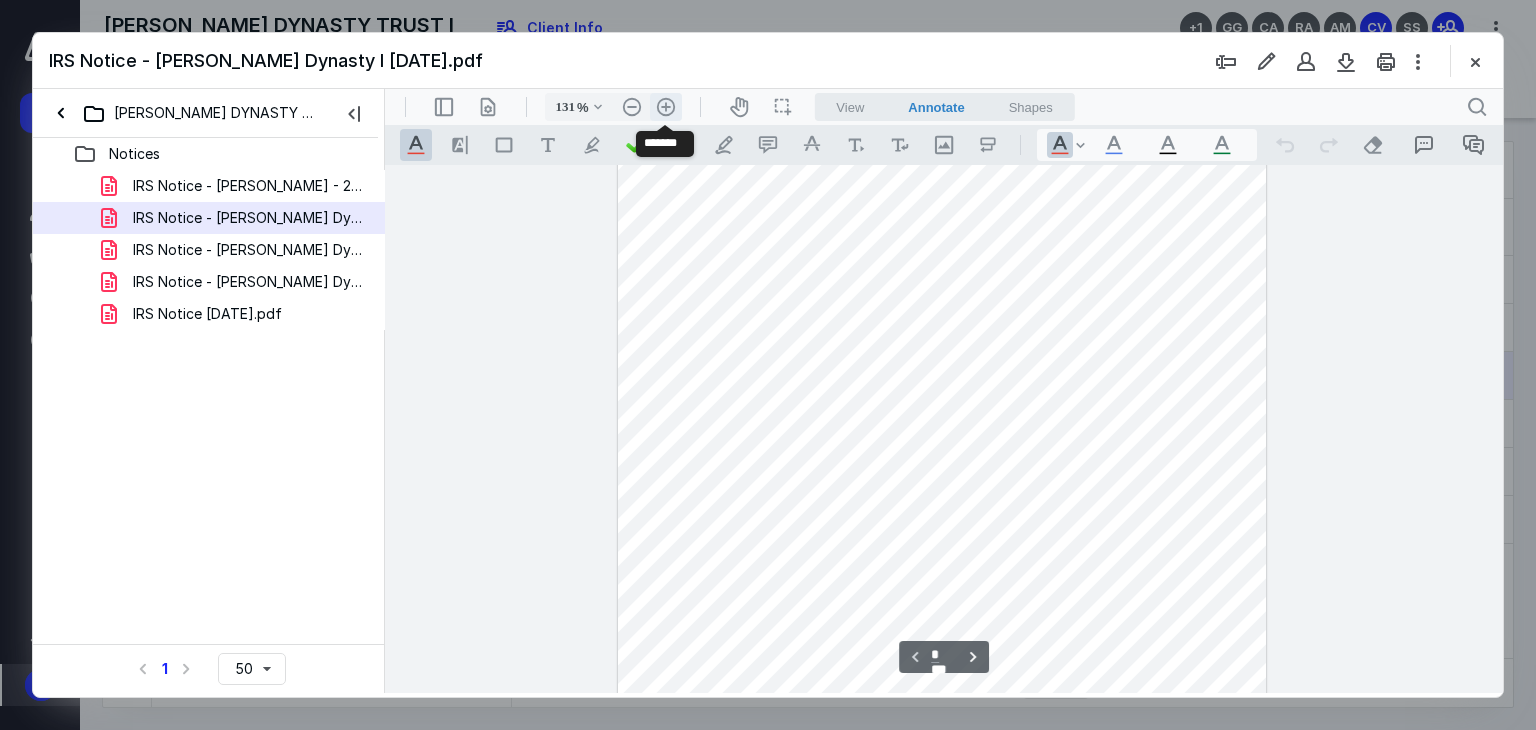 scroll, scrollTop: 378, scrollLeft: 0, axis: vertical 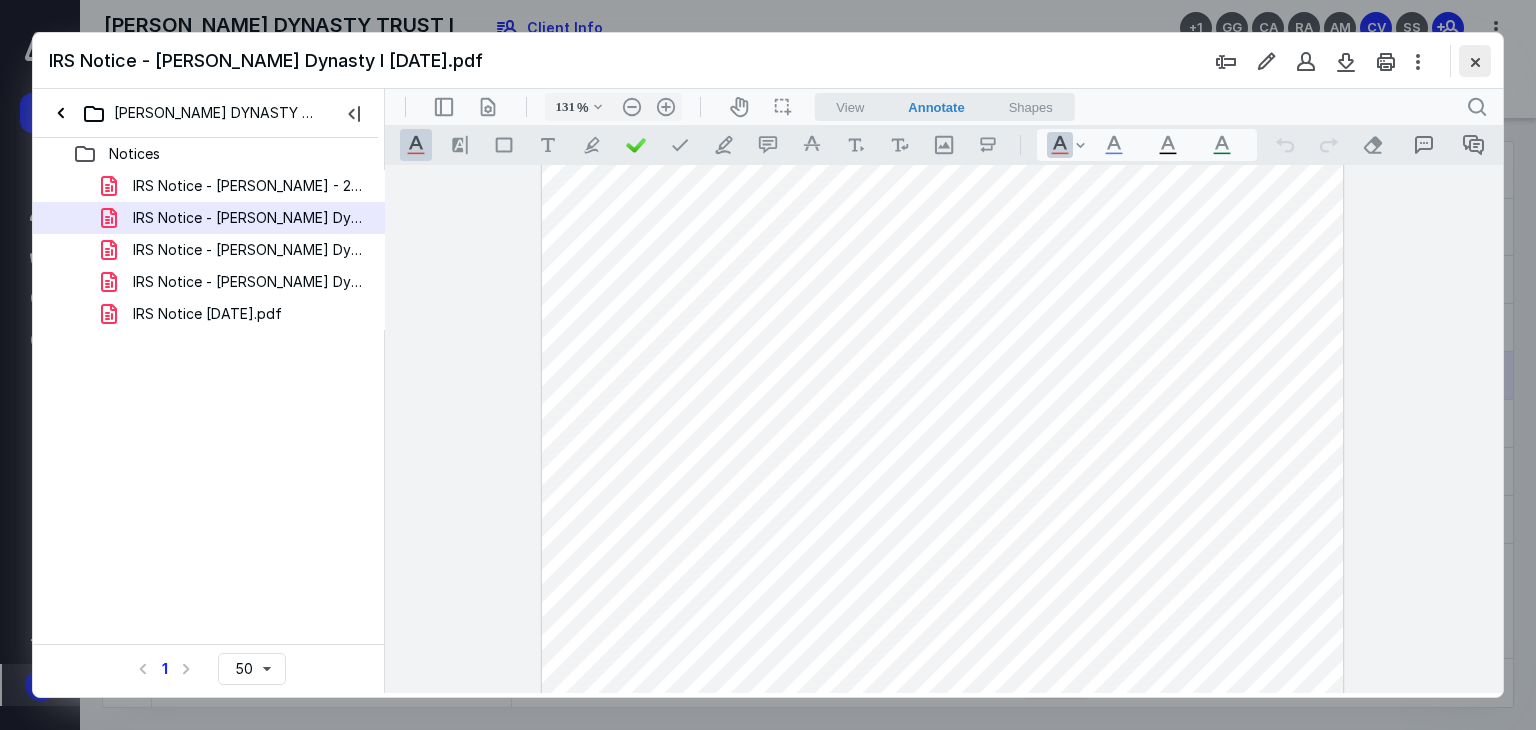 click at bounding box center (1475, 61) 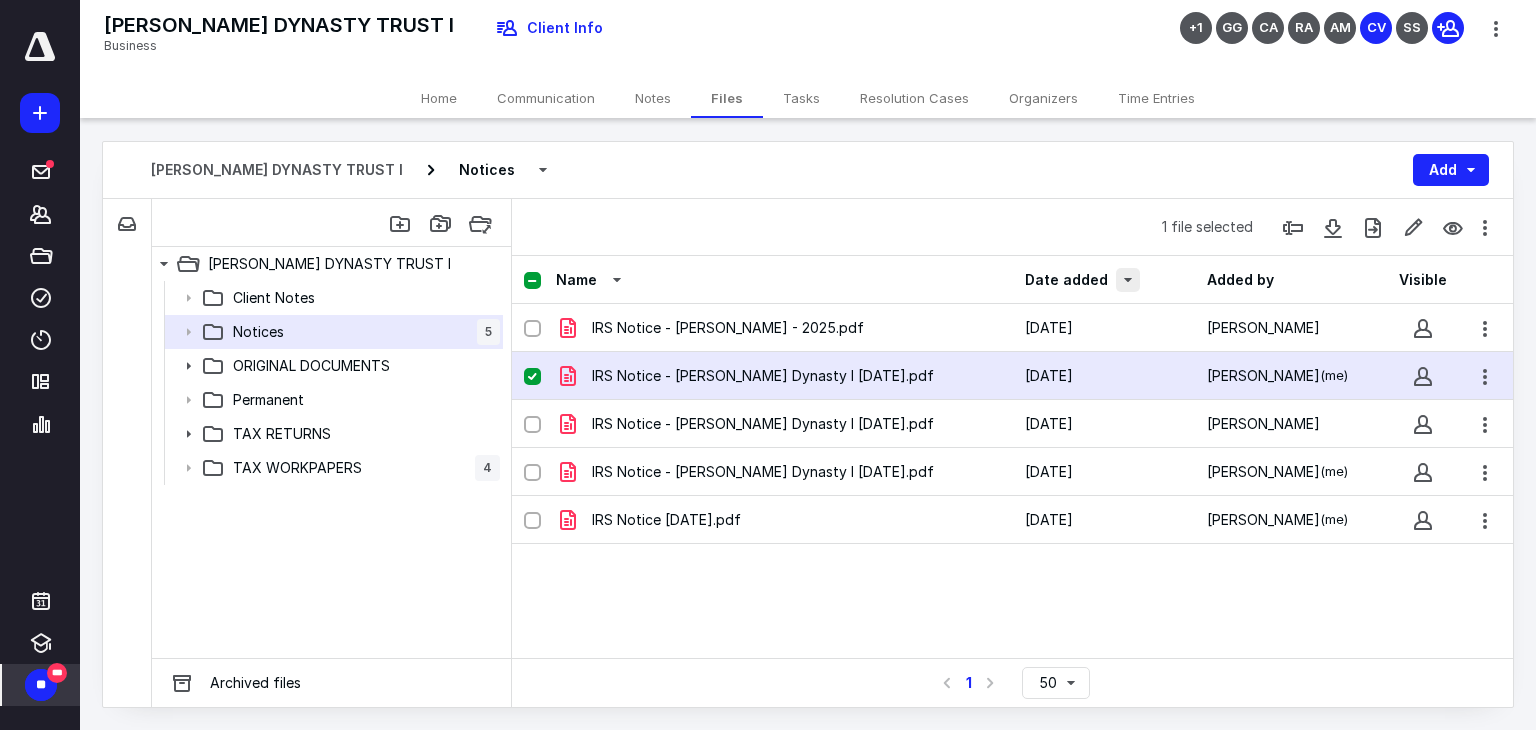 click at bounding box center [1128, 280] 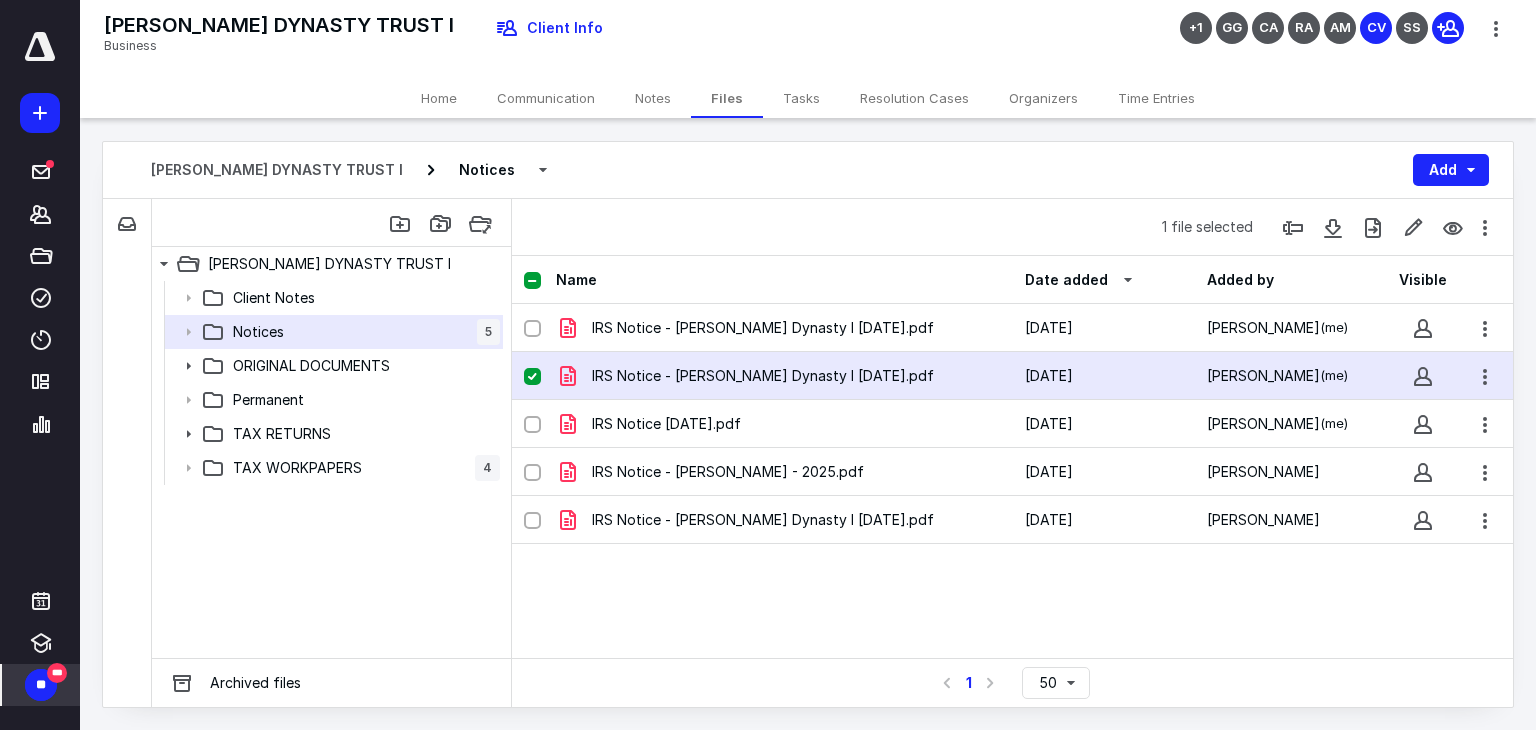 click on "Name Date added Added by Visible IRS Notice - LLoyd Mandell Dynasty I 12-31-2023.pdf 7/10/2025 Constanza Villarroel  (me) IRS Notice - LLoyd Mandell Dynasty I 10-28-2024.pdf 7/10/2025 Constanza Villarroel  (me) IRS Notice 11-04-2020.pdf 7/9/2025 Constanza Villarroel  (me) IRS Notice - LLoyd Madell - 2025.pdf 4/17/2025 ANDREA MEJIA IRS Notice - LLoyd Mandell Dynasty I 12-16-2024.pdf 3/13/2025 ANDREA MEJIA" at bounding box center [1012, 457] 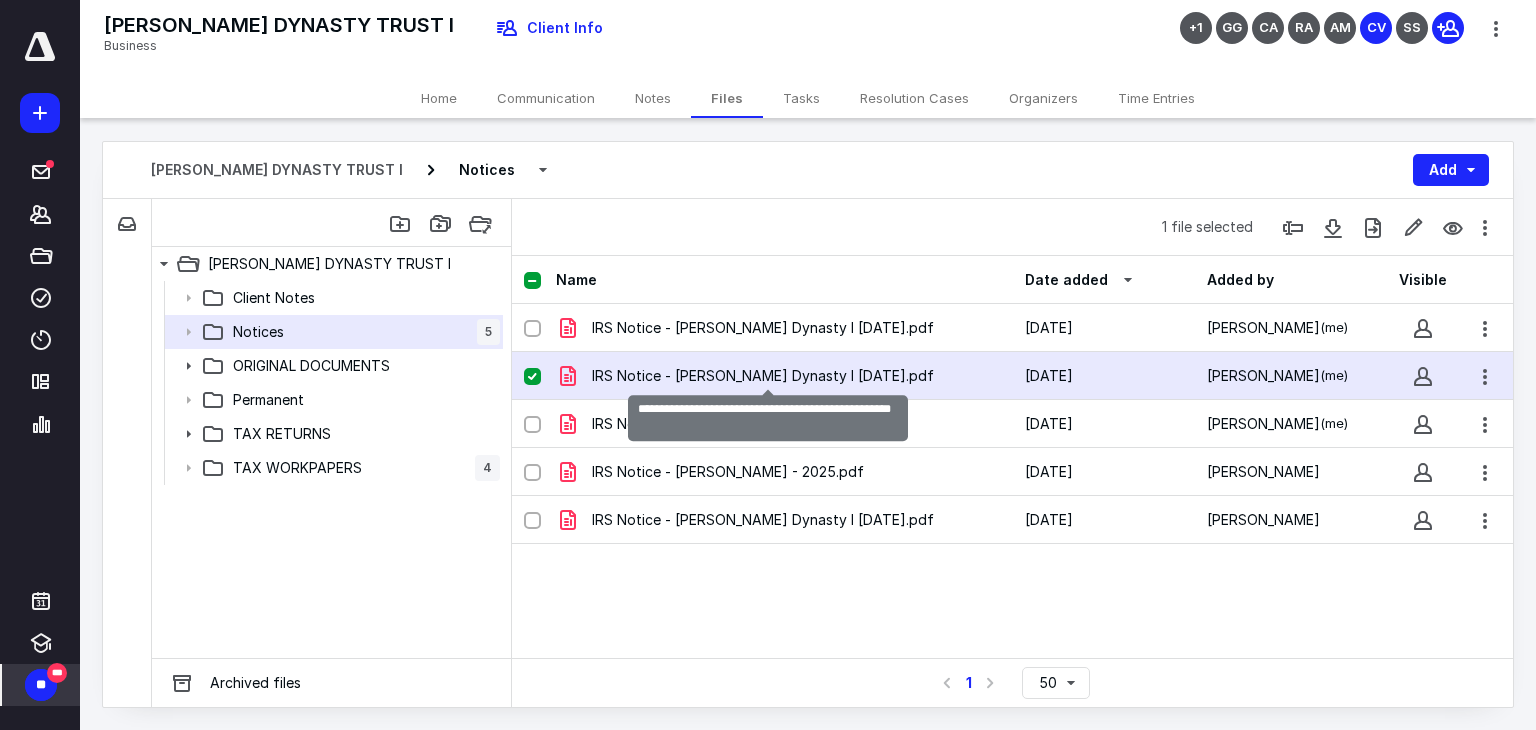click on "IRS Notice - LLoyd Mandell Dynasty I 10-28-2024.pdf" at bounding box center [763, 376] 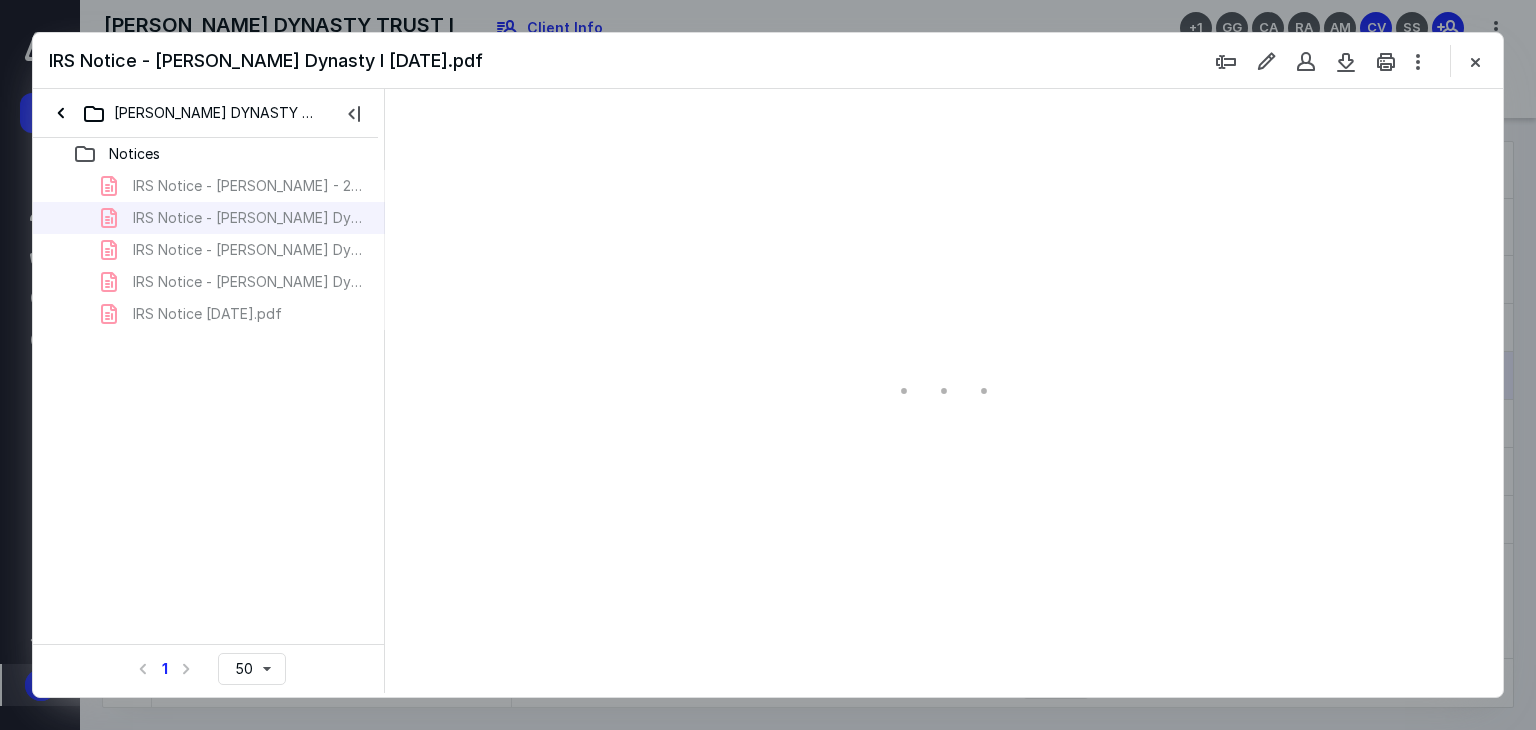 scroll, scrollTop: 0, scrollLeft: 0, axis: both 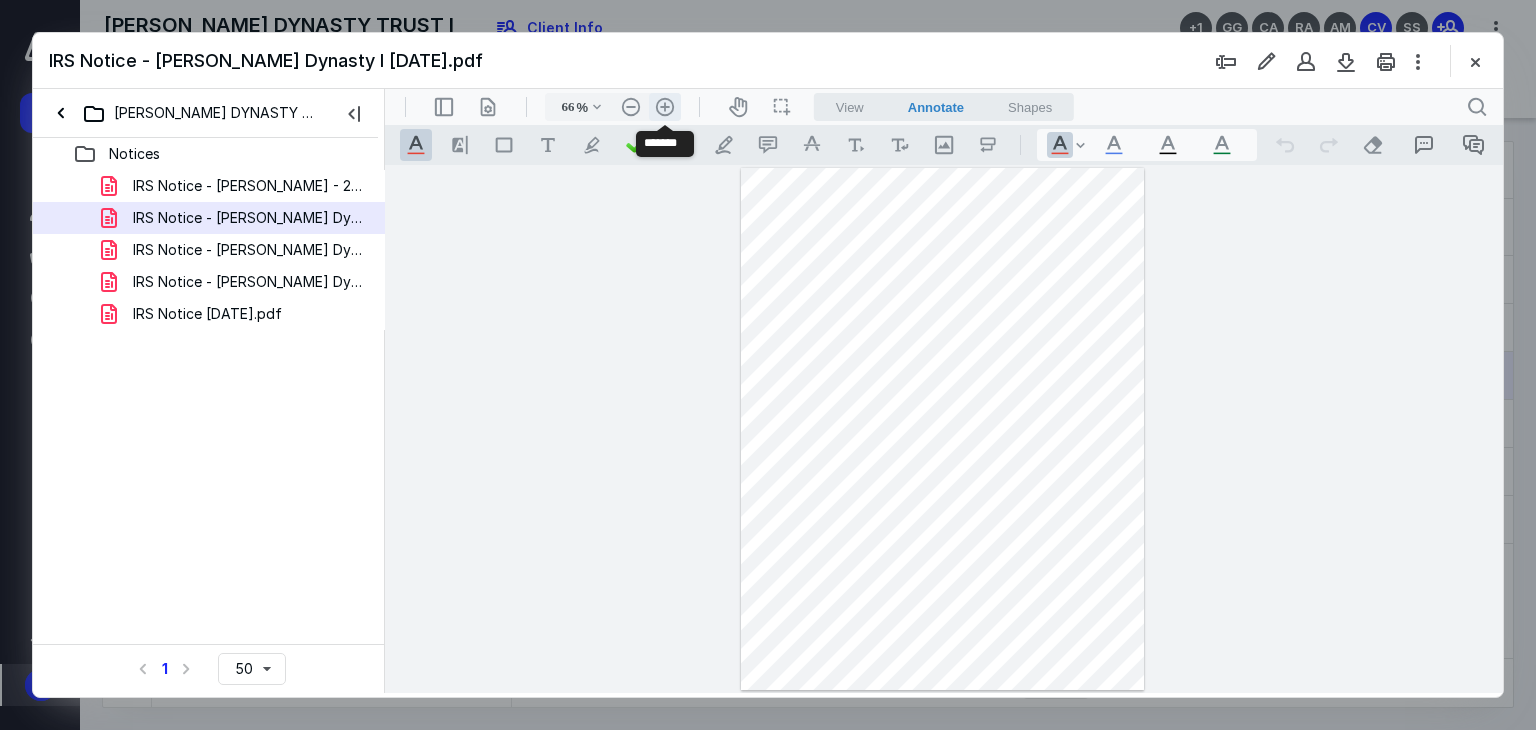 click on ".cls-1{fill:#abb0c4;} icon - header - zoom - in - line" at bounding box center [665, 107] 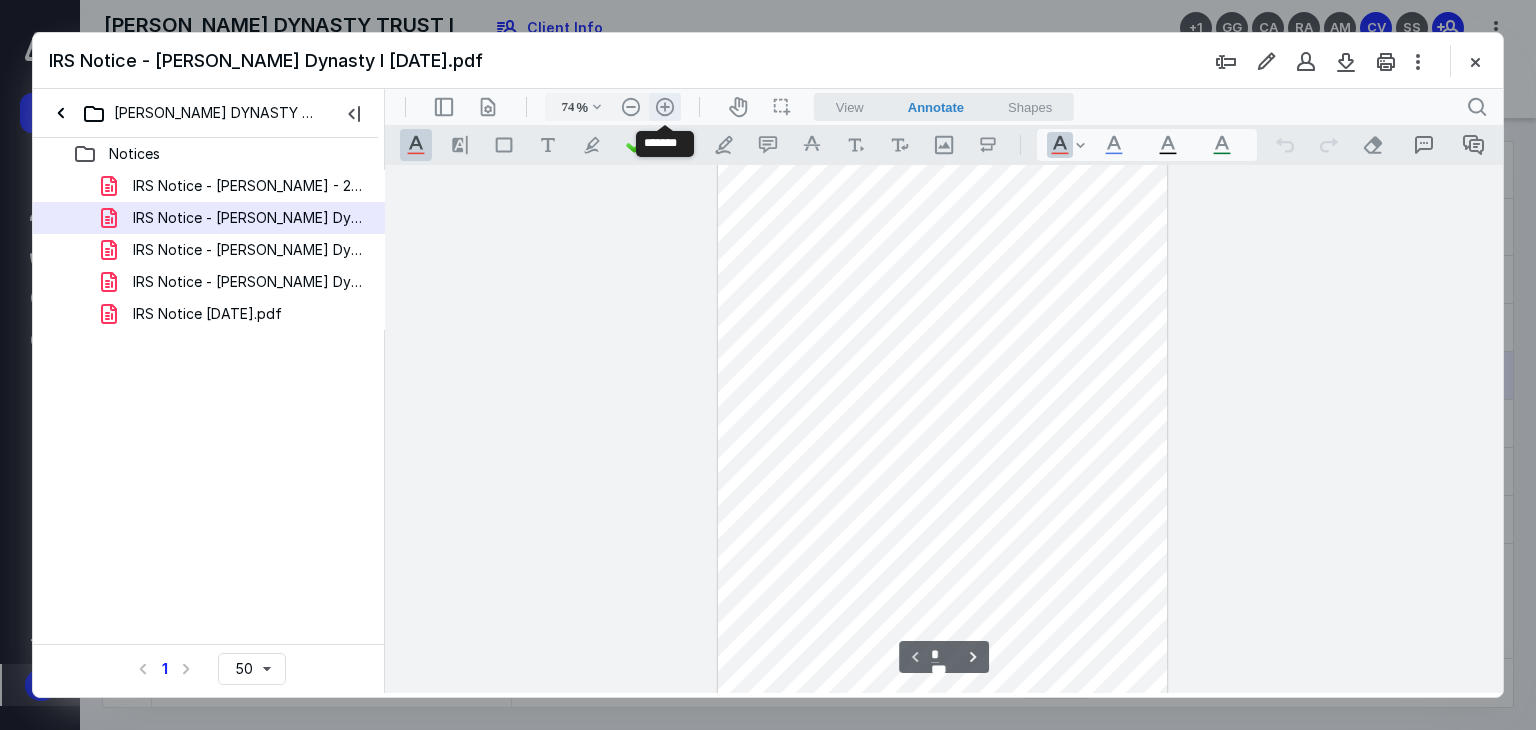 click on ".cls-1{fill:#abb0c4;} icon - header - zoom - in - line" at bounding box center [665, 107] 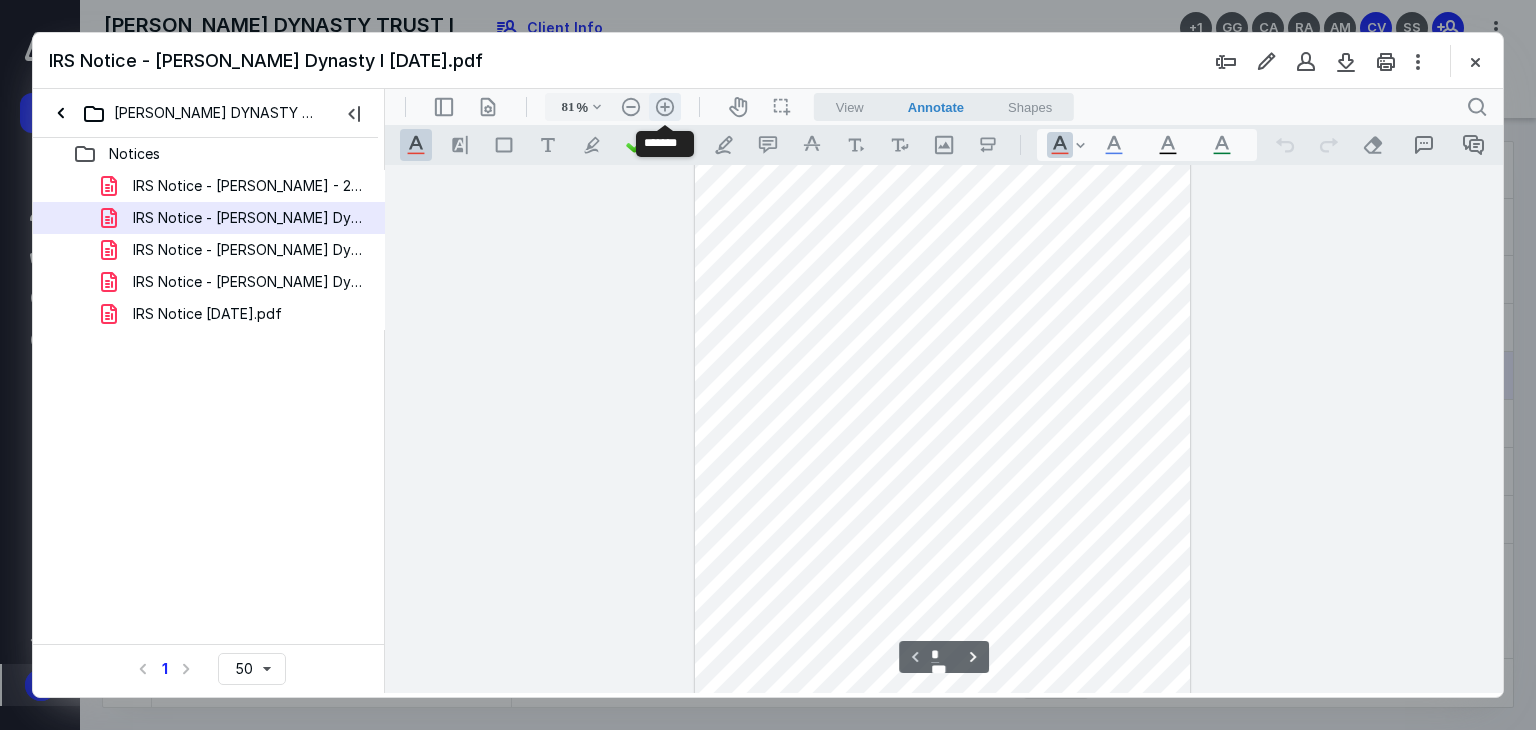 click on ".cls-1{fill:#abb0c4;} icon - header - zoom - in - line" at bounding box center [665, 107] 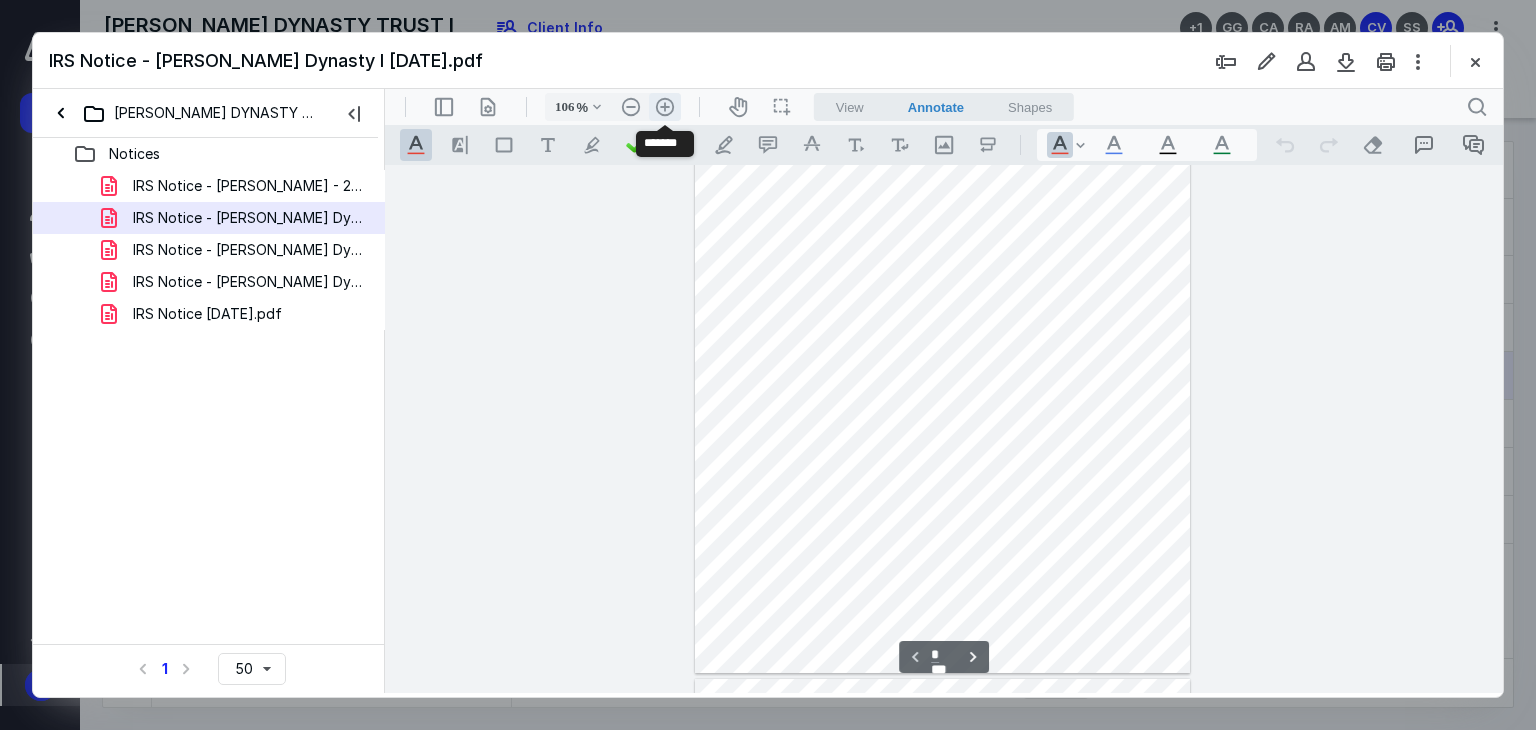 click on ".cls-1{fill:#abb0c4;} icon - header - zoom - in - line" at bounding box center [665, 107] 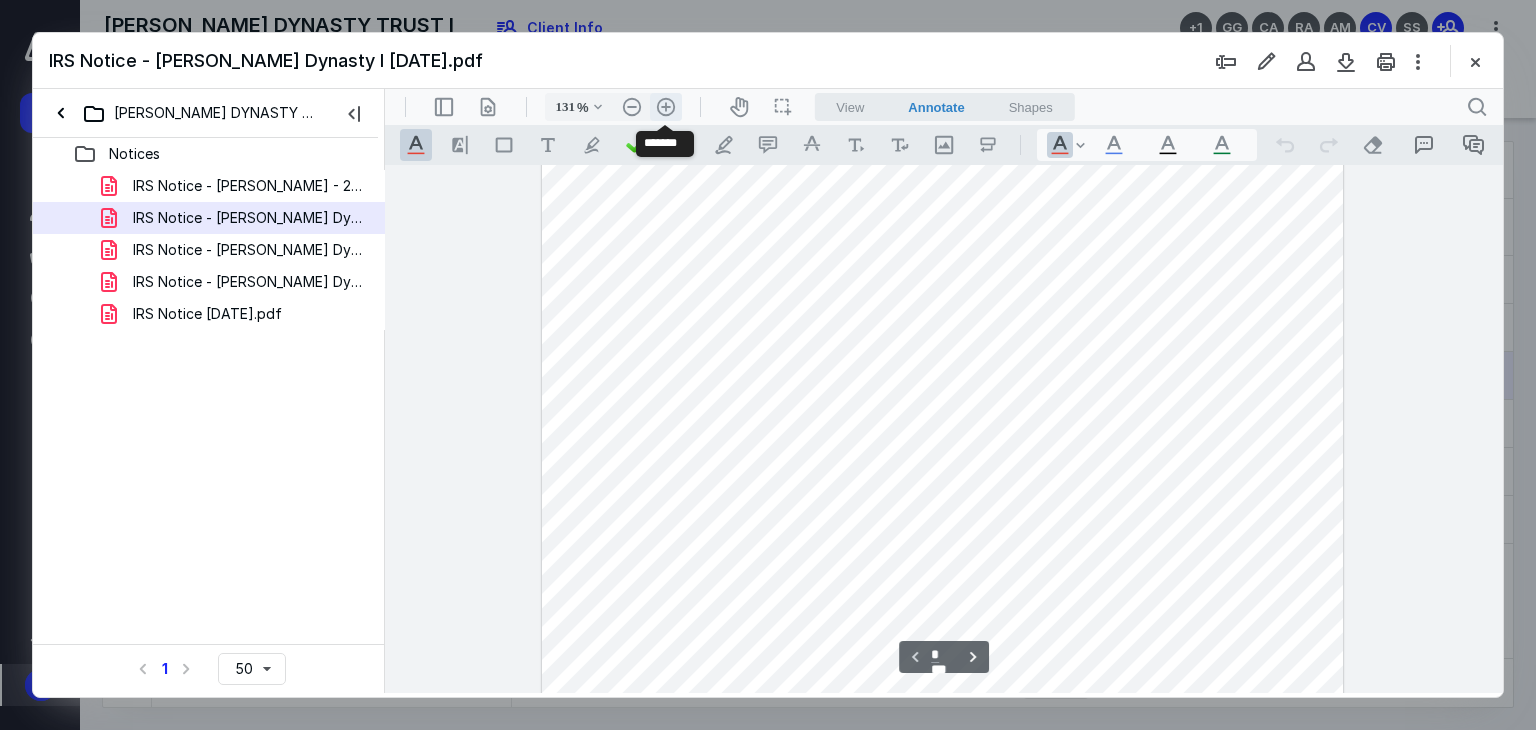 click on ".cls-1{fill:#abb0c4;} icon - header - zoom - in - line" at bounding box center [666, 107] 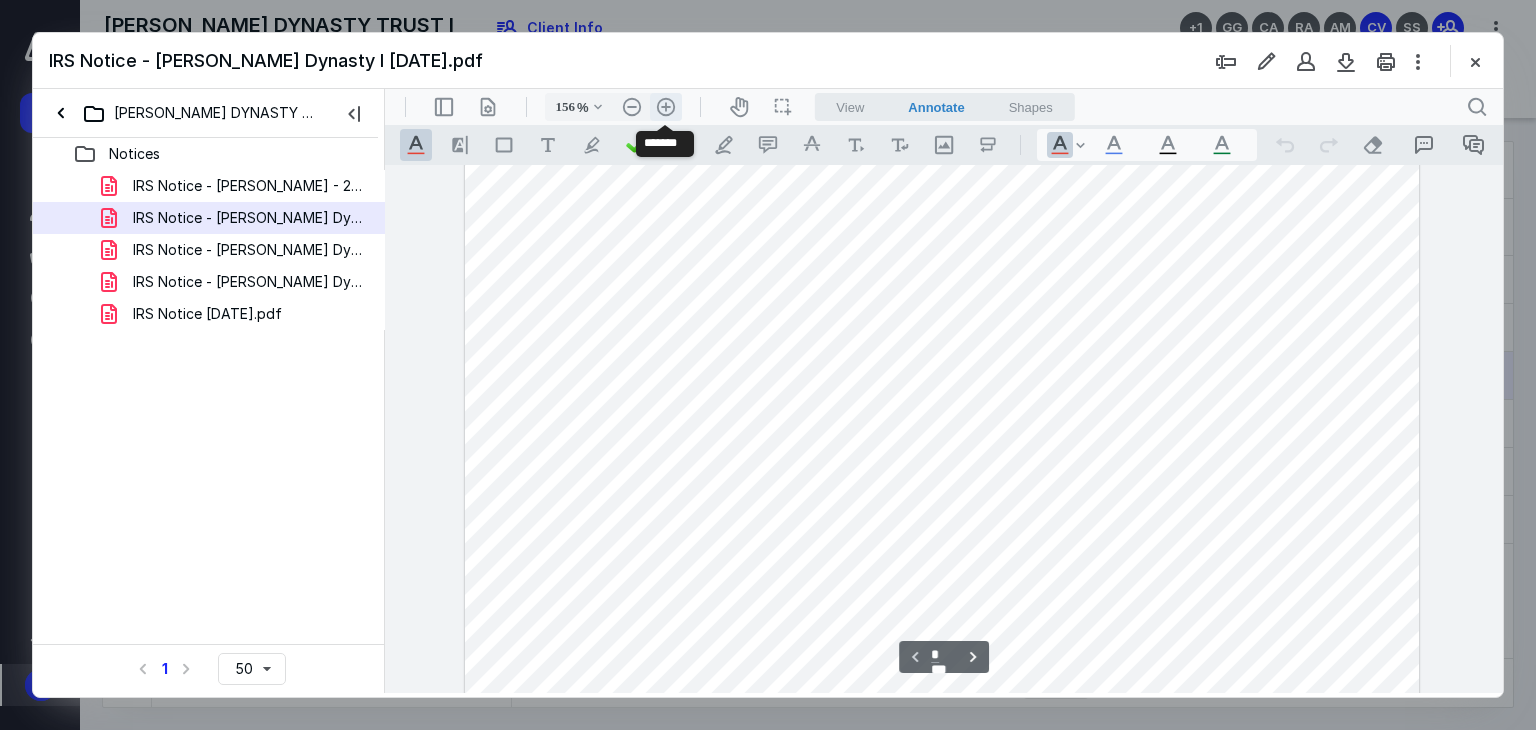 scroll, scrollTop: 308, scrollLeft: 0, axis: vertical 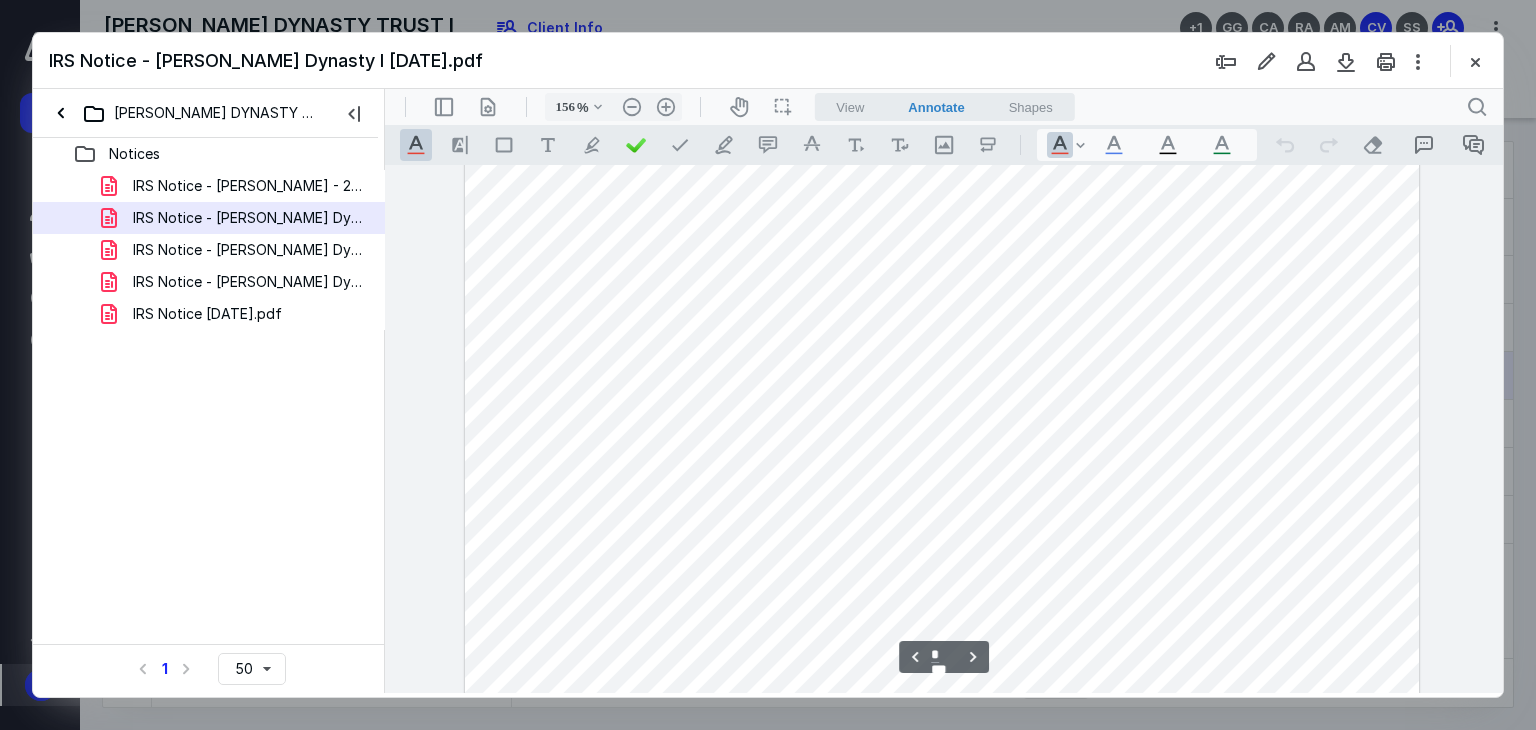 type on "*" 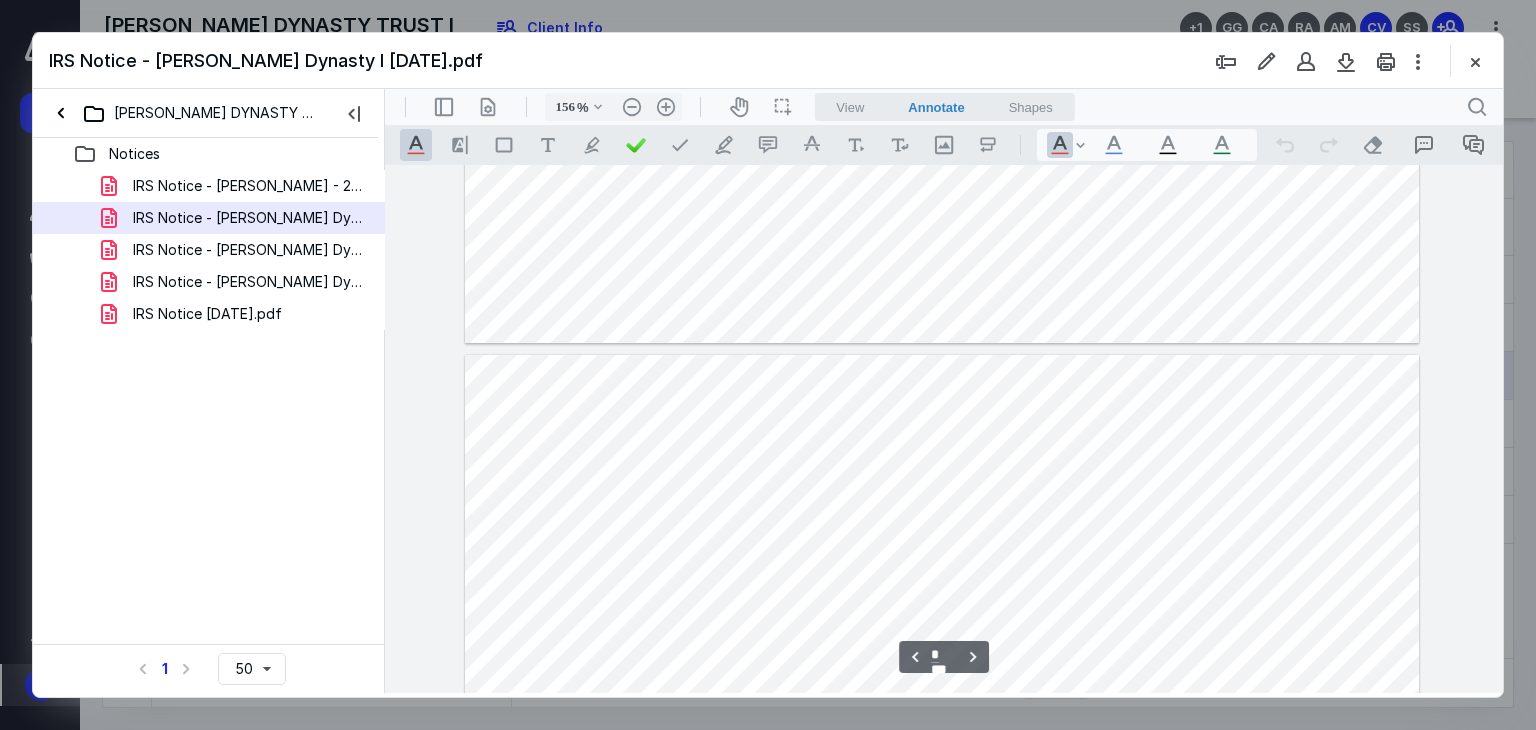 scroll, scrollTop: 2772, scrollLeft: 0, axis: vertical 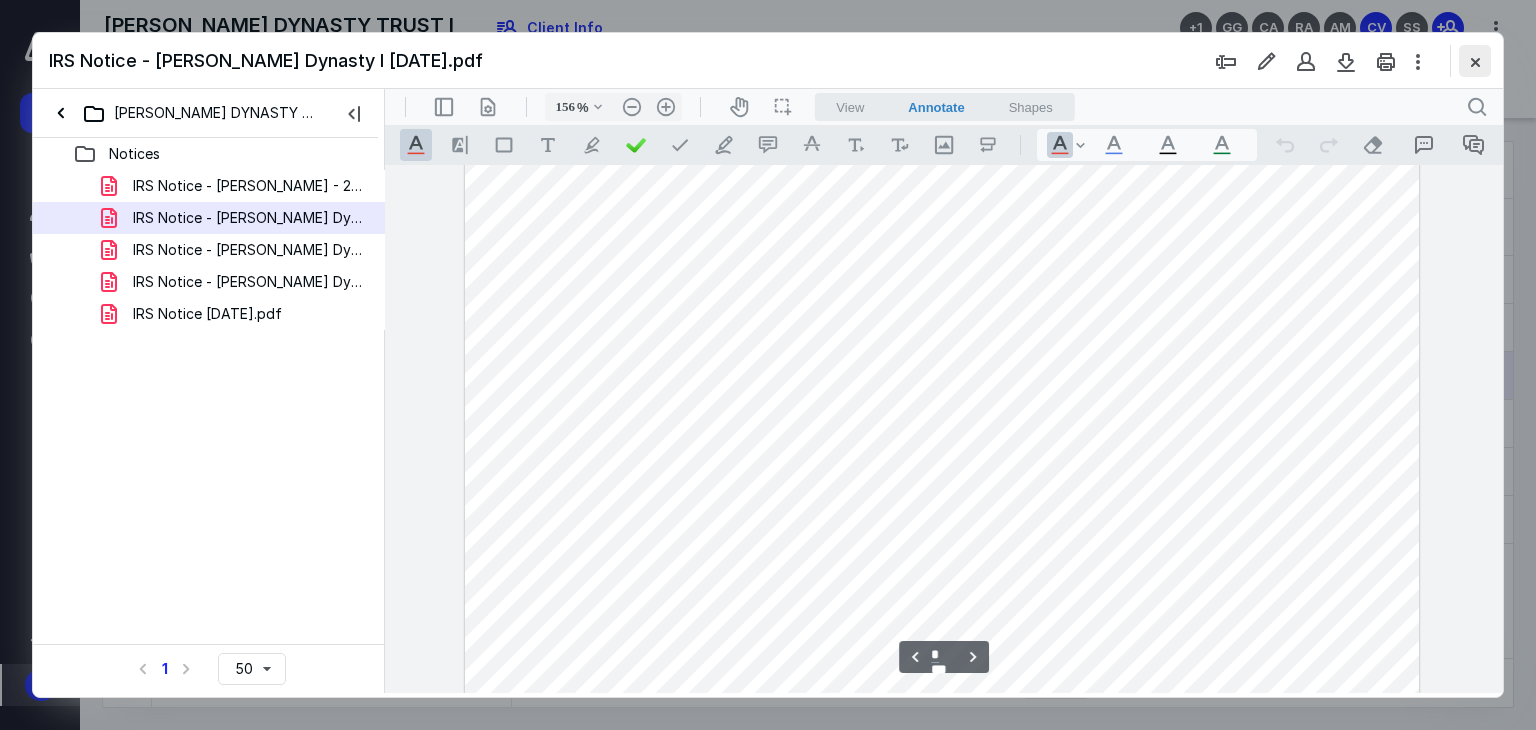 click at bounding box center (1475, 61) 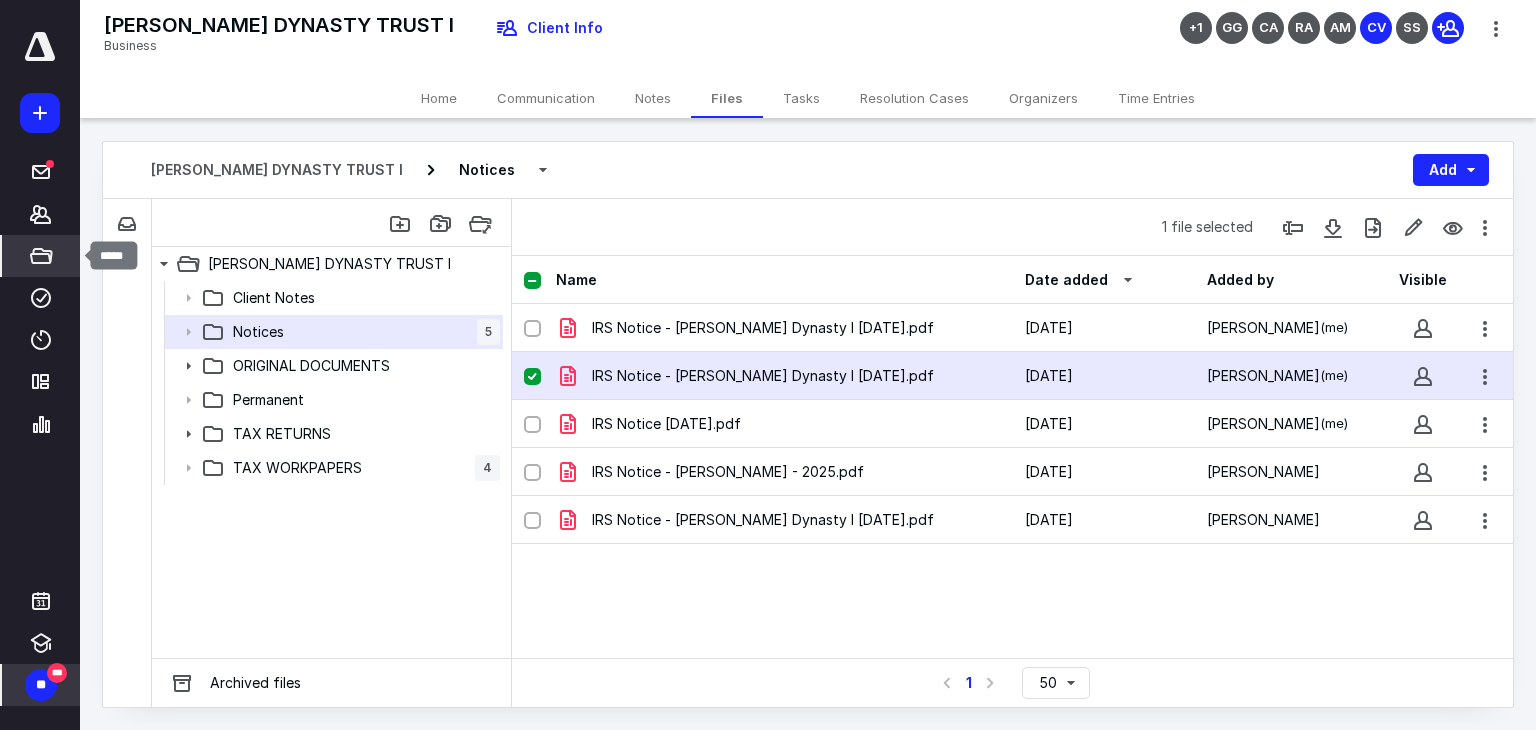 click 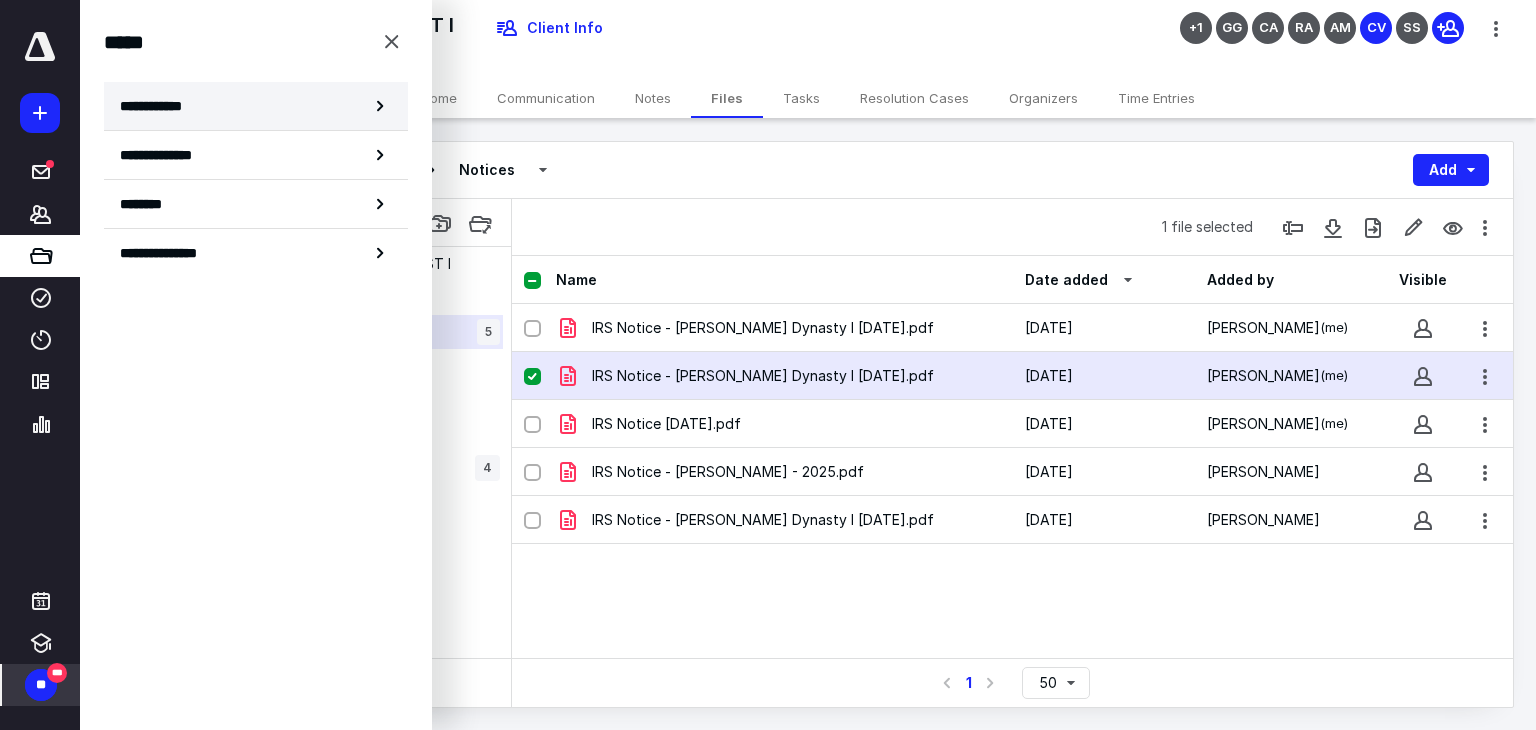 click on "**********" at bounding box center [256, 106] 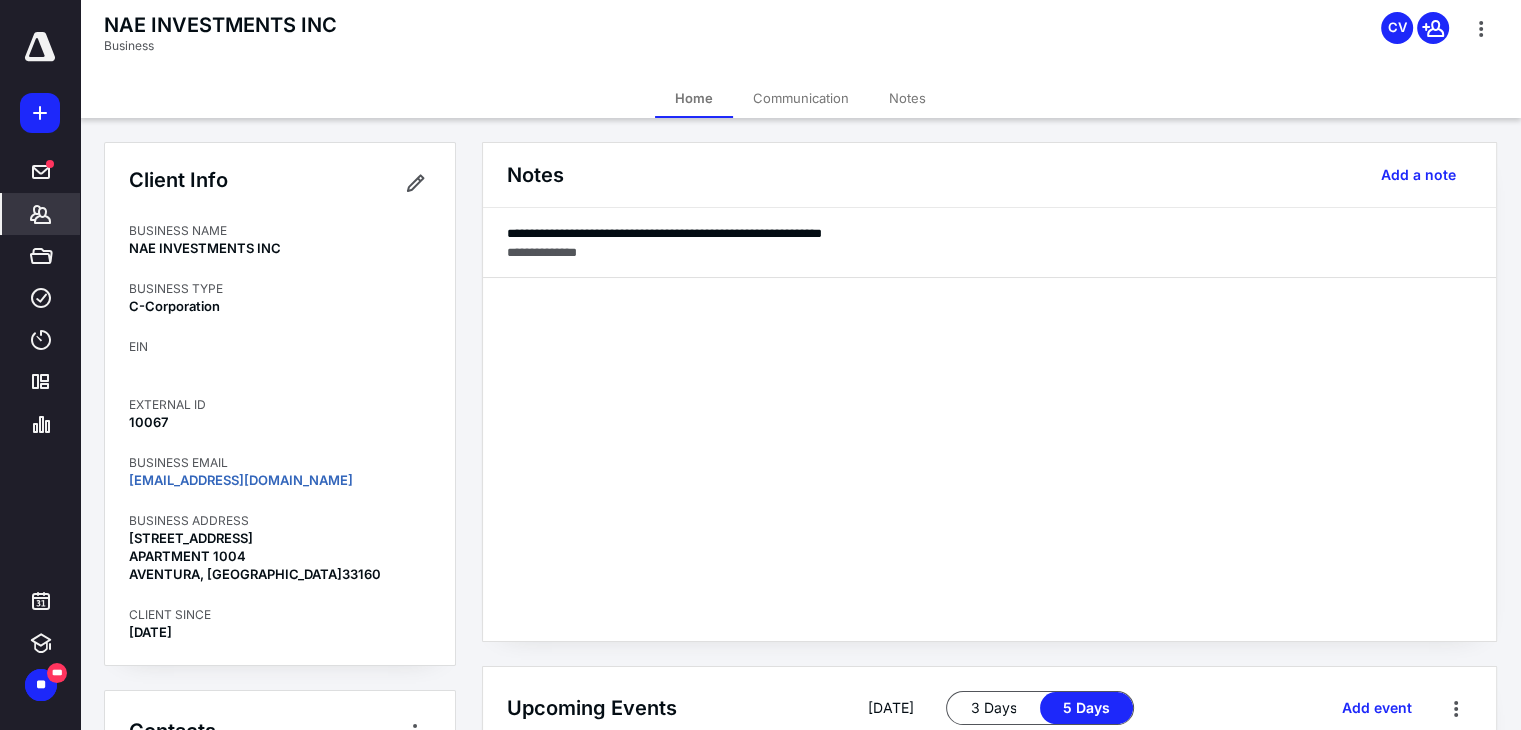scroll, scrollTop: 0, scrollLeft: 0, axis: both 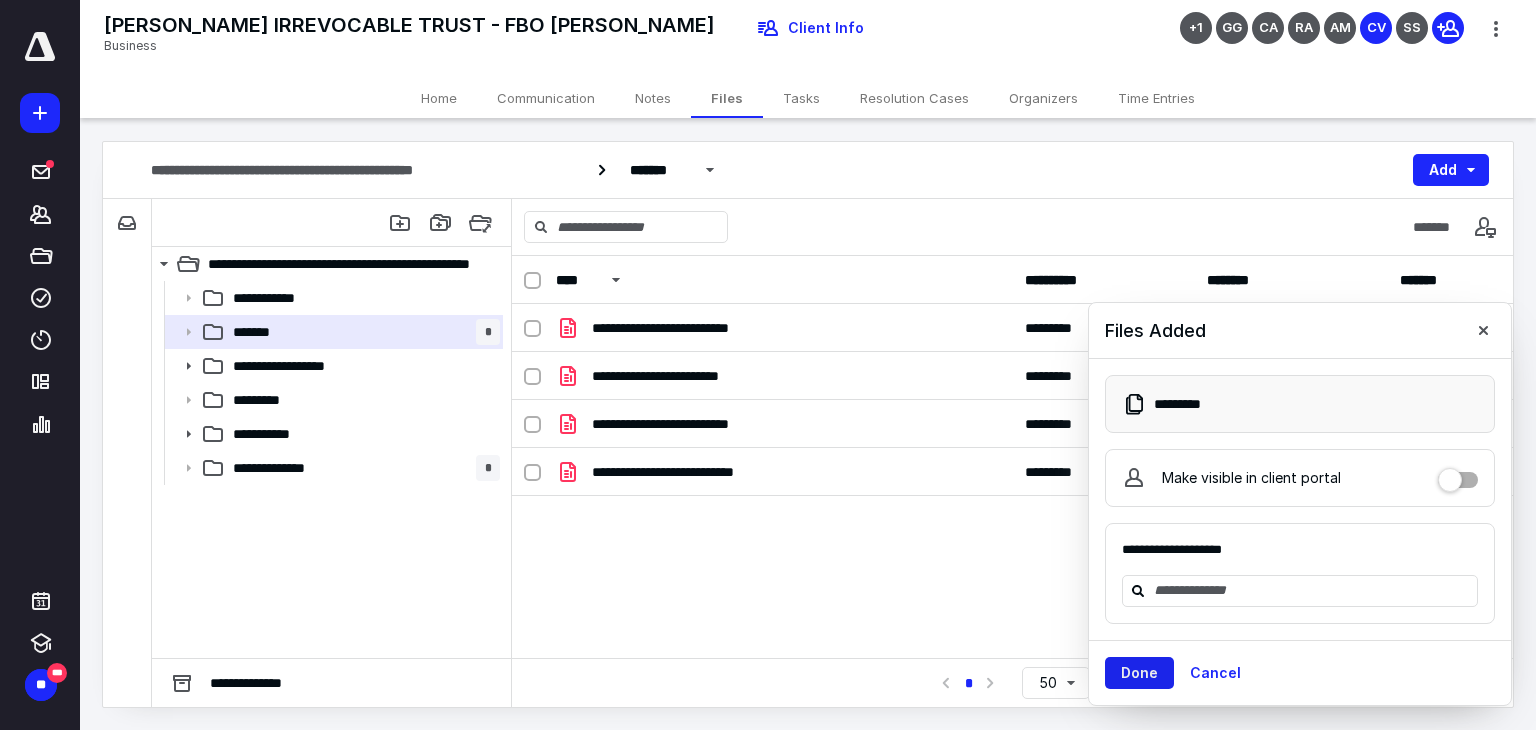 click on "Done" at bounding box center (1139, 673) 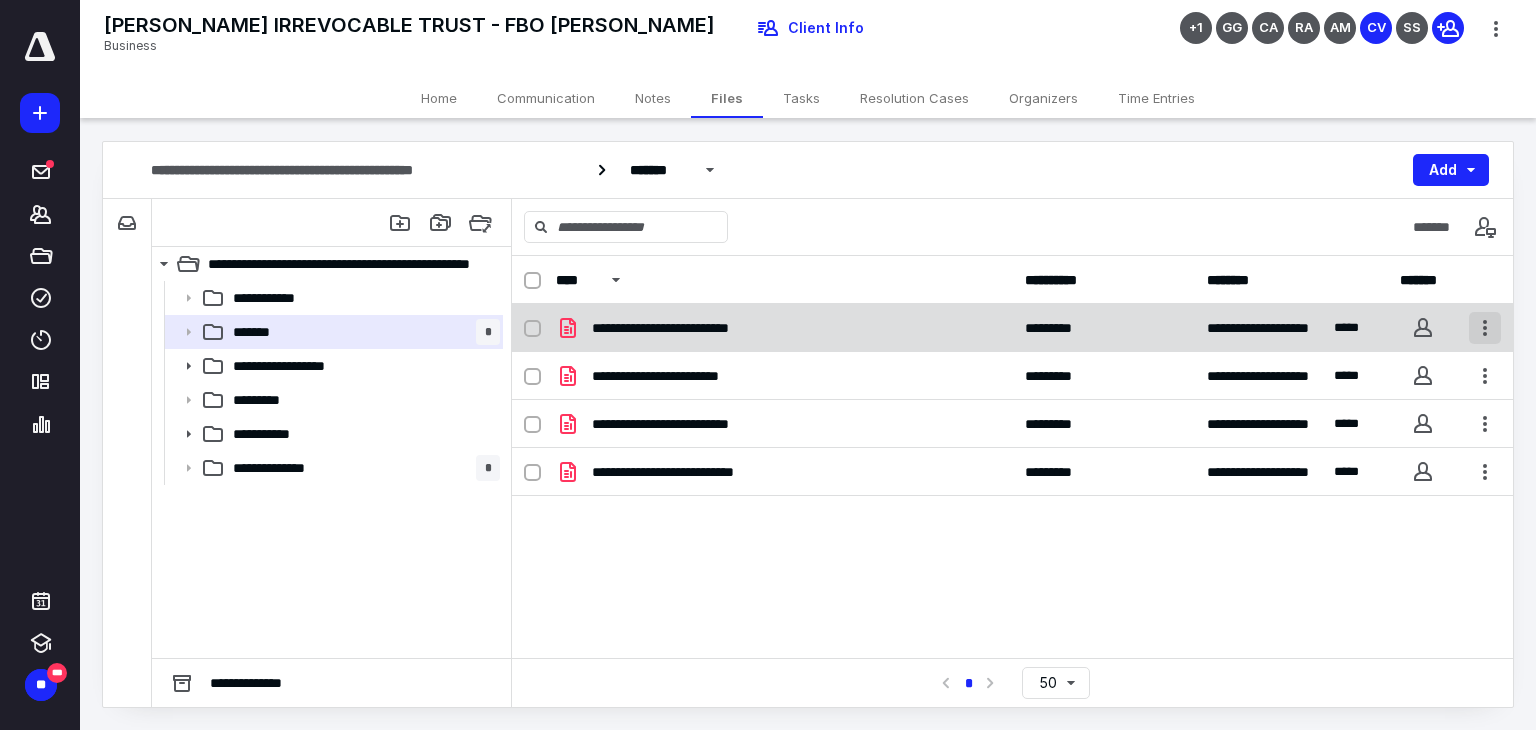 click at bounding box center (1485, 328) 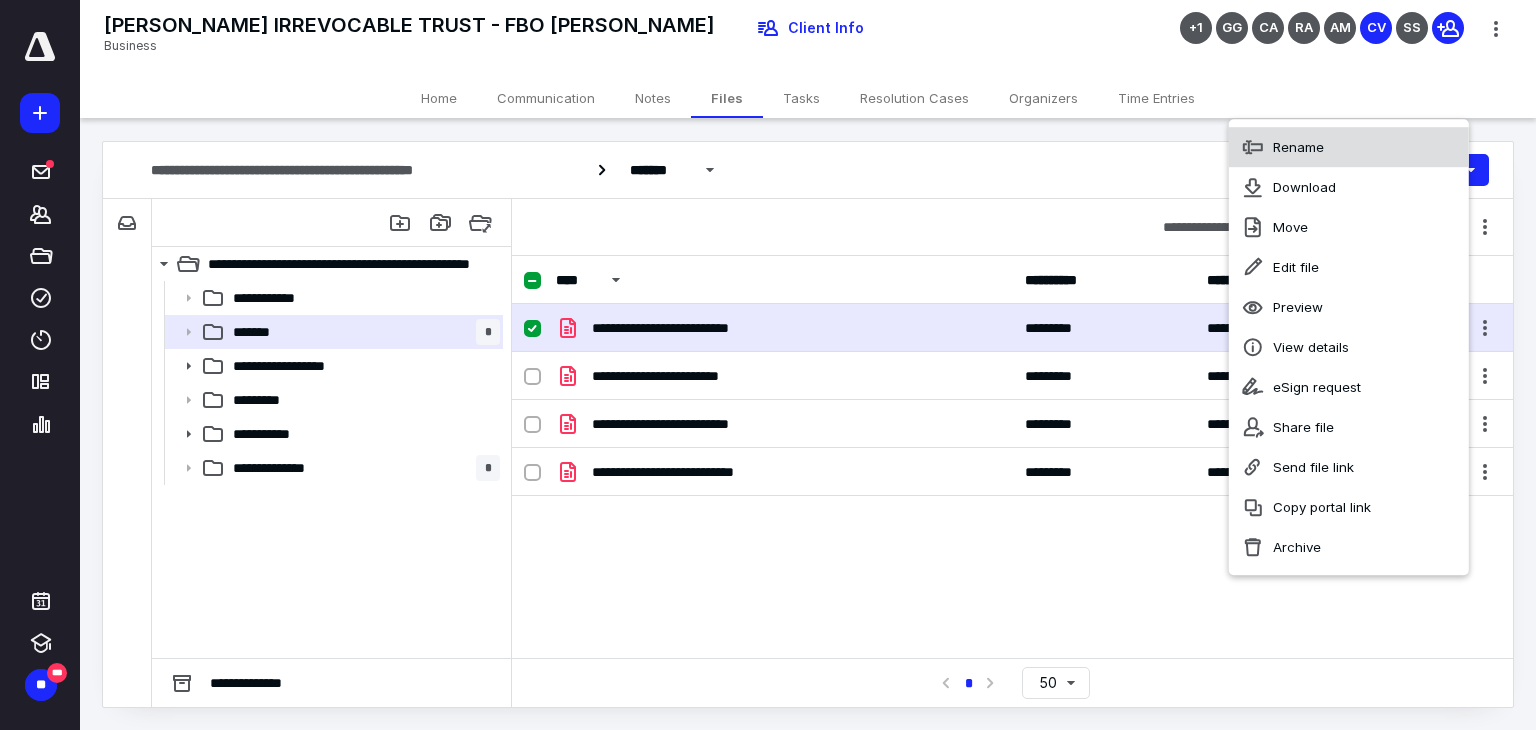 click on "Rename" at bounding box center [1298, 147] 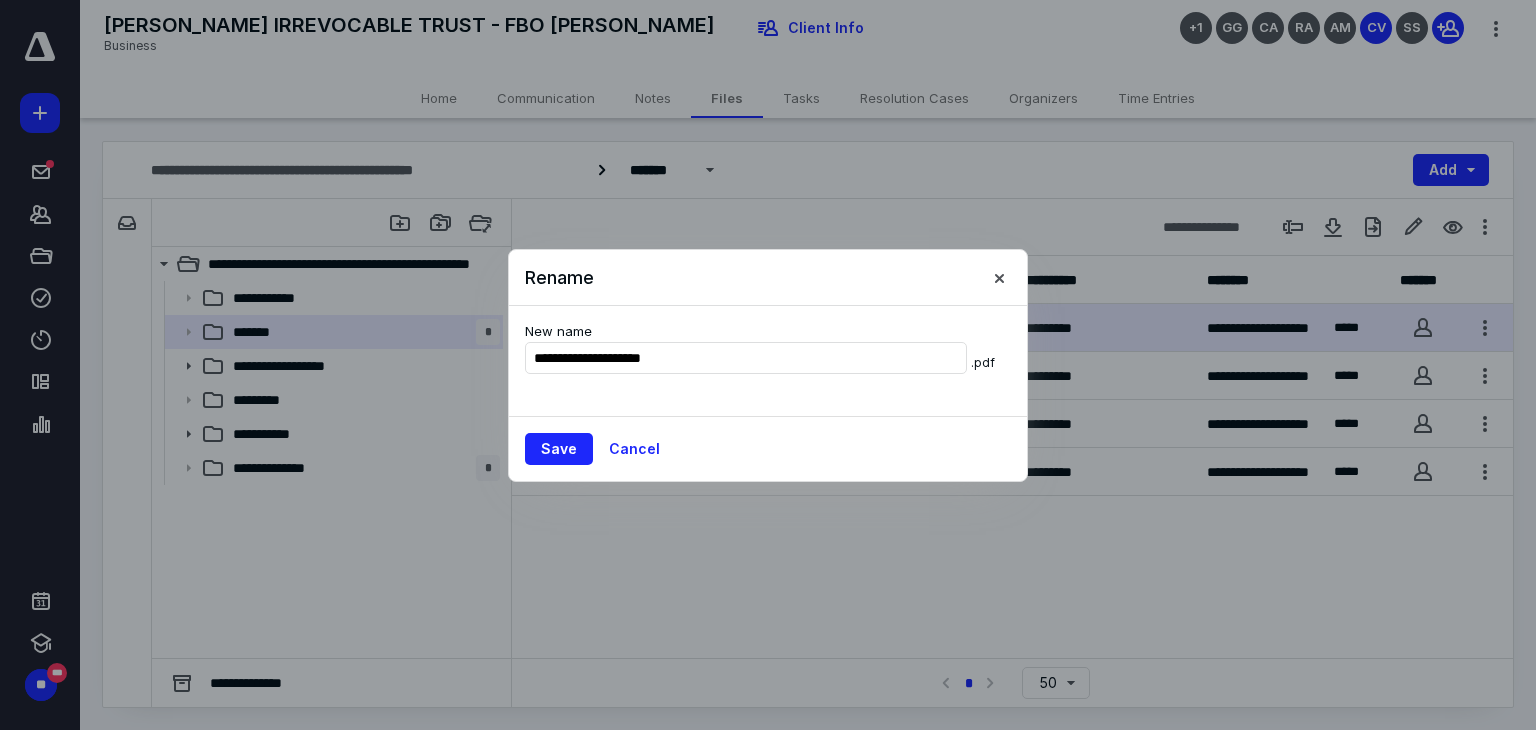 type on "**********" 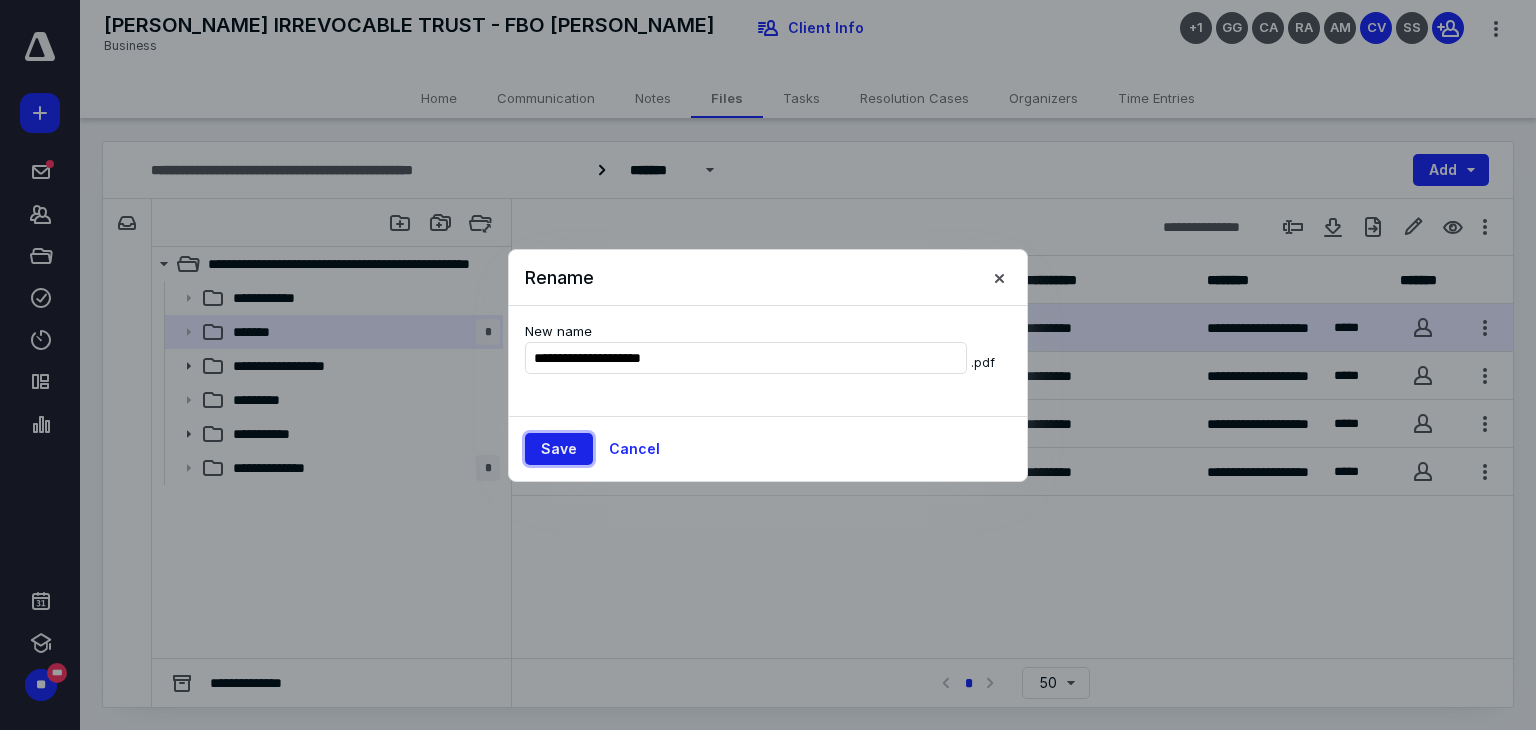 click on "Save" at bounding box center [559, 449] 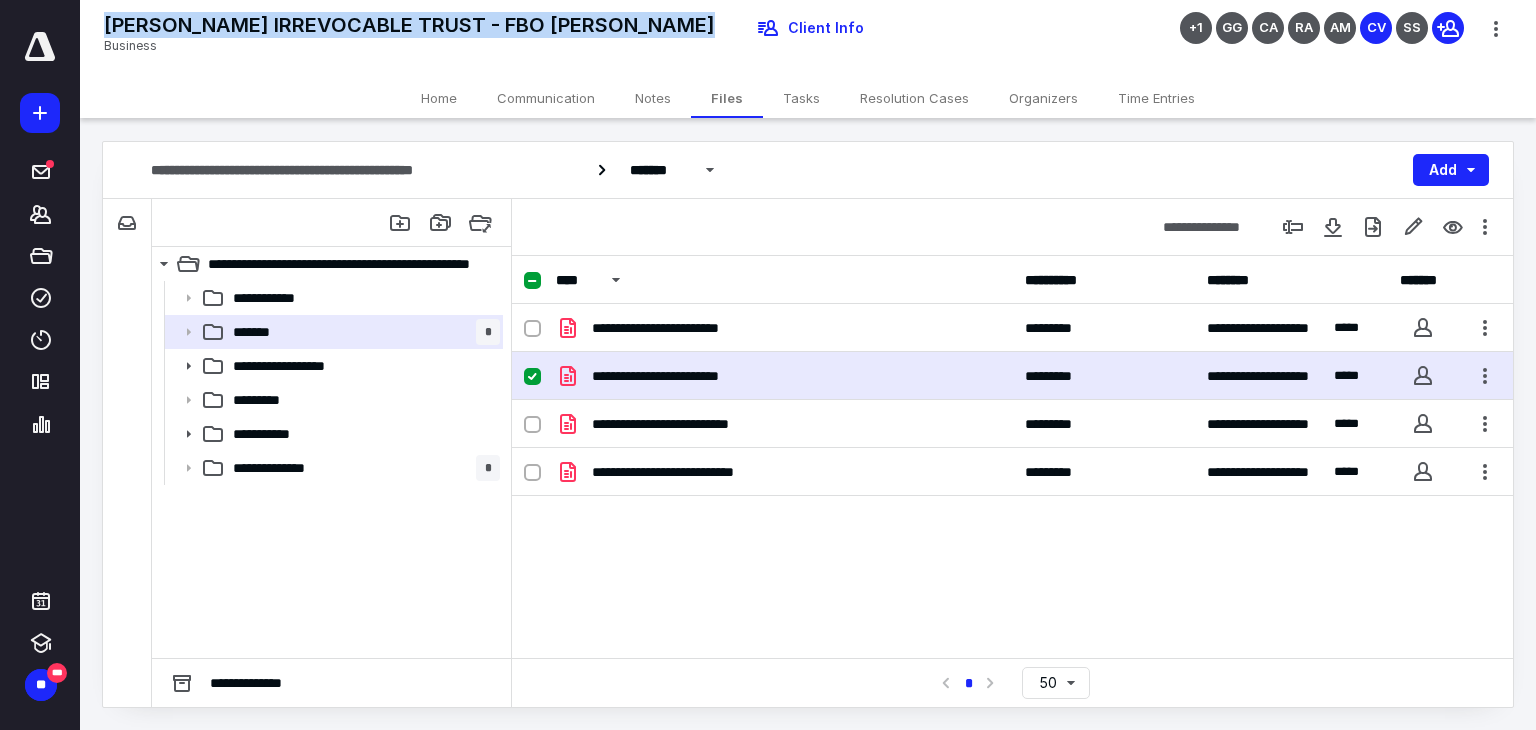 drag, startPoint x: 708, startPoint y: 31, endPoint x: 106, endPoint y: 6, distance: 602.51886 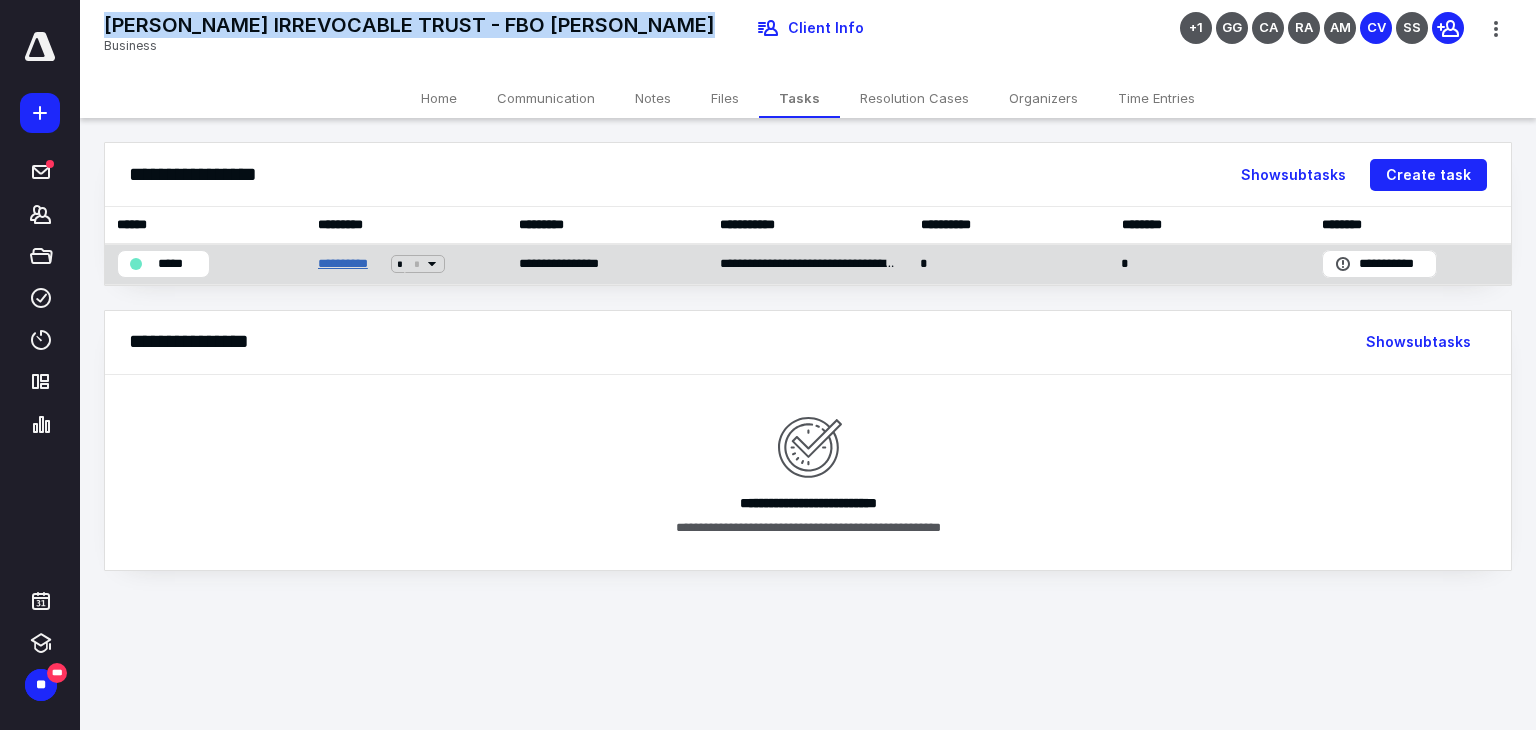 click on "**********" at bounding box center (351, 264) 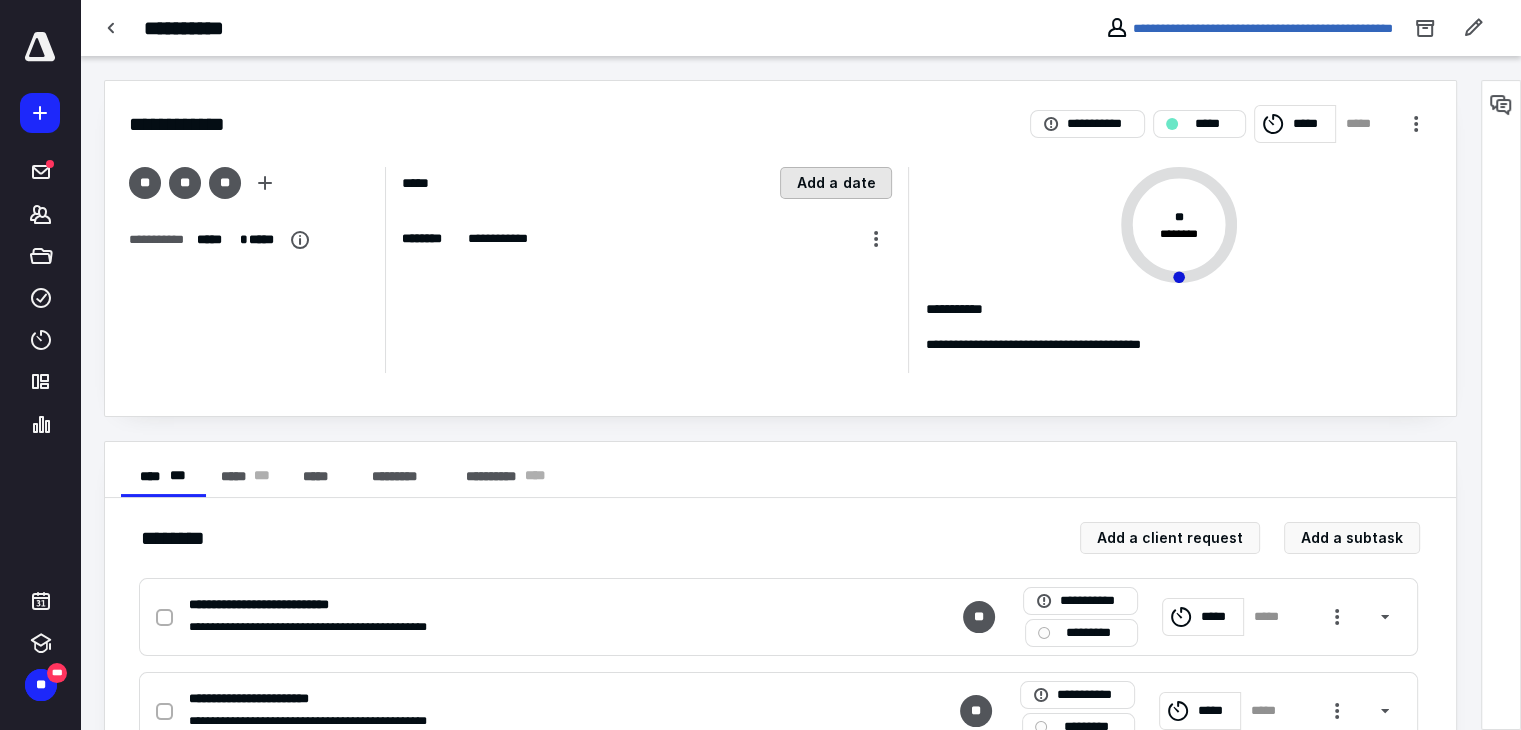 click on "Add a date" at bounding box center (836, 183) 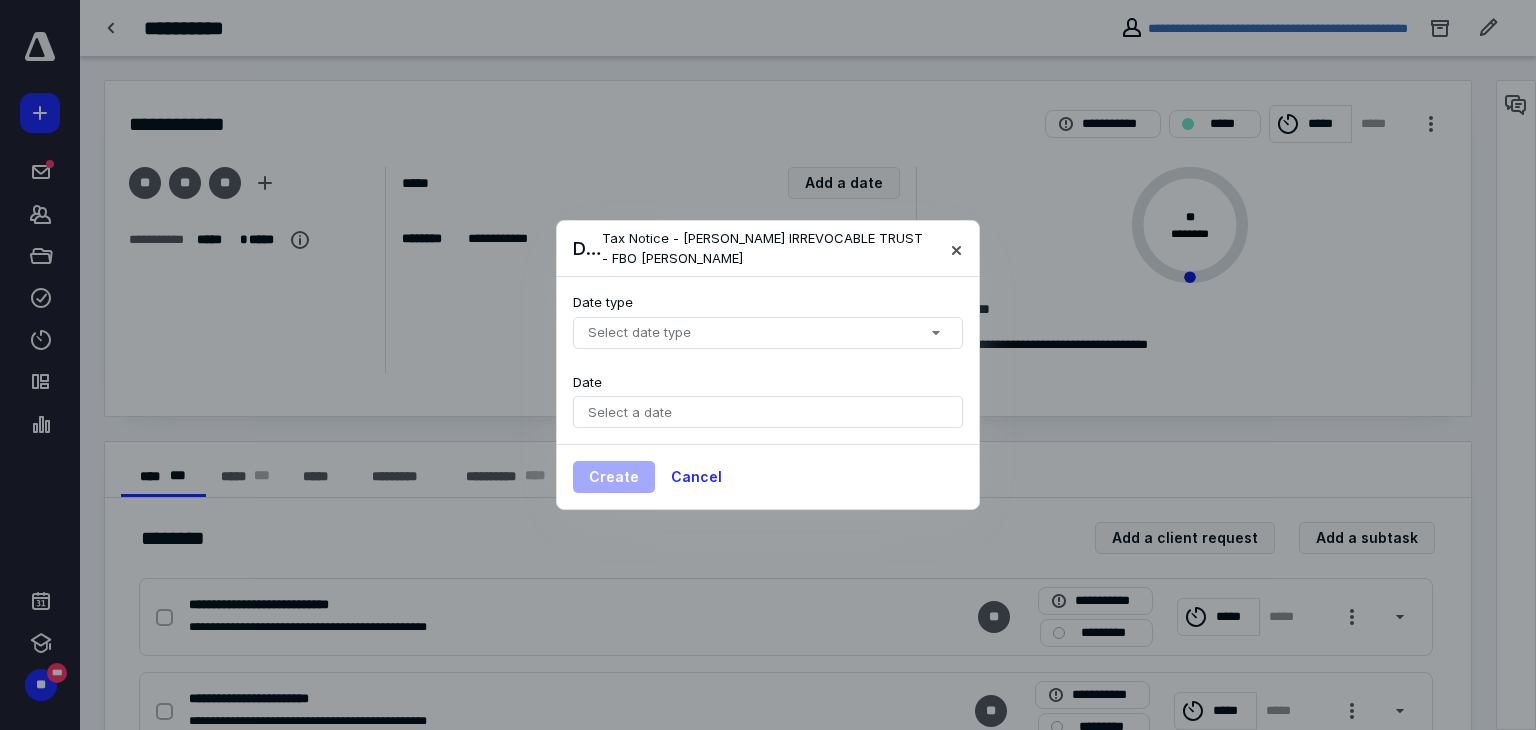 click at bounding box center (768, 365) 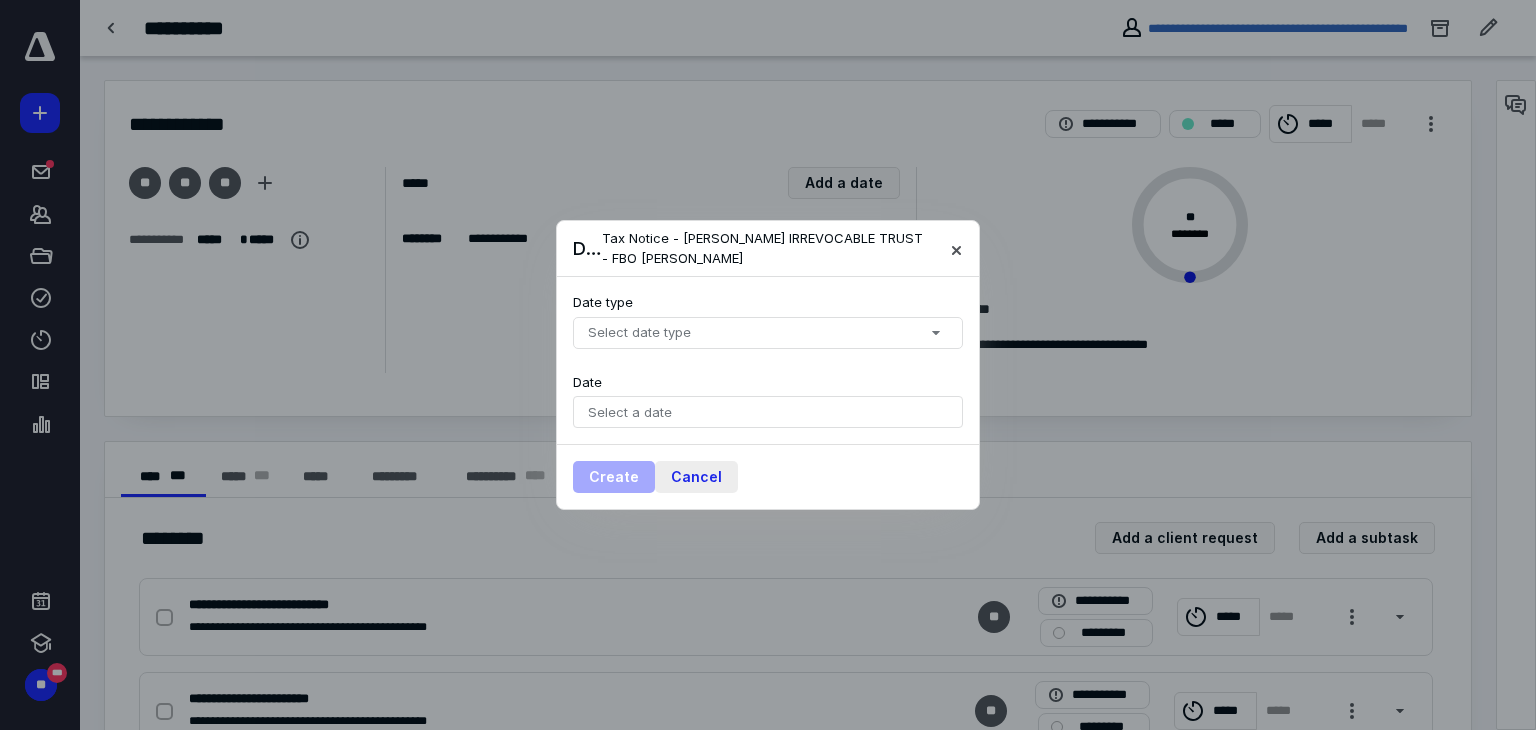 click on "Cancel" at bounding box center [696, 477] 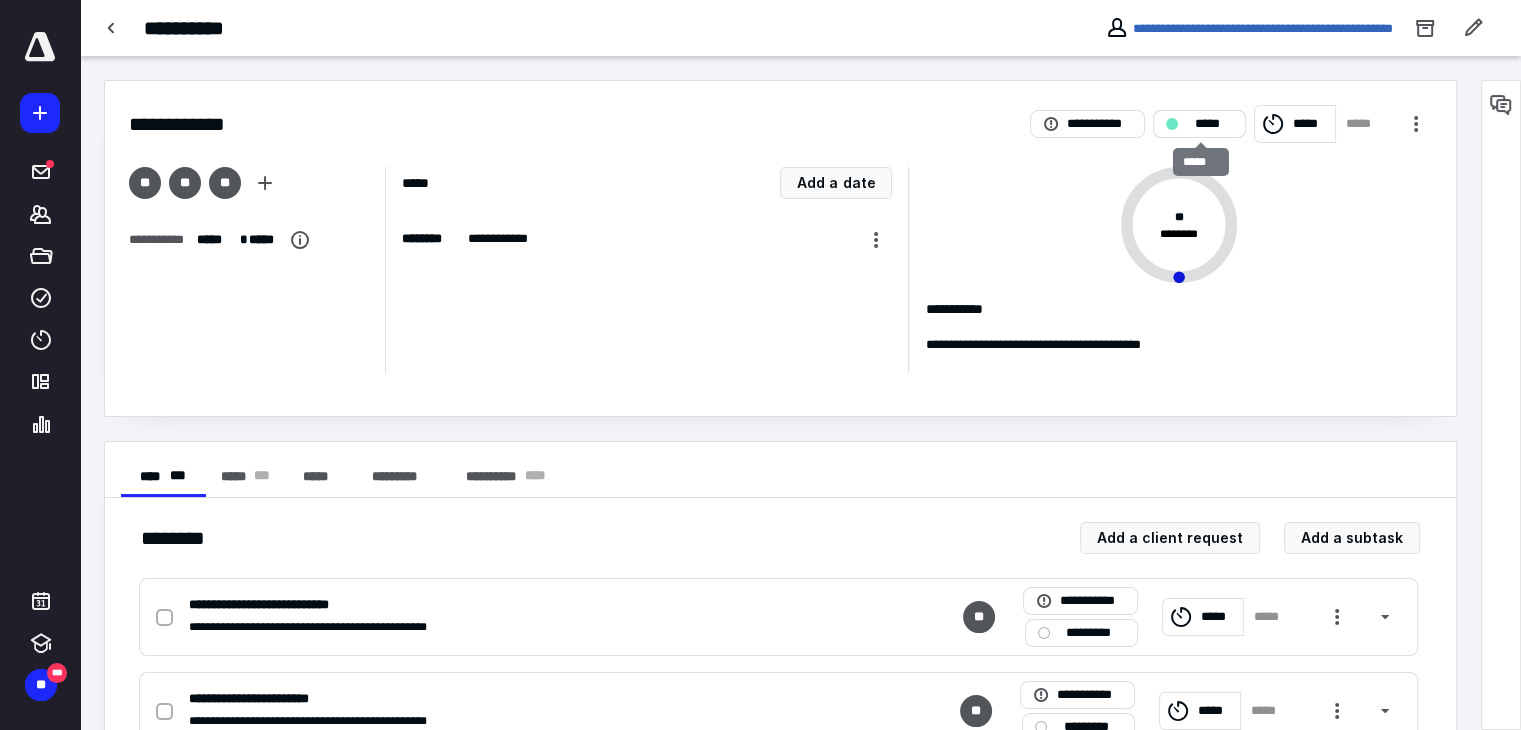 click on "*****" at bounding box center [1213, 124] 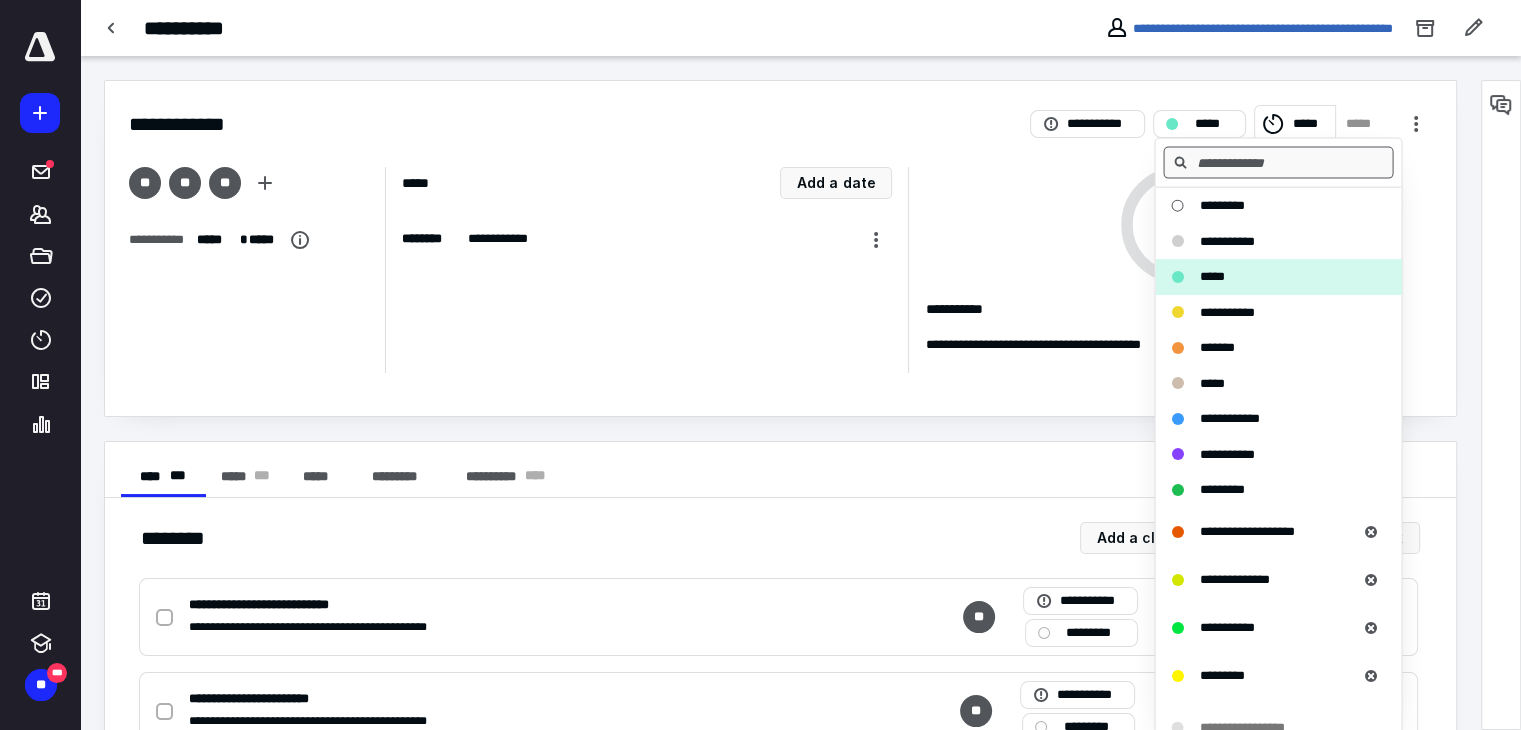 click at bounding box center [1278, 163] 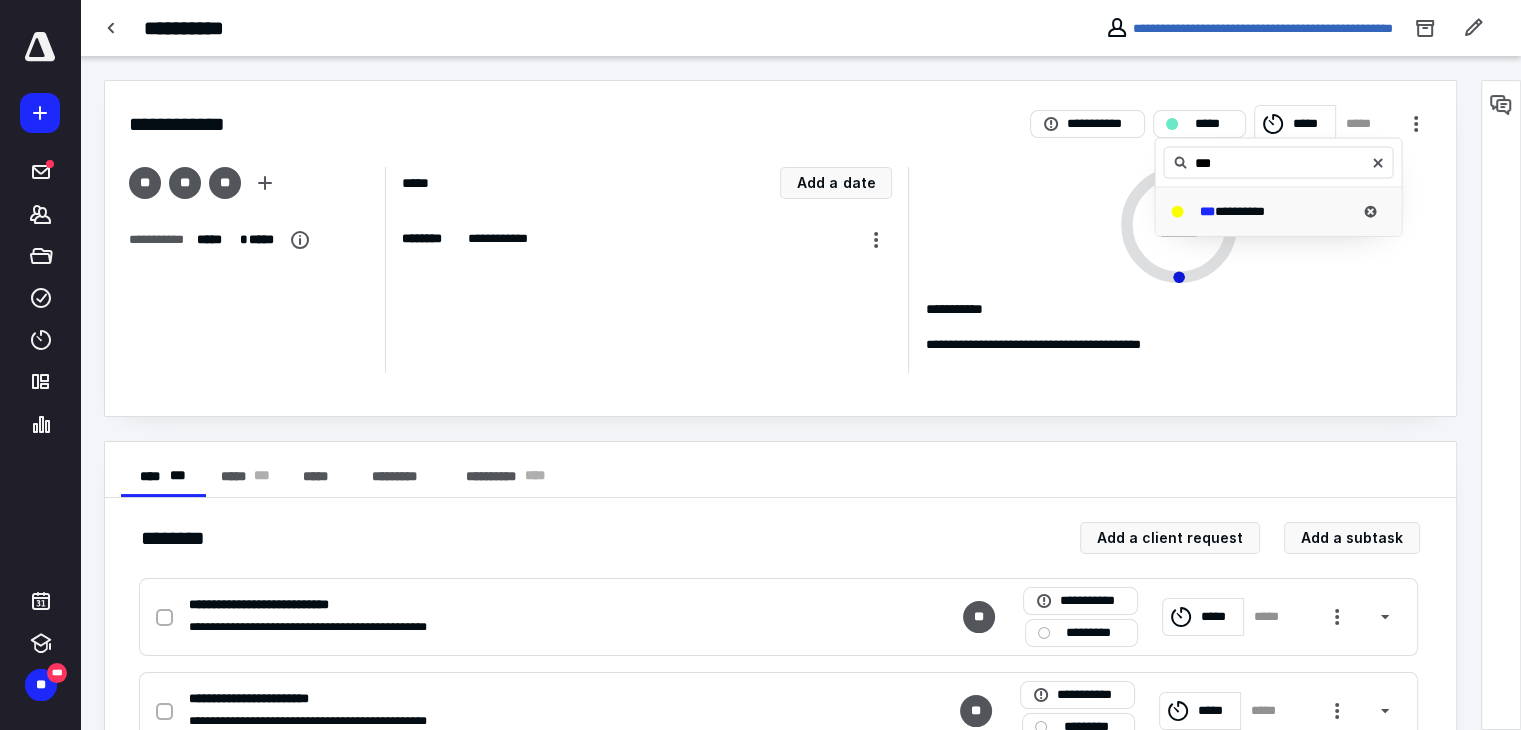 type on "***" 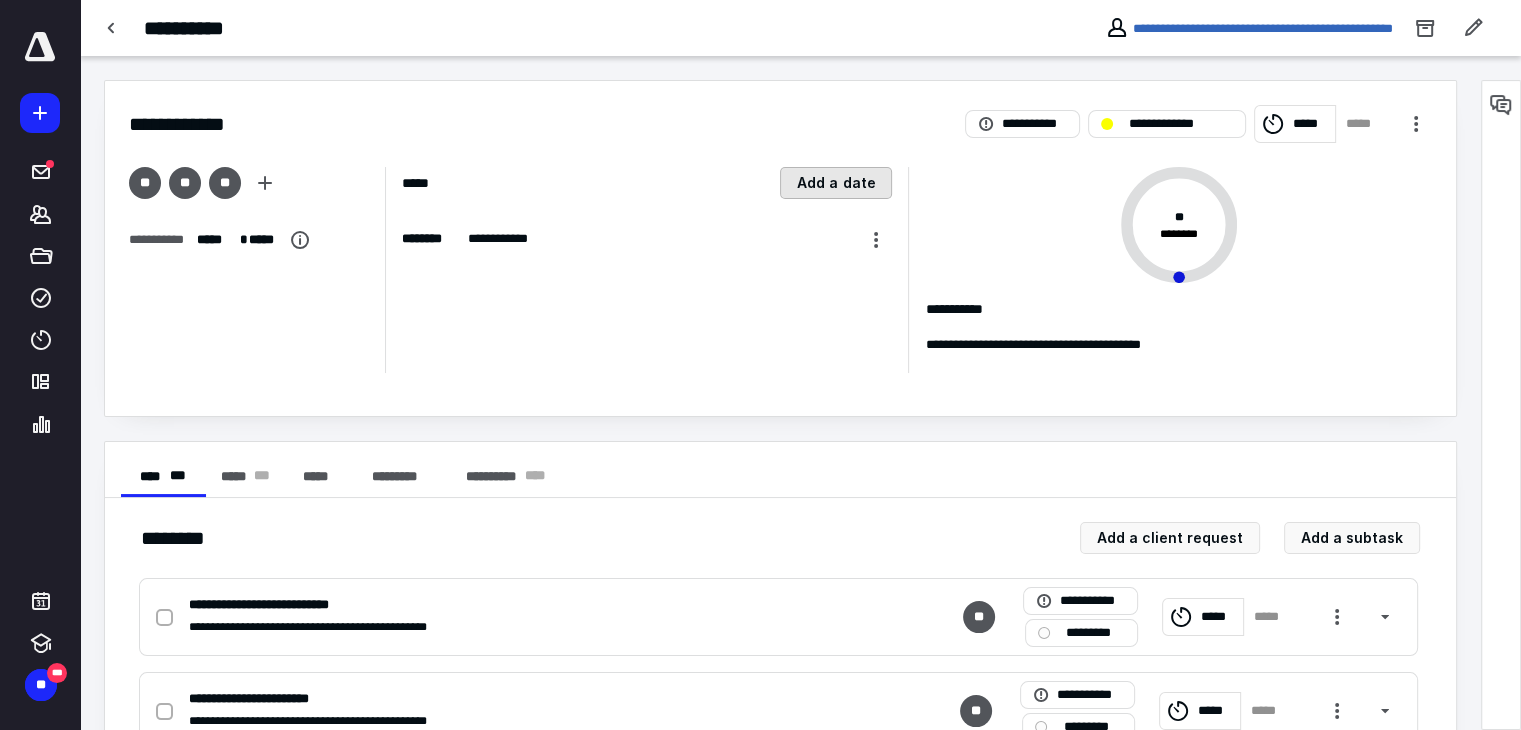 click on "Add a date" at bounding box center [836, 183] 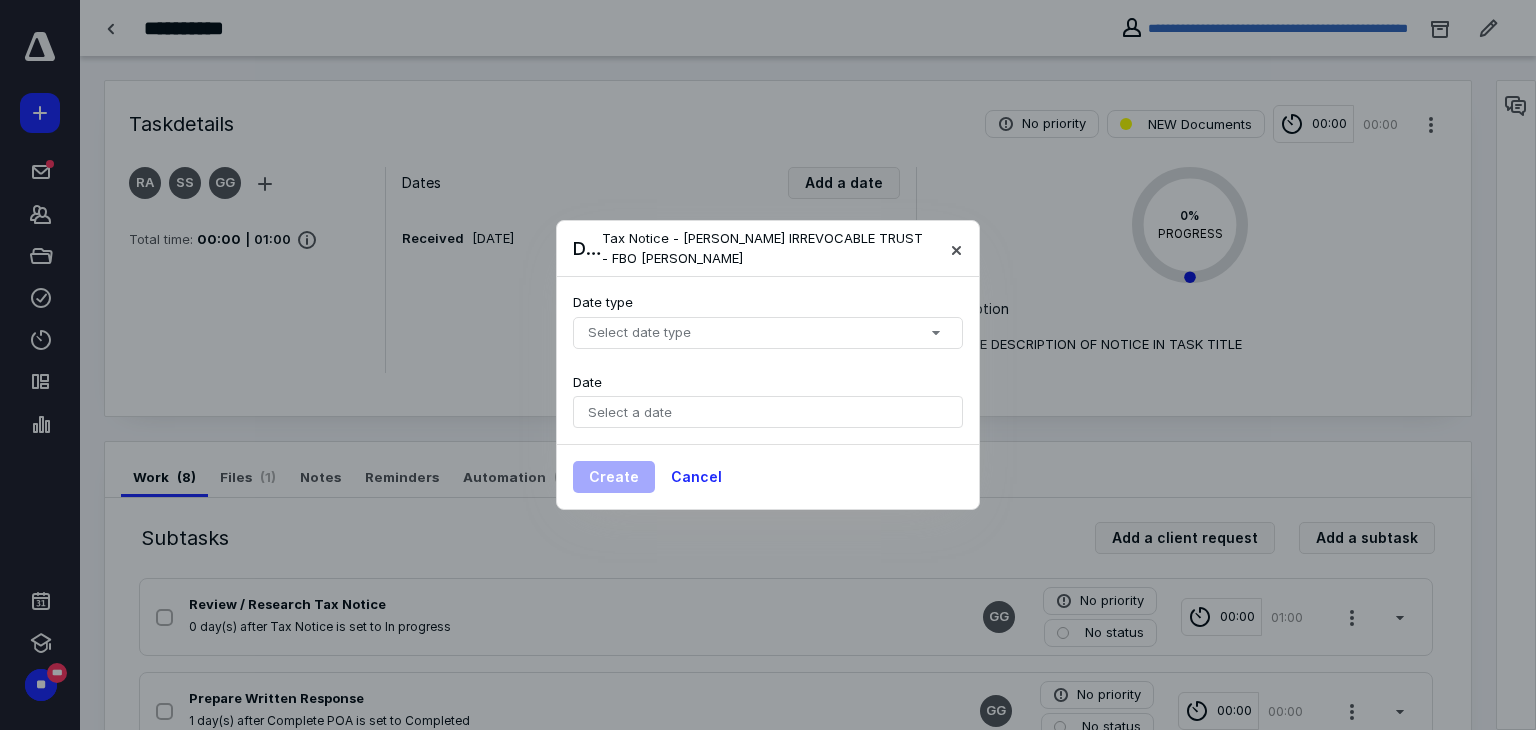 click on "Select date type" at bounding box center (768, 333) 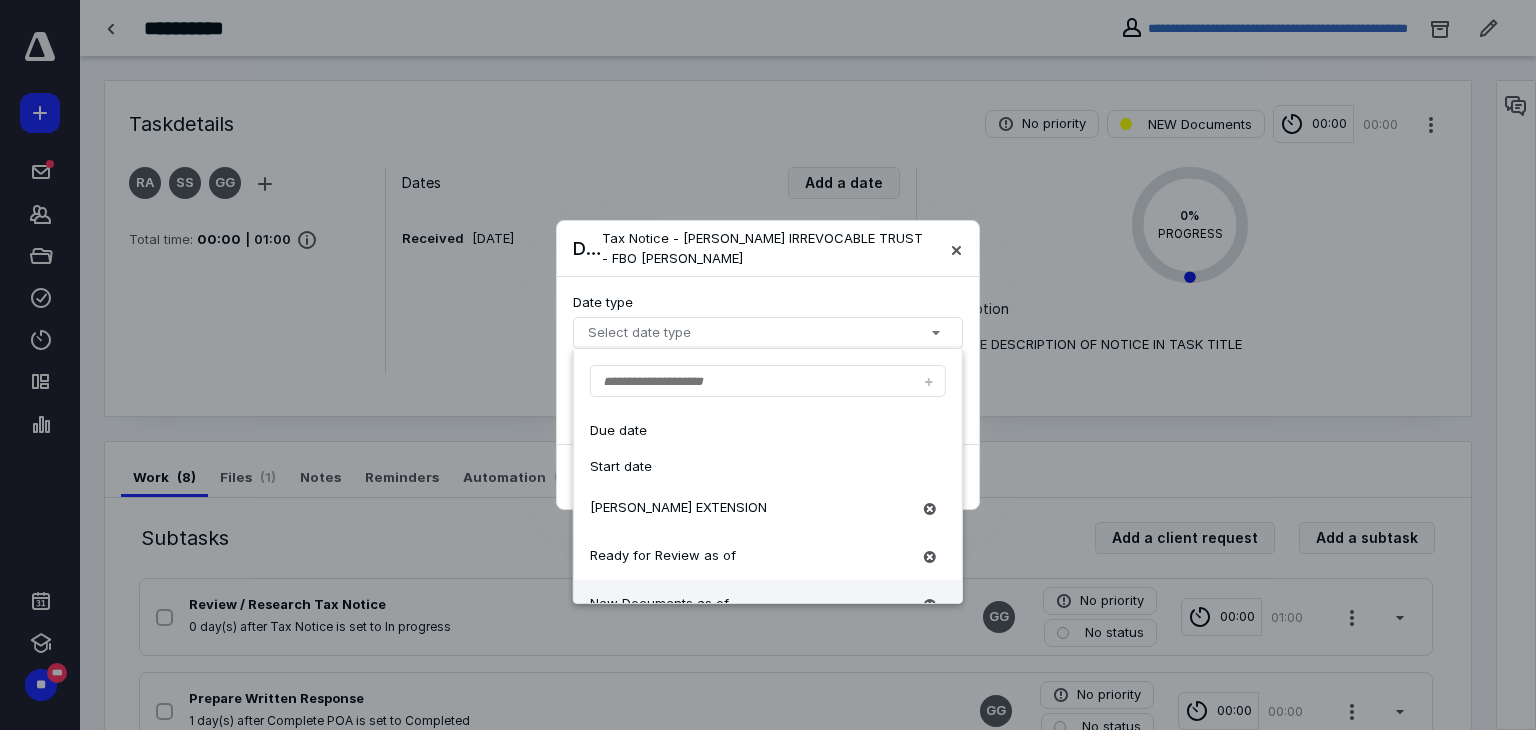 click on "New Documents as of" at bounding box center (750, 604) 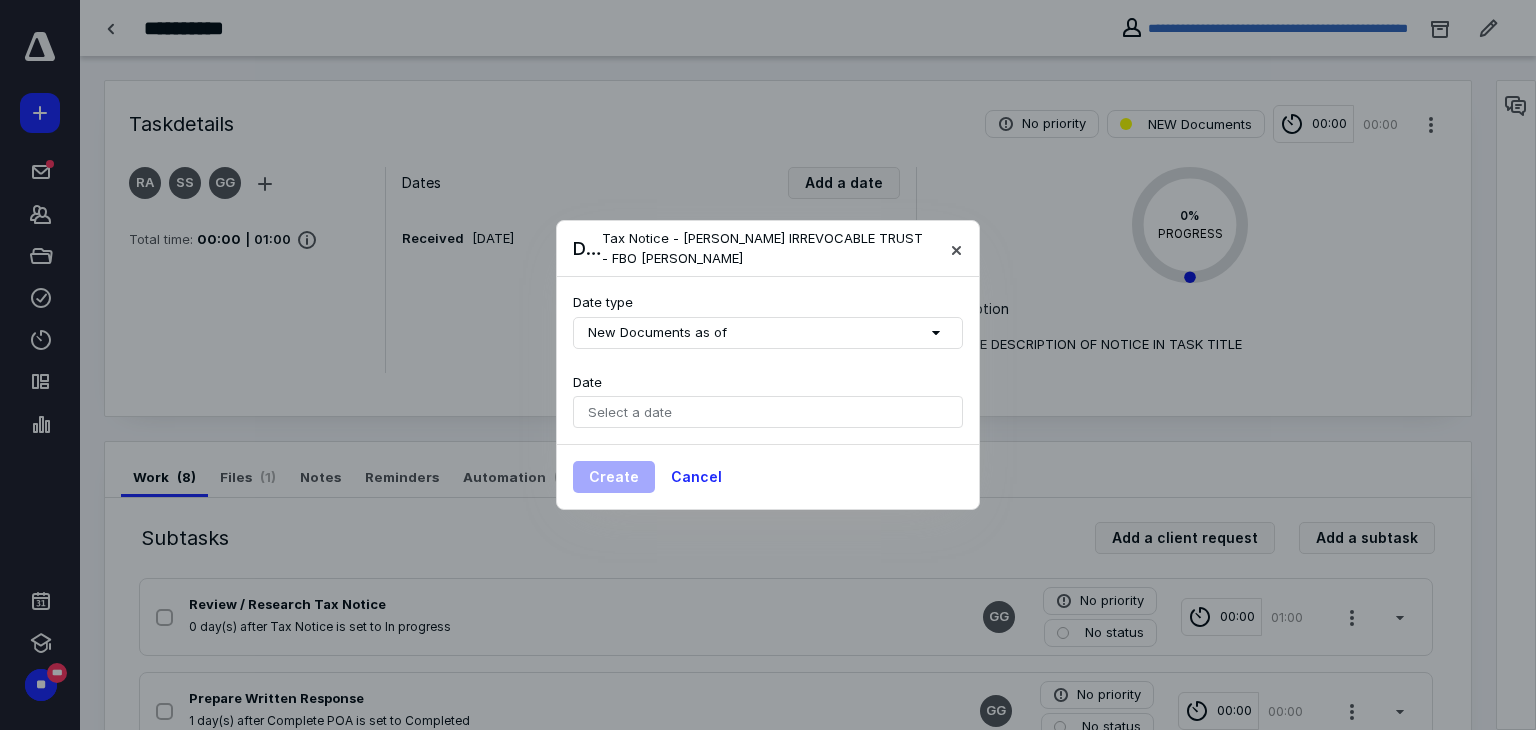 click on "Select a date" at bounding box center [630, 412] 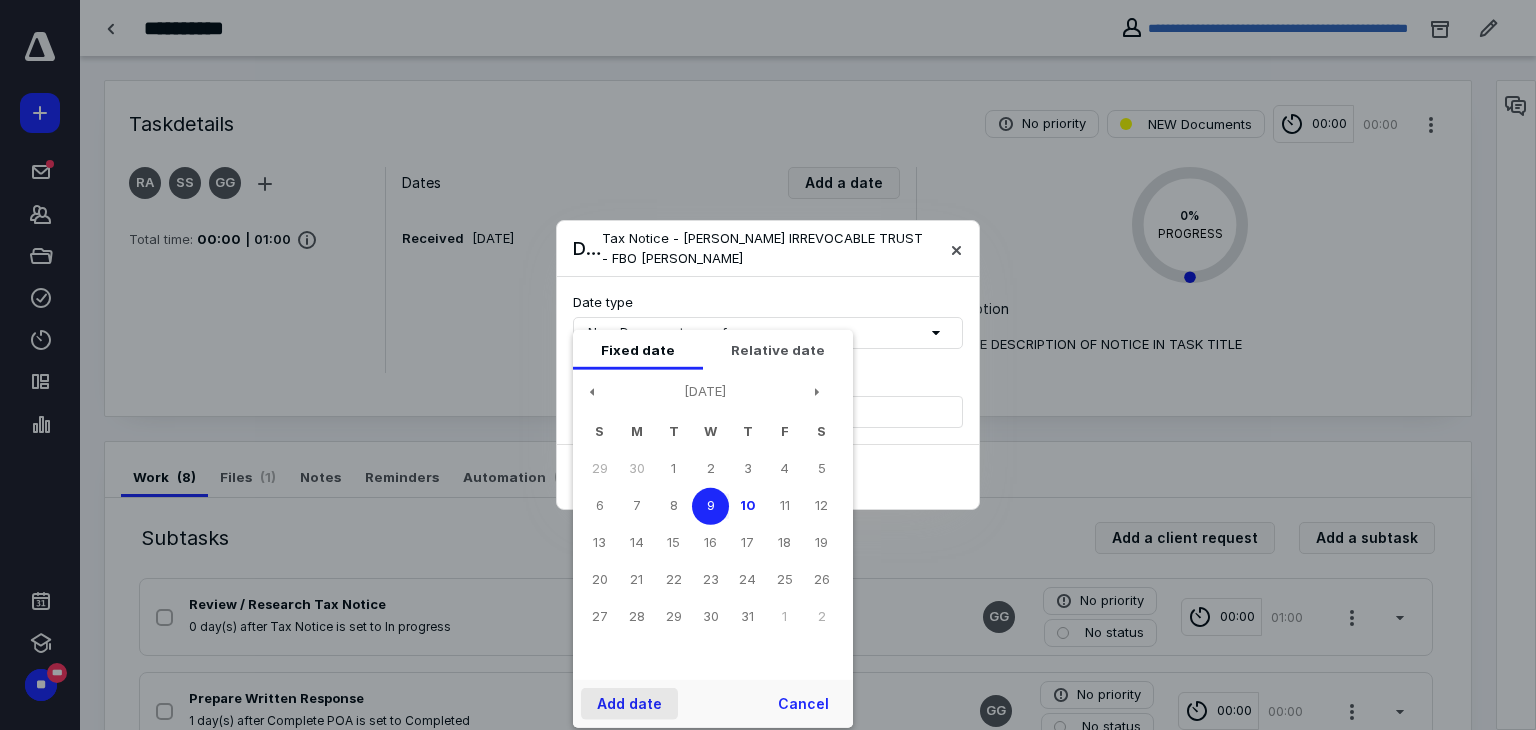click on "Add date" at bounding box center (629, 704) 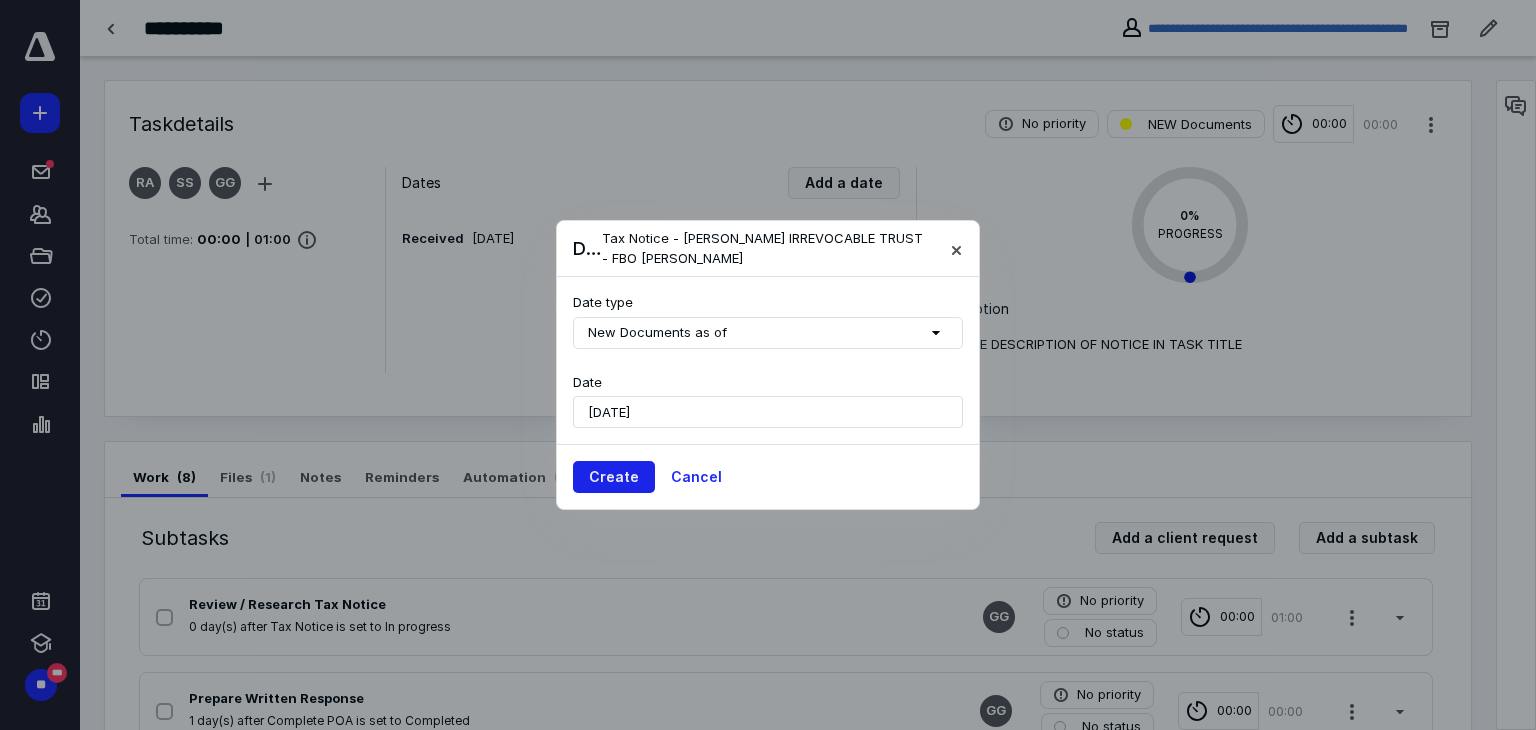 click on "Create" at bounding box center [614, 477] 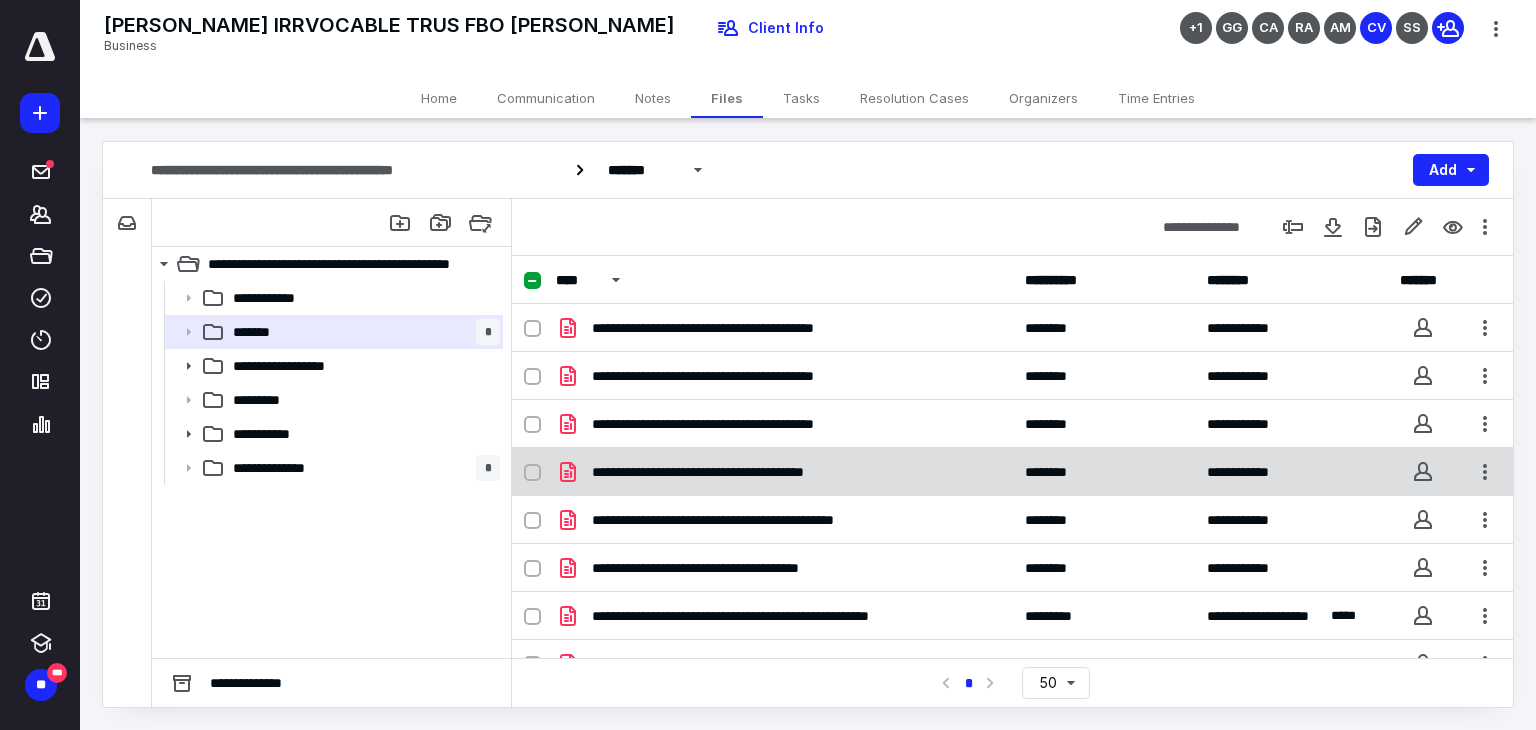 scroll, scrollTop: 0, scrollLeft: 0, axis: both 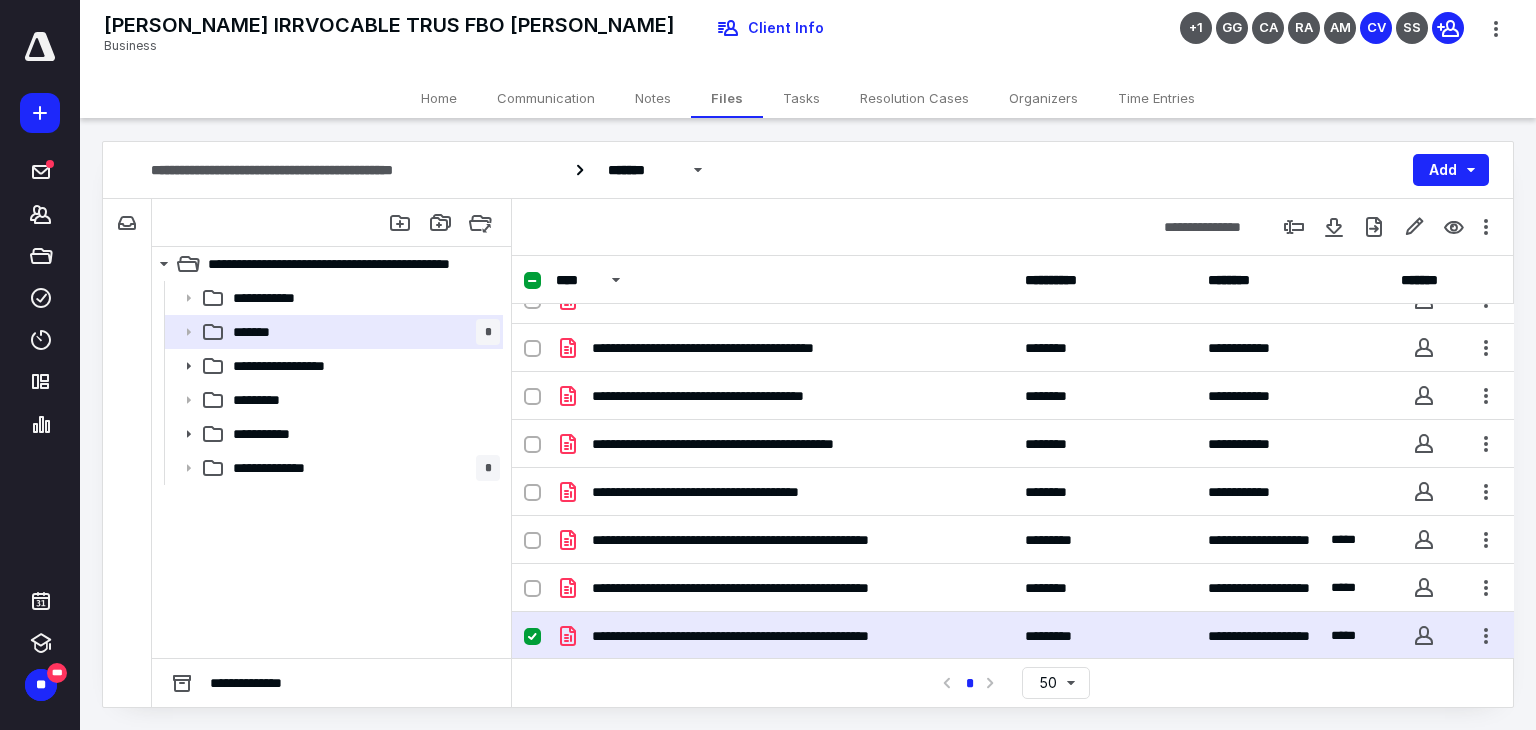 click 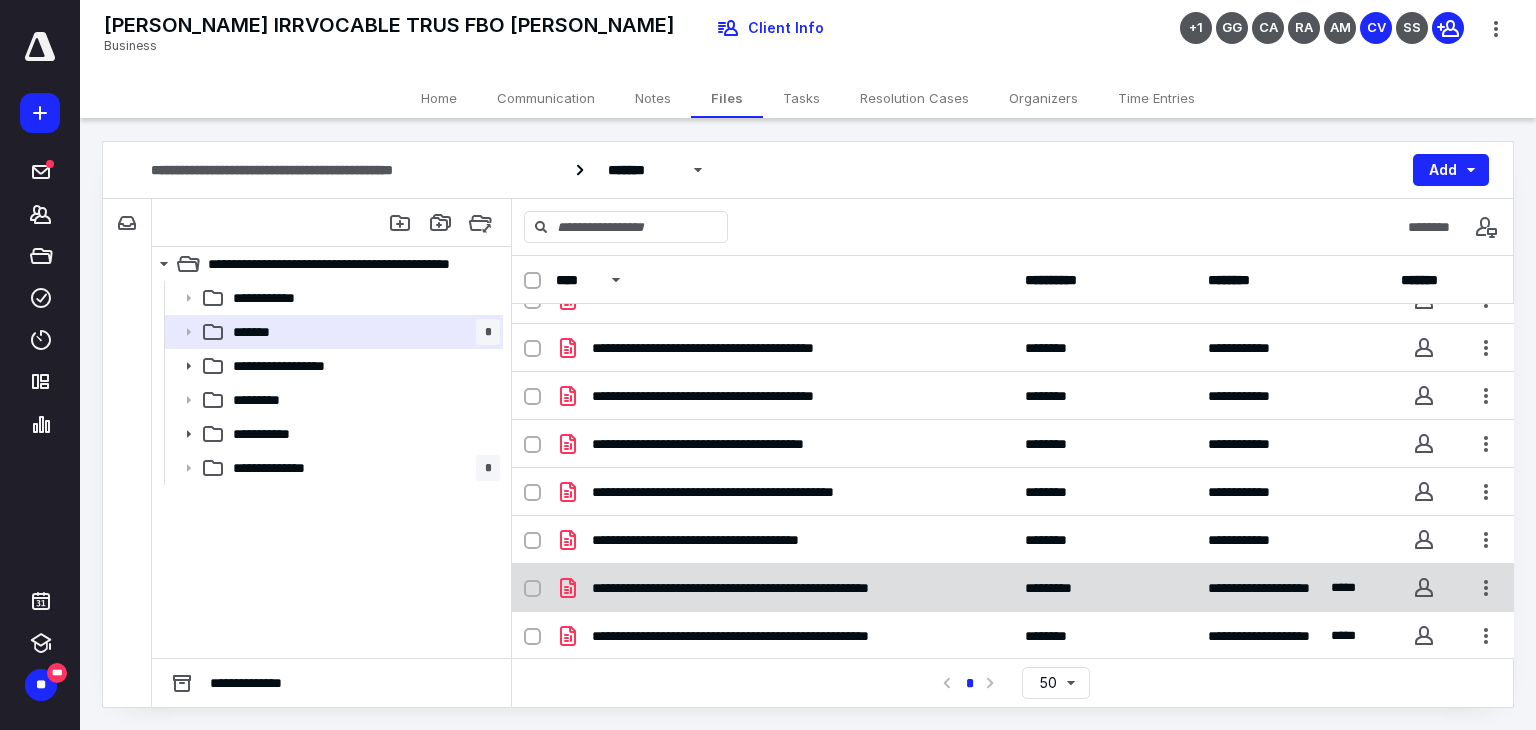 scroll, scrollTop: 124, scrollLeft: 0, axis: vertical 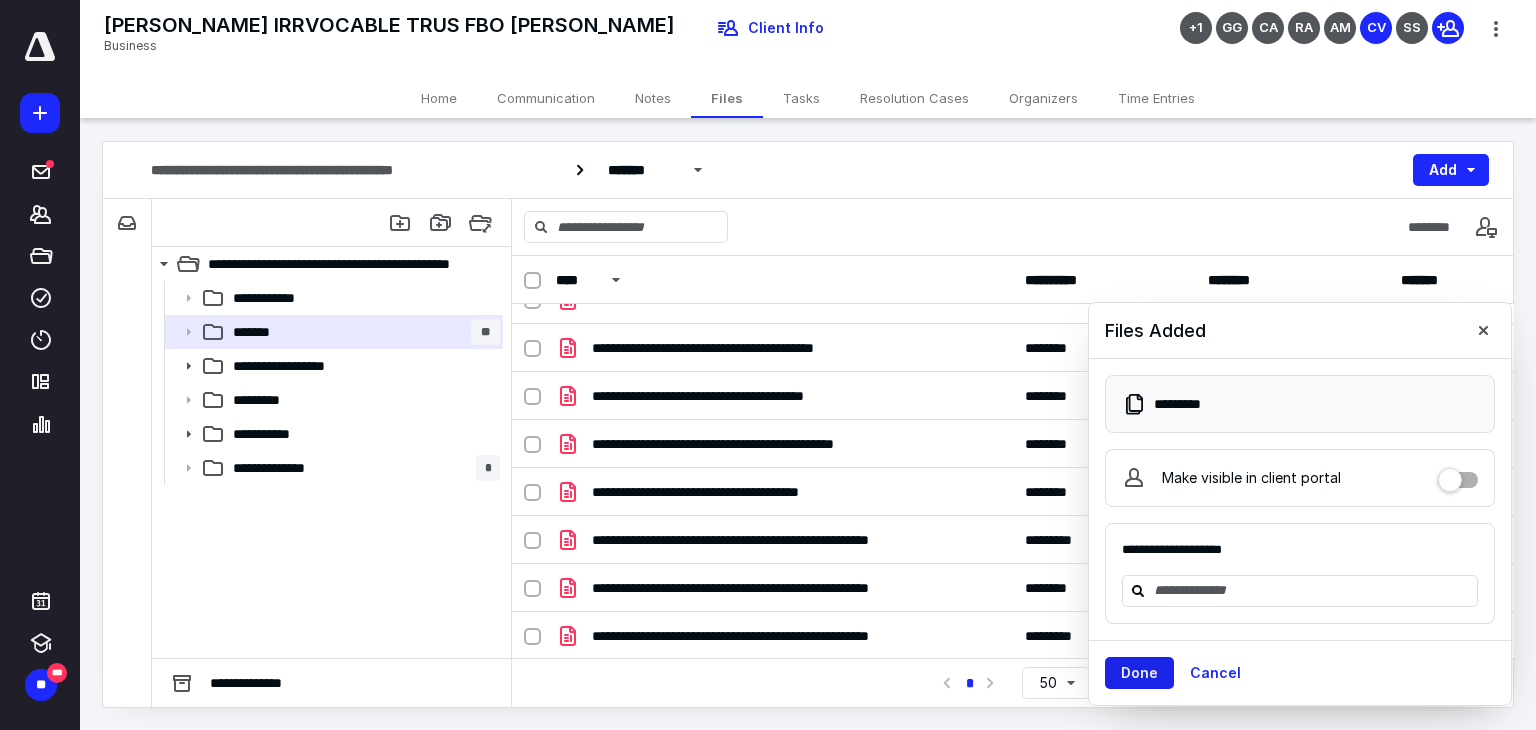 click on "Done" at bounding box center [1139, 673] 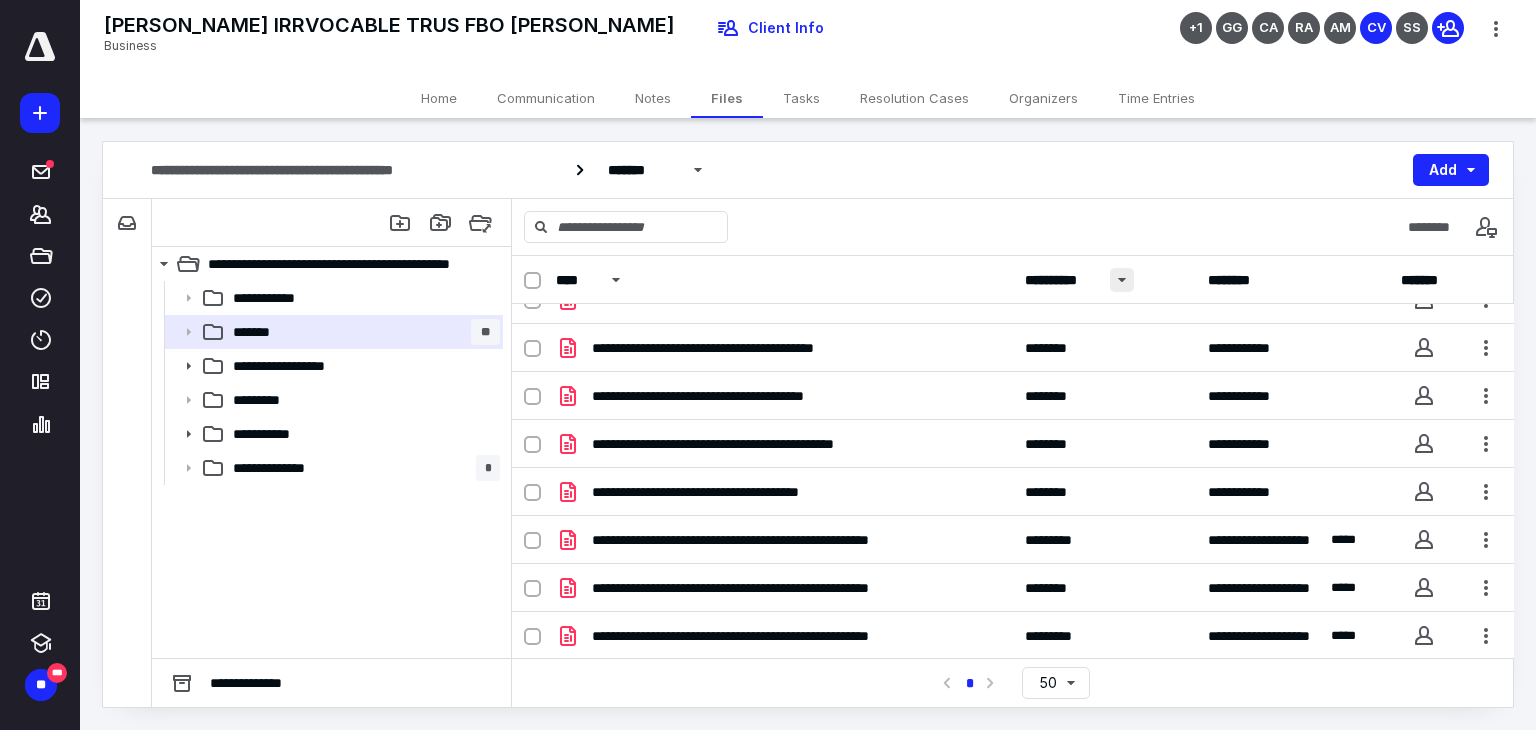 click at bounding box center (1122, 280) 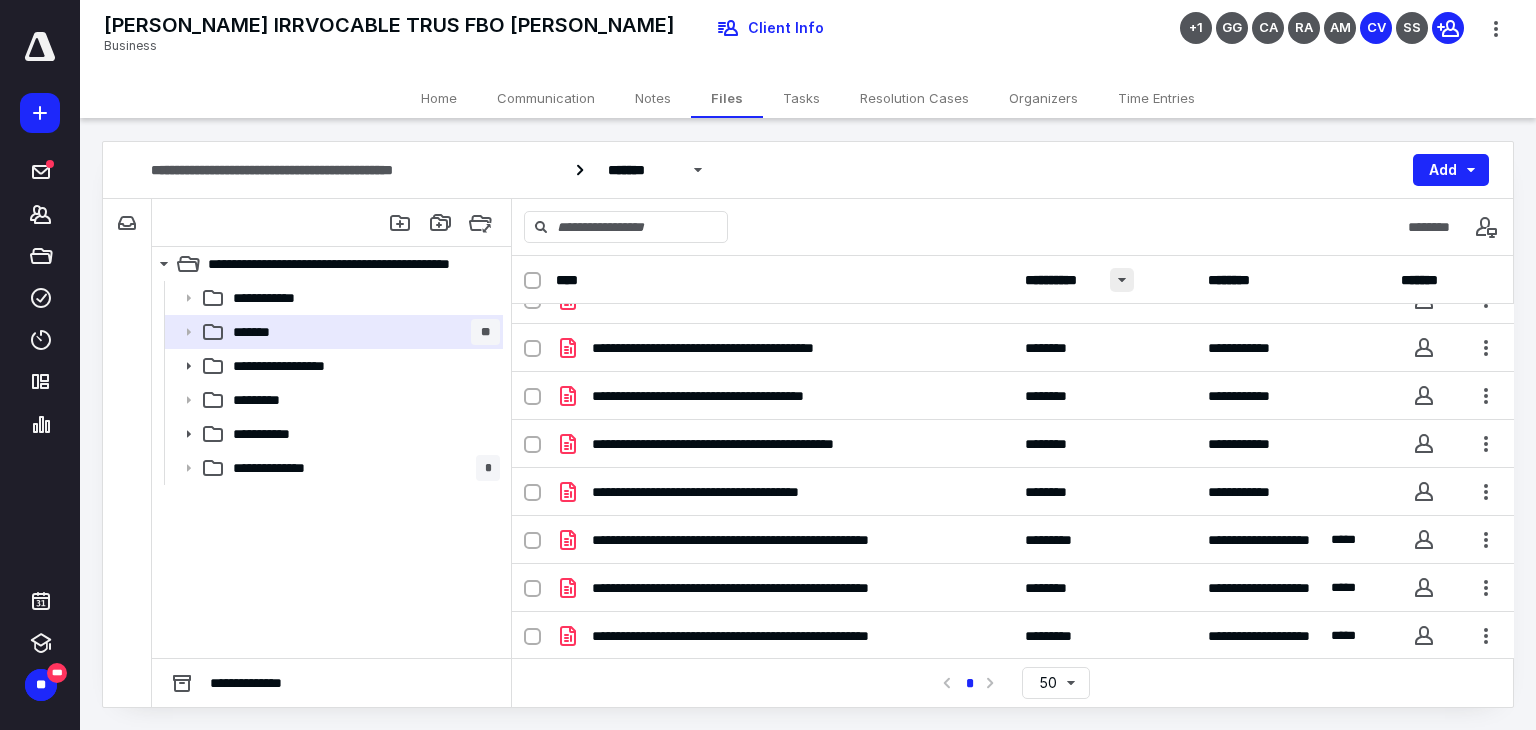 scroll, scrollTop: 0, scrollLeft: 0, axis: both 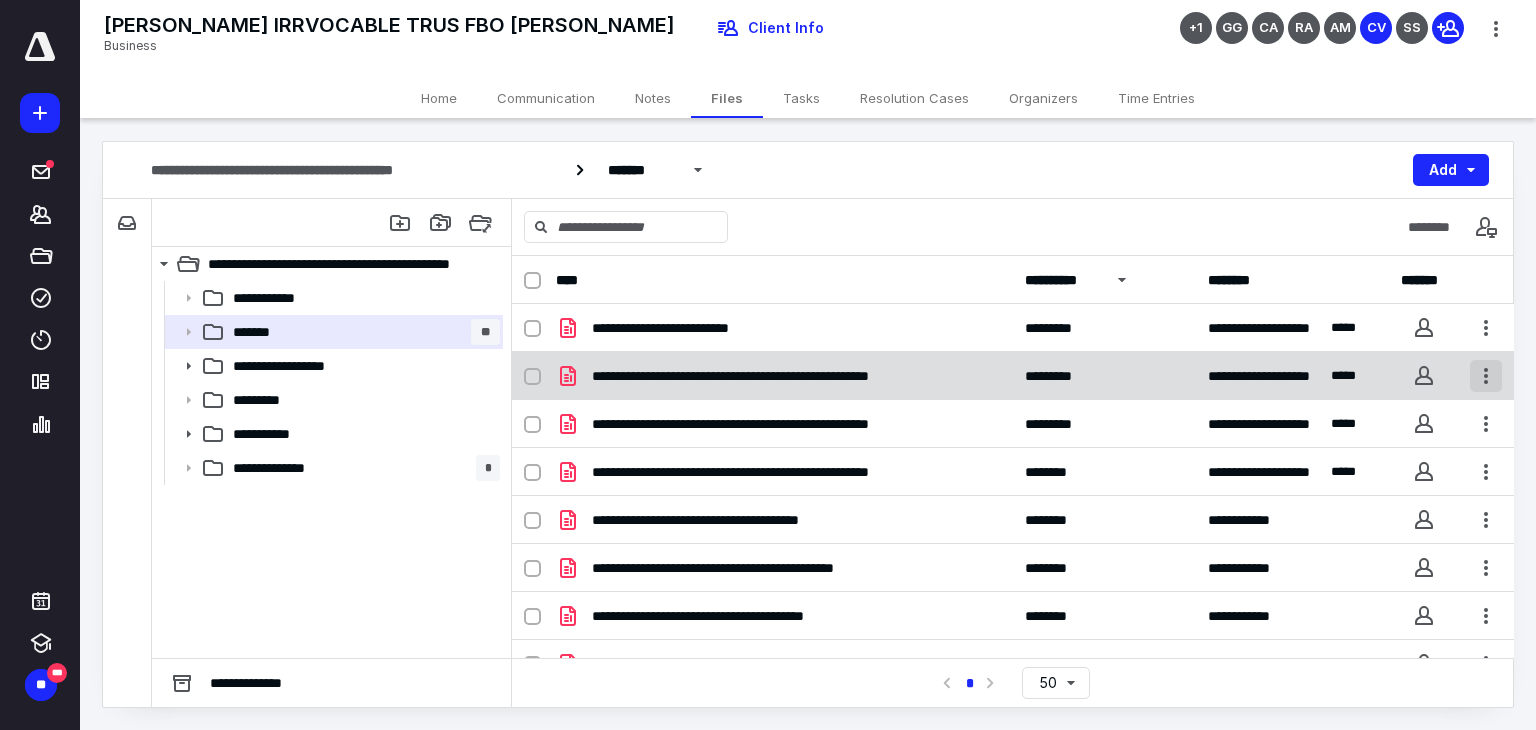 click at bounding box center (1486, 376) 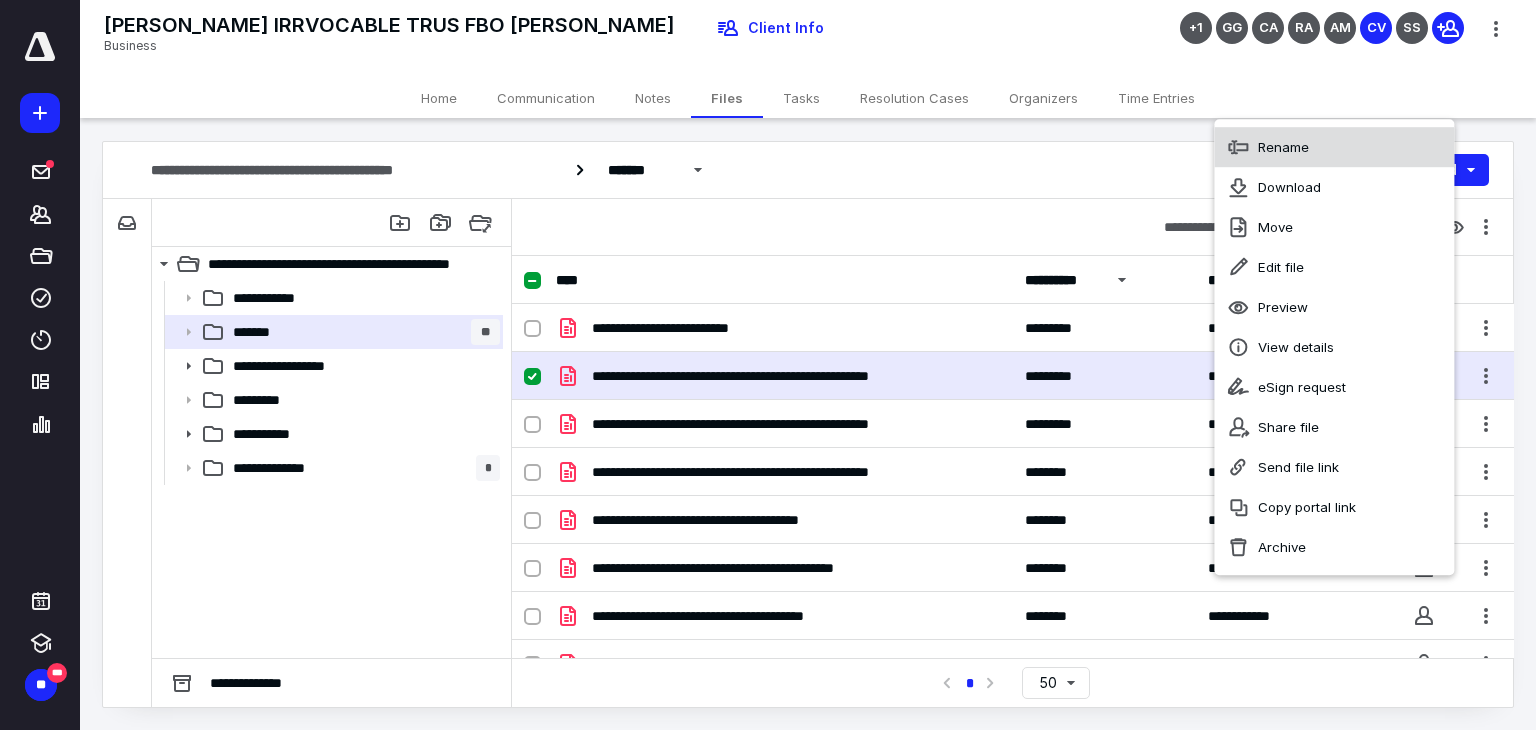 click on "Rename" at bounding box center [1334, 147] 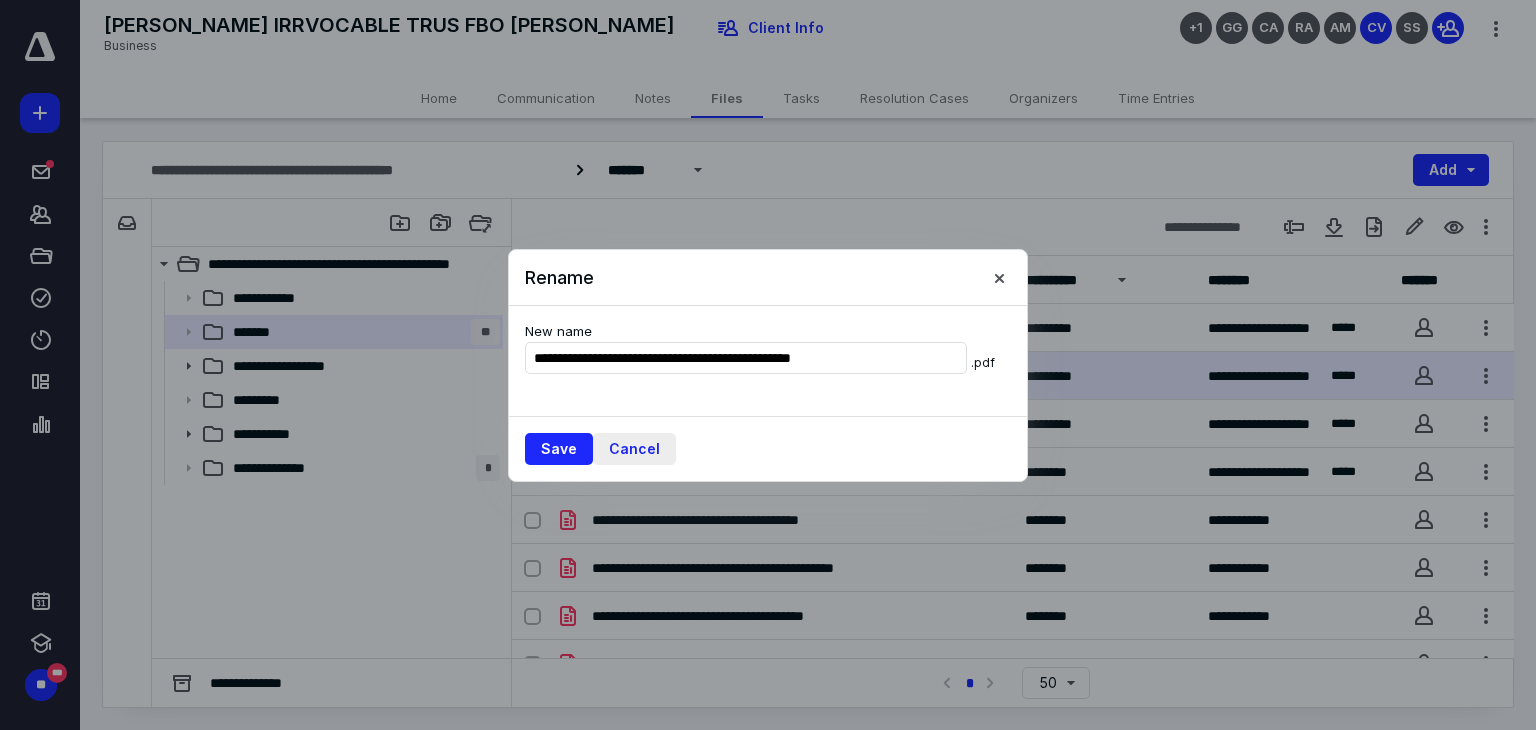 click on "Cancel" at bounding box center [634, 449] 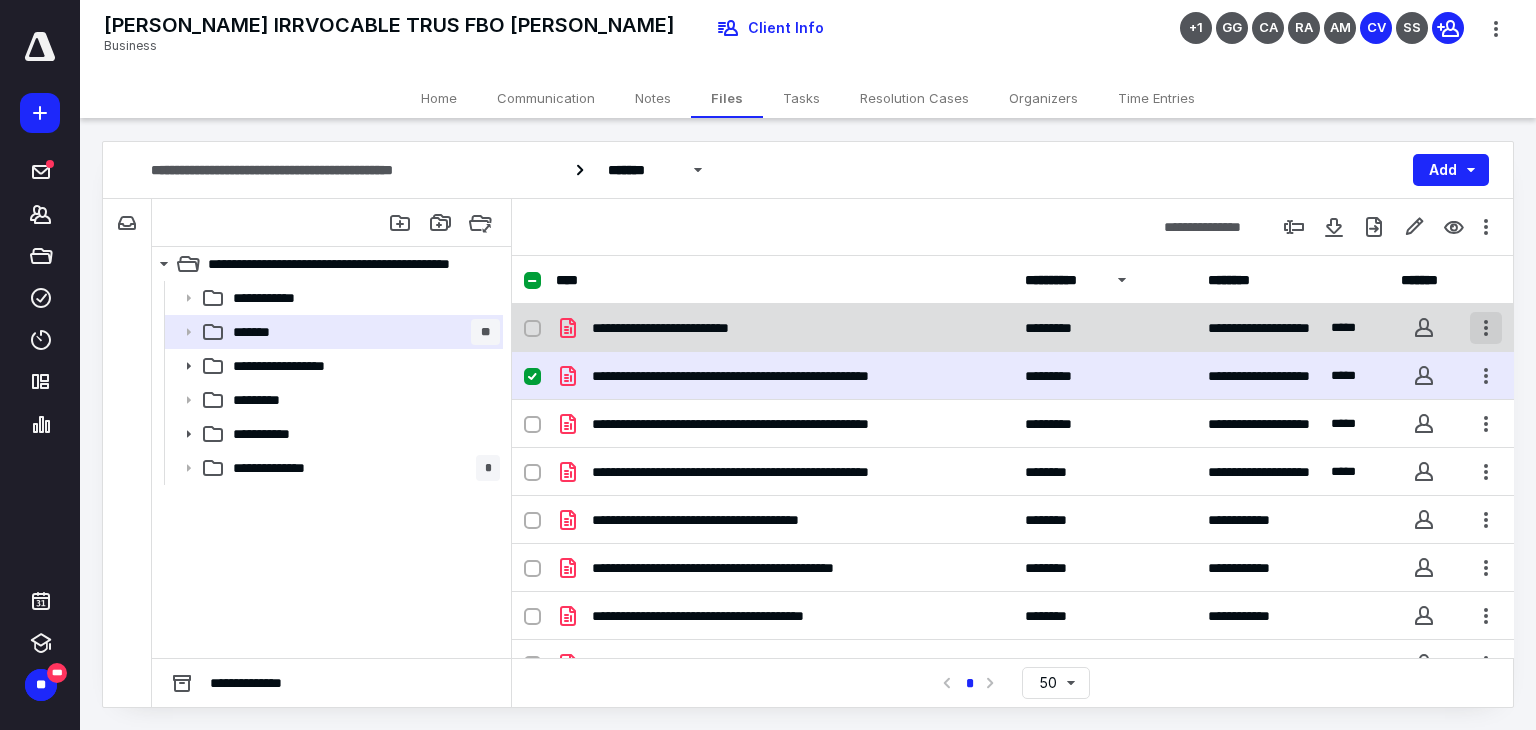 click at bounding box center (1486, 328) 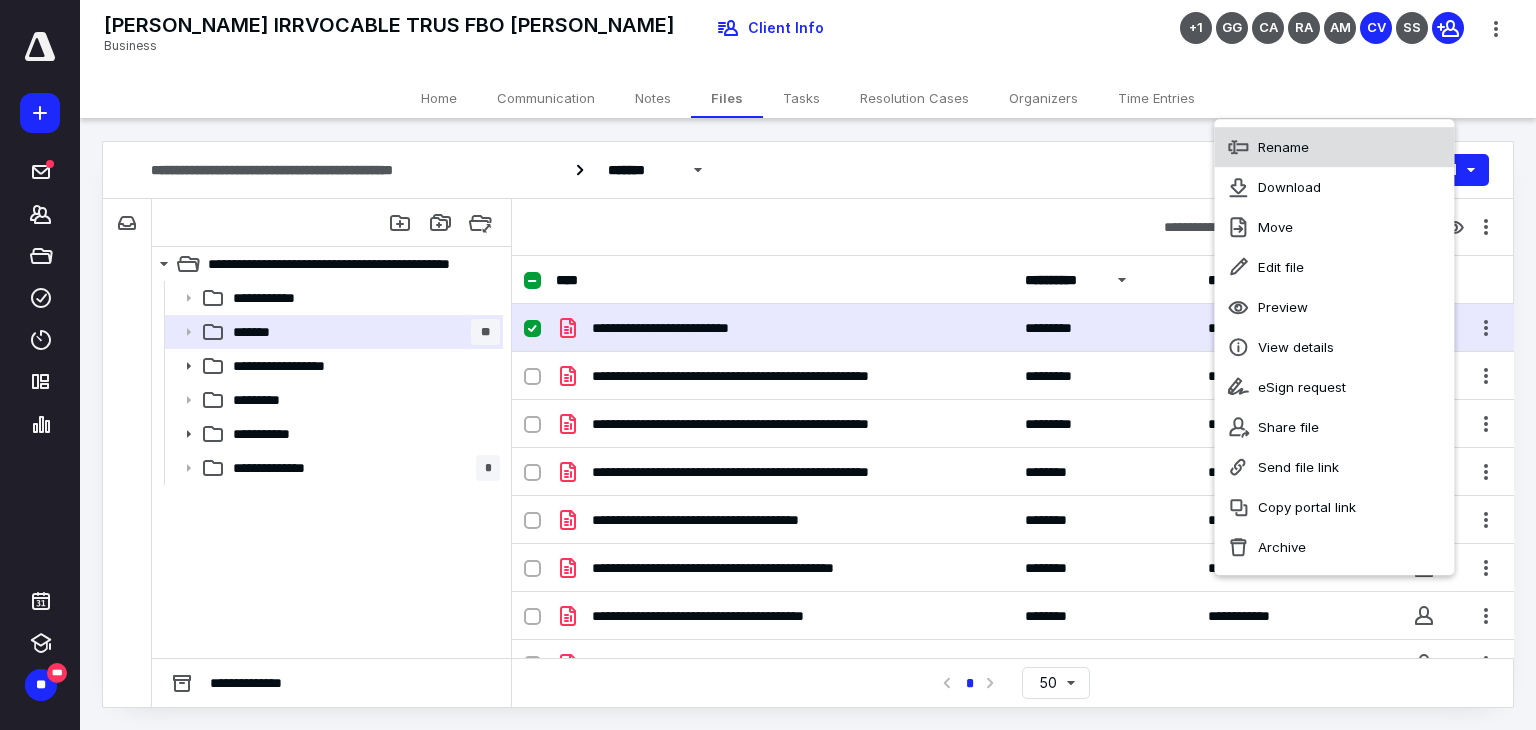 click on "Rename" at bounding box center [1334, 147] 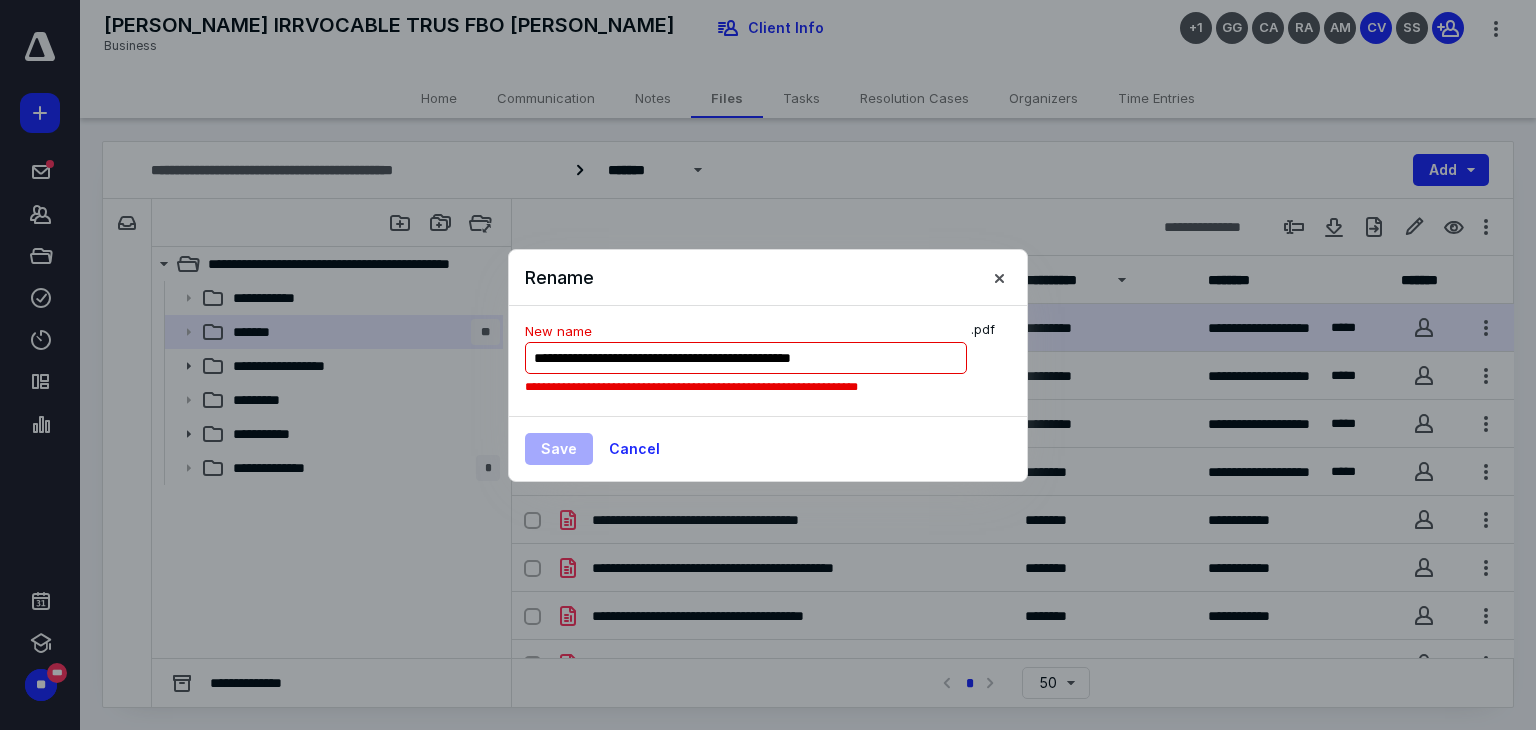 click on "**********" at bounding box center [746, 358] 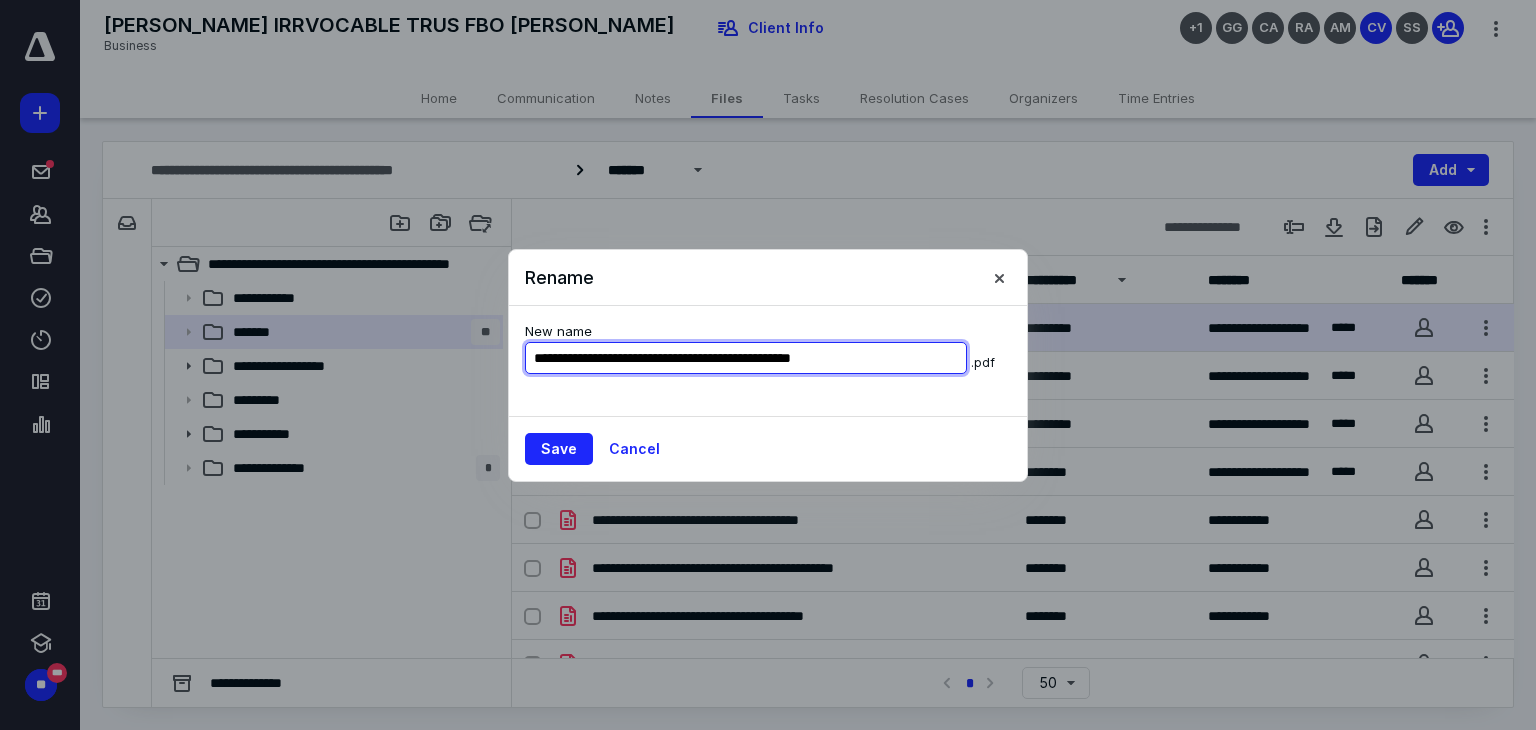 click on "**********" at bounding box center [746, 358] 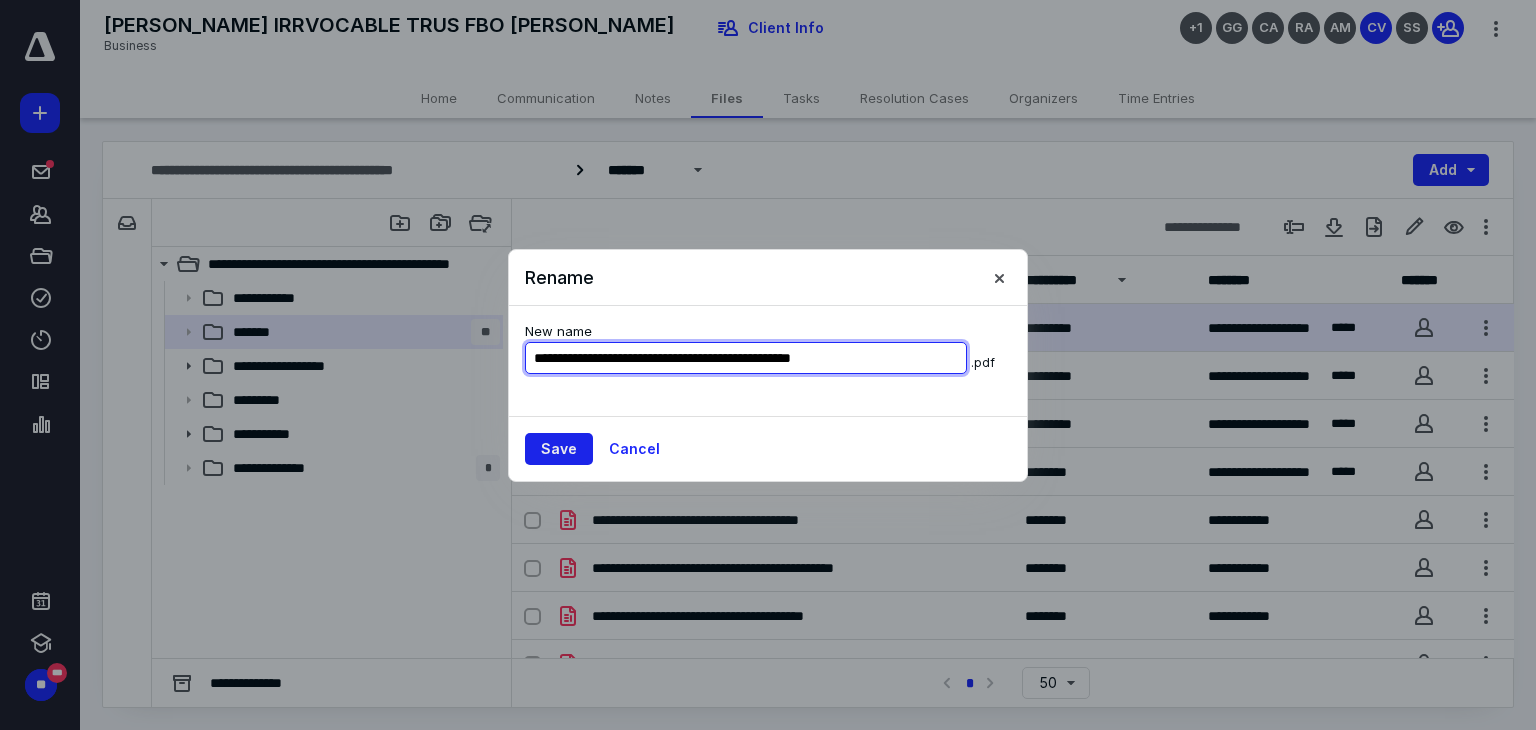 type on "**********" 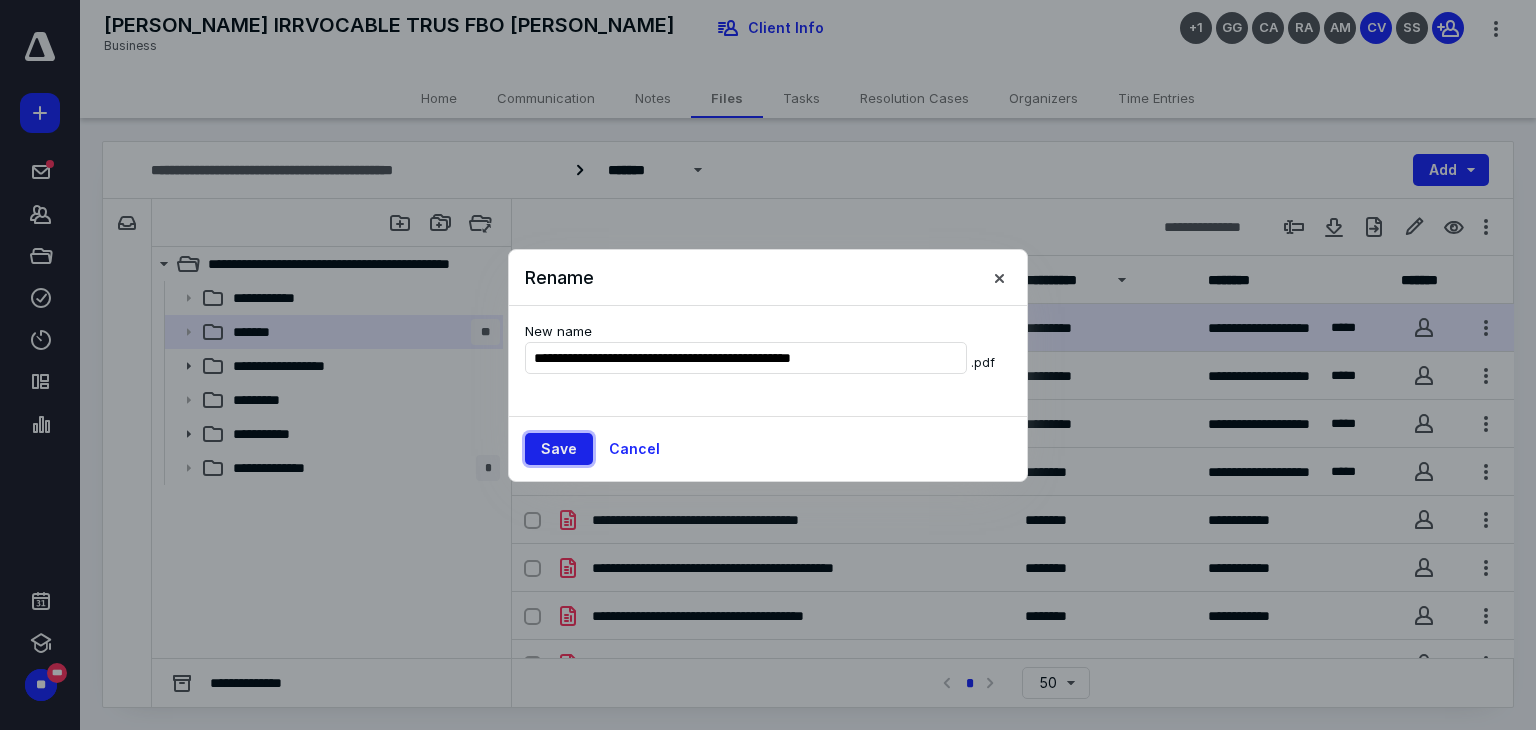click on "Save" at bounding box center (559, 449) 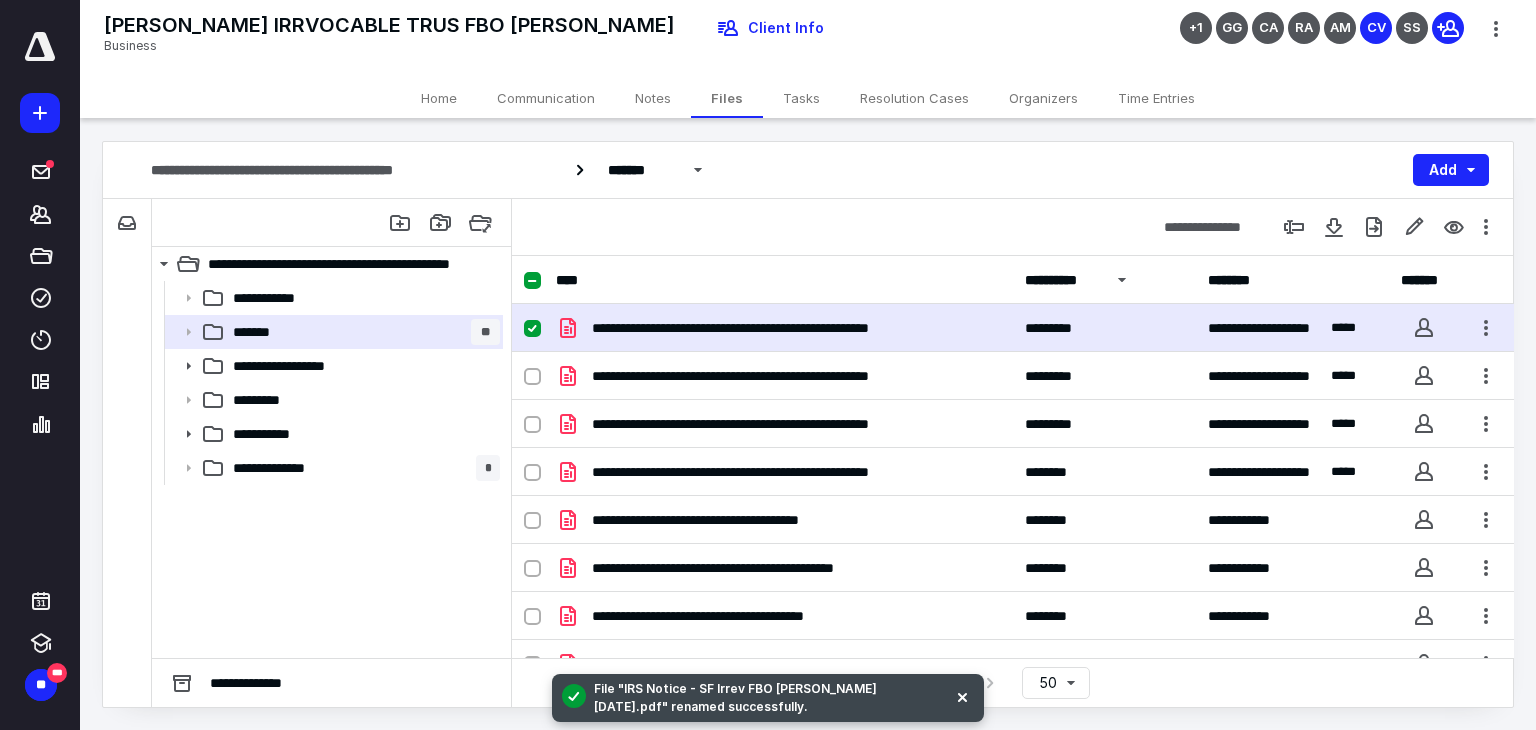 click at bounding box center [532, 281] 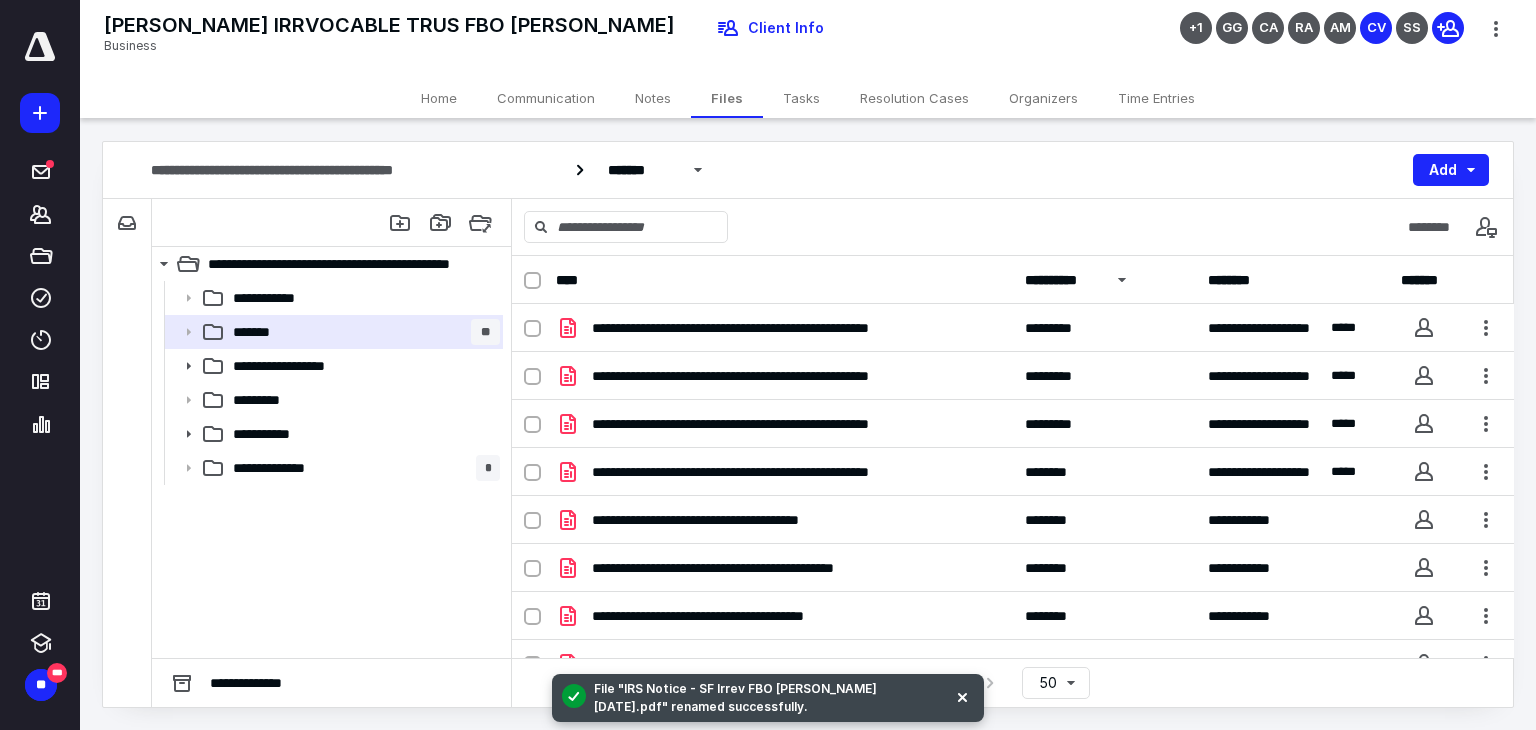 click on "Tasks" at bounding box center (801, 98) 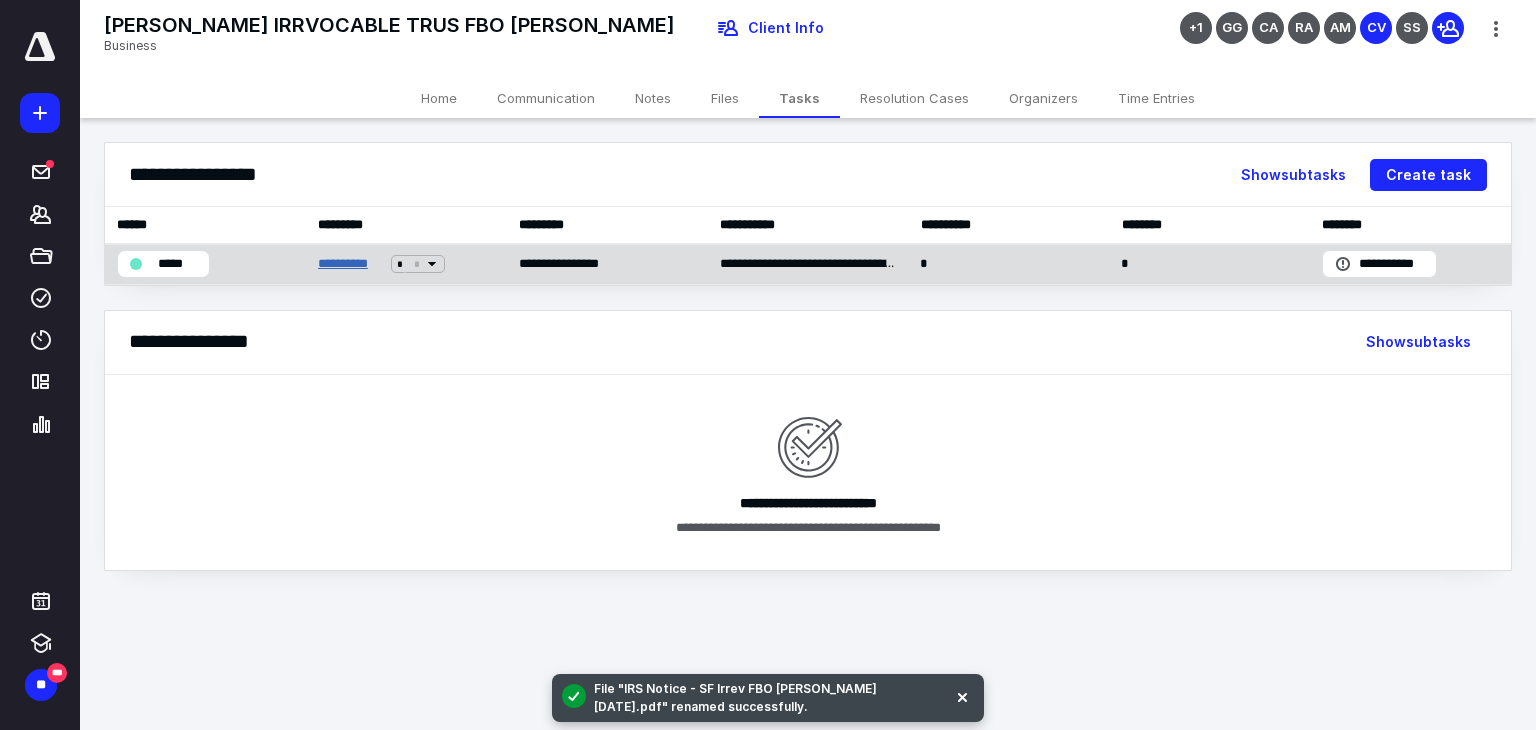 click on "**********" at bounding box center [351, 264] 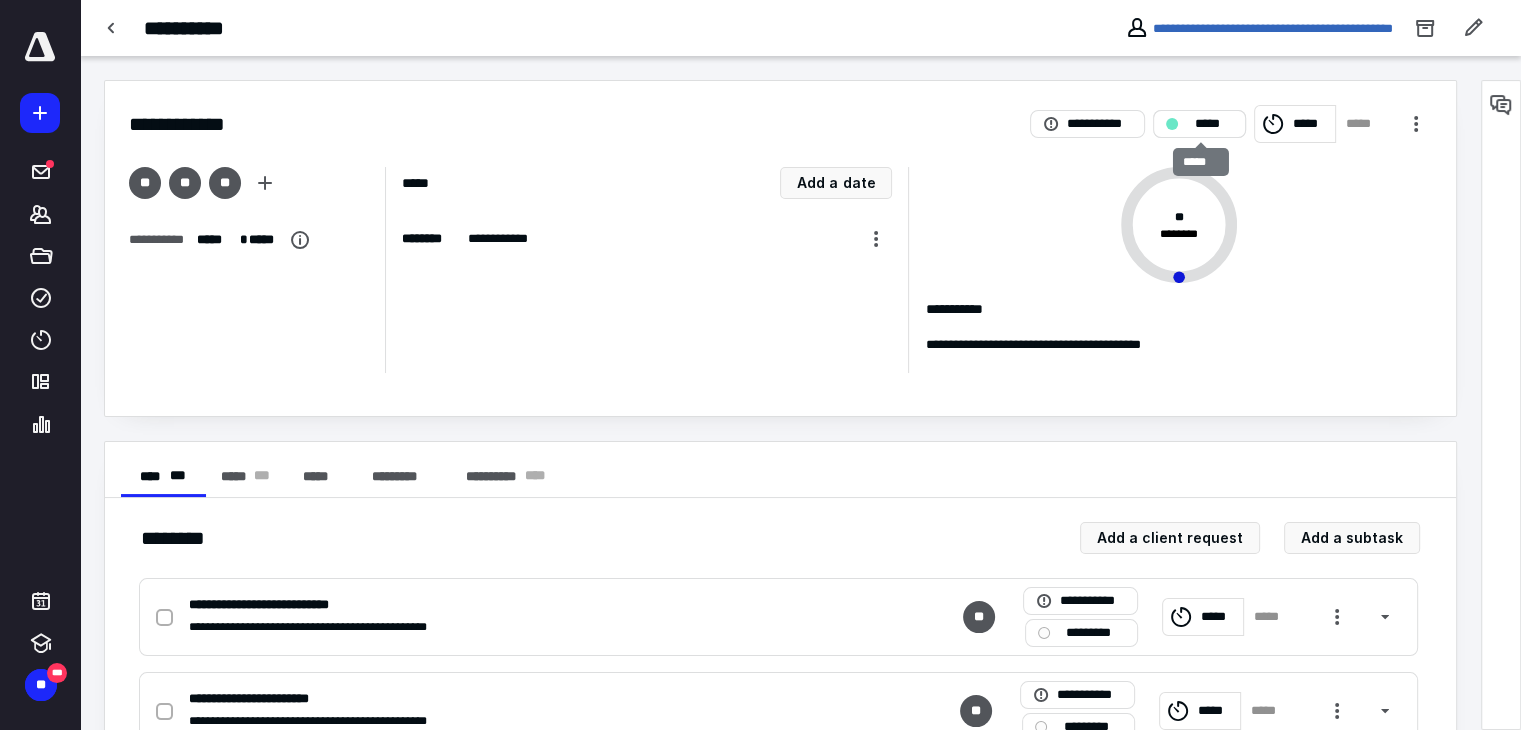click on "*****" at bounding box center (1199, 124) 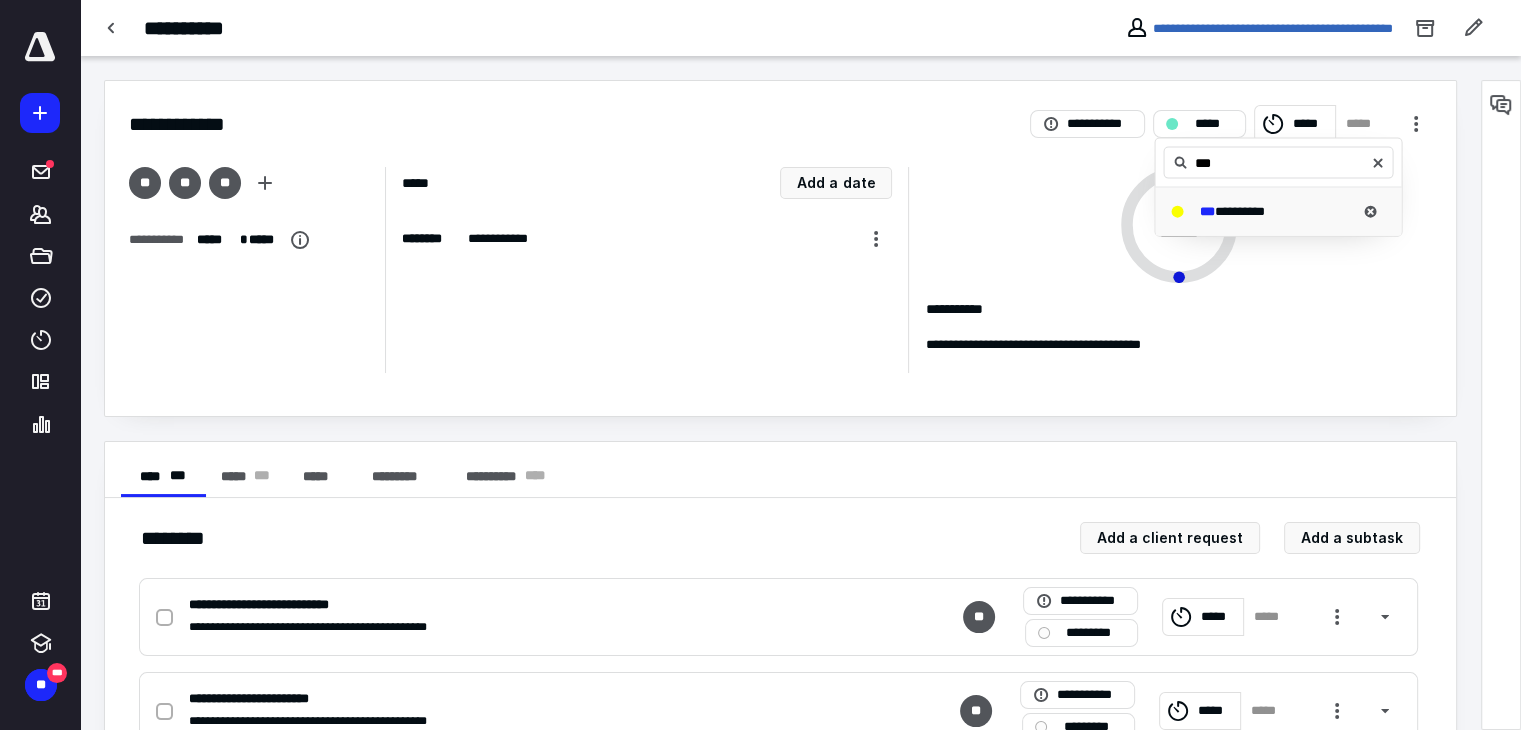 type on "***" 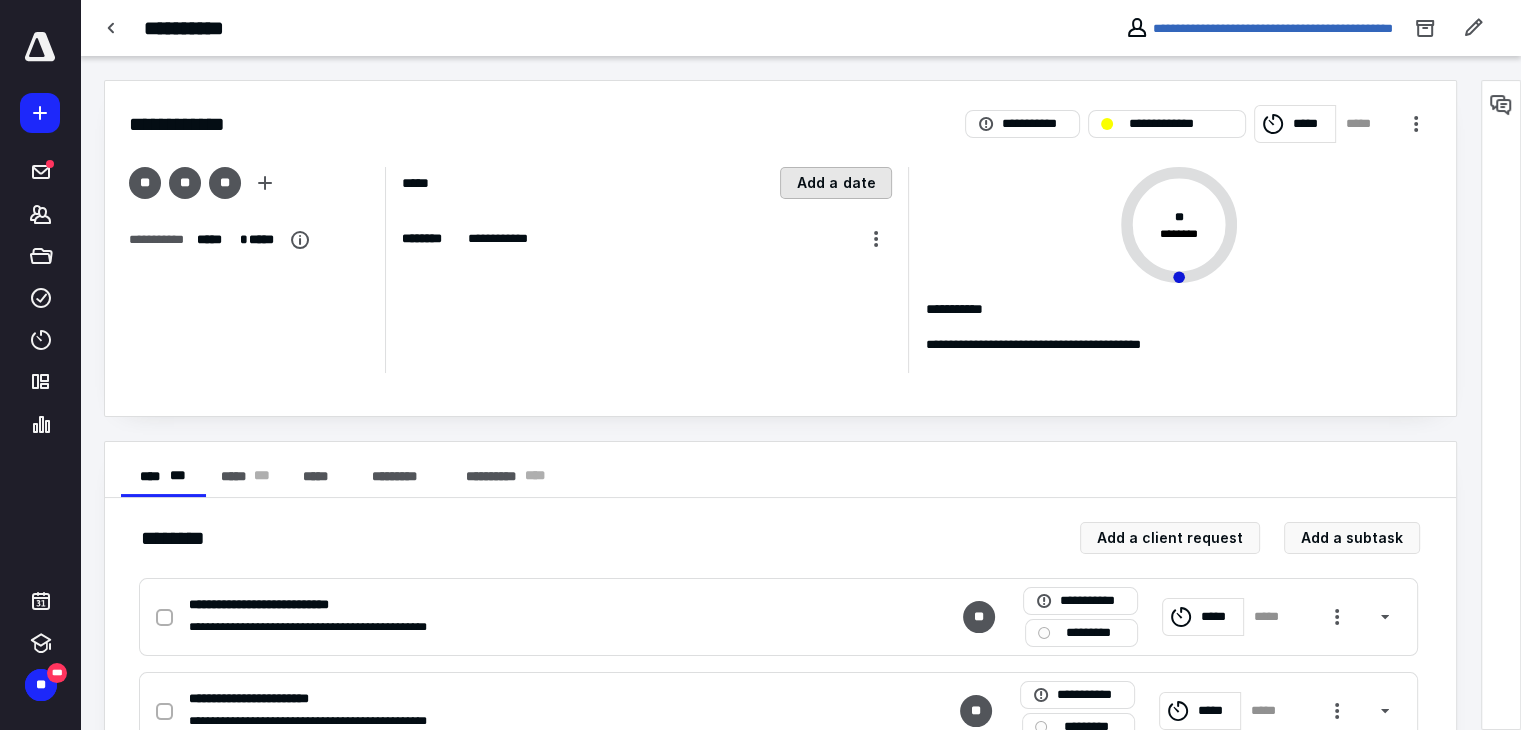 click on "Add a date" at bounding box center (836, 183) 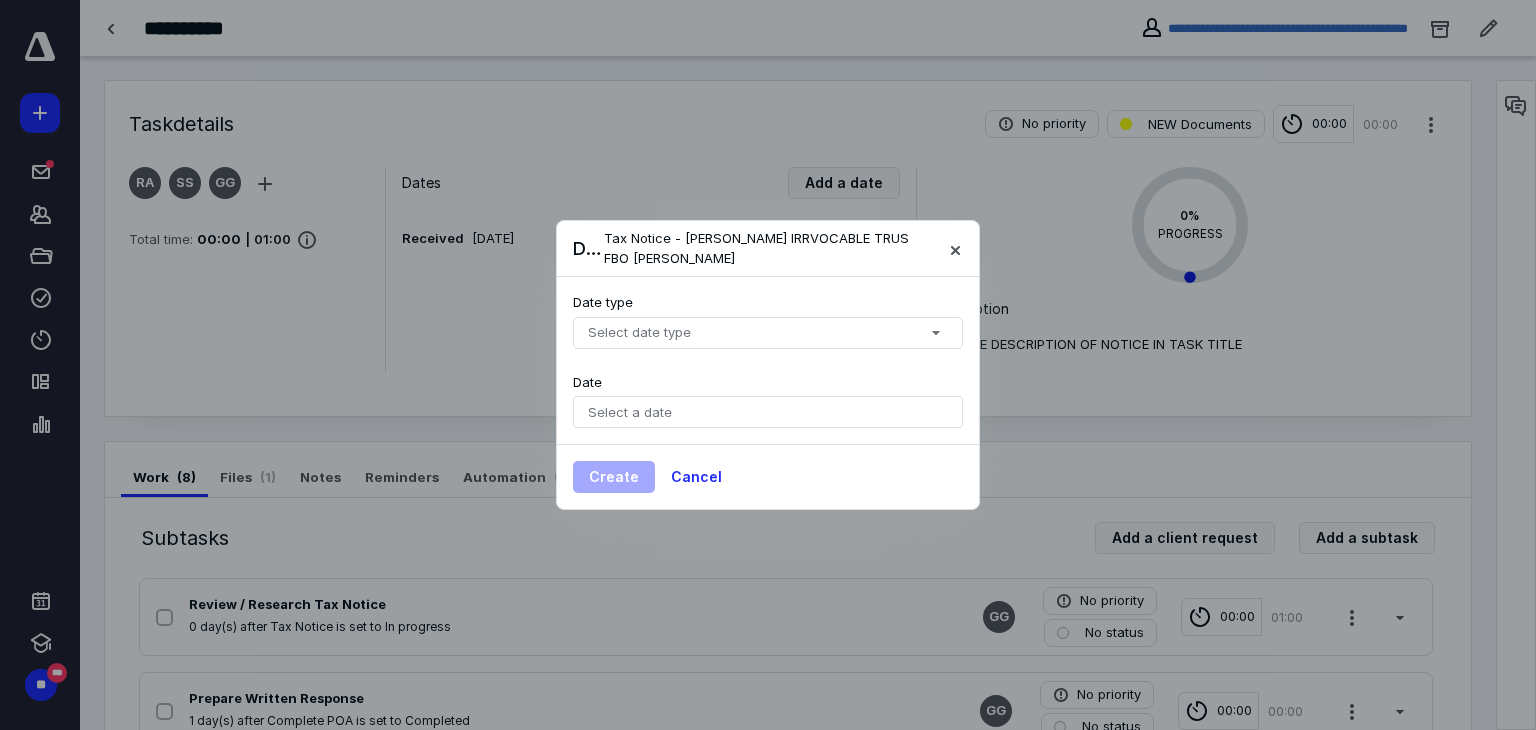 click on "Select date type" at bounding box center [768, 333] 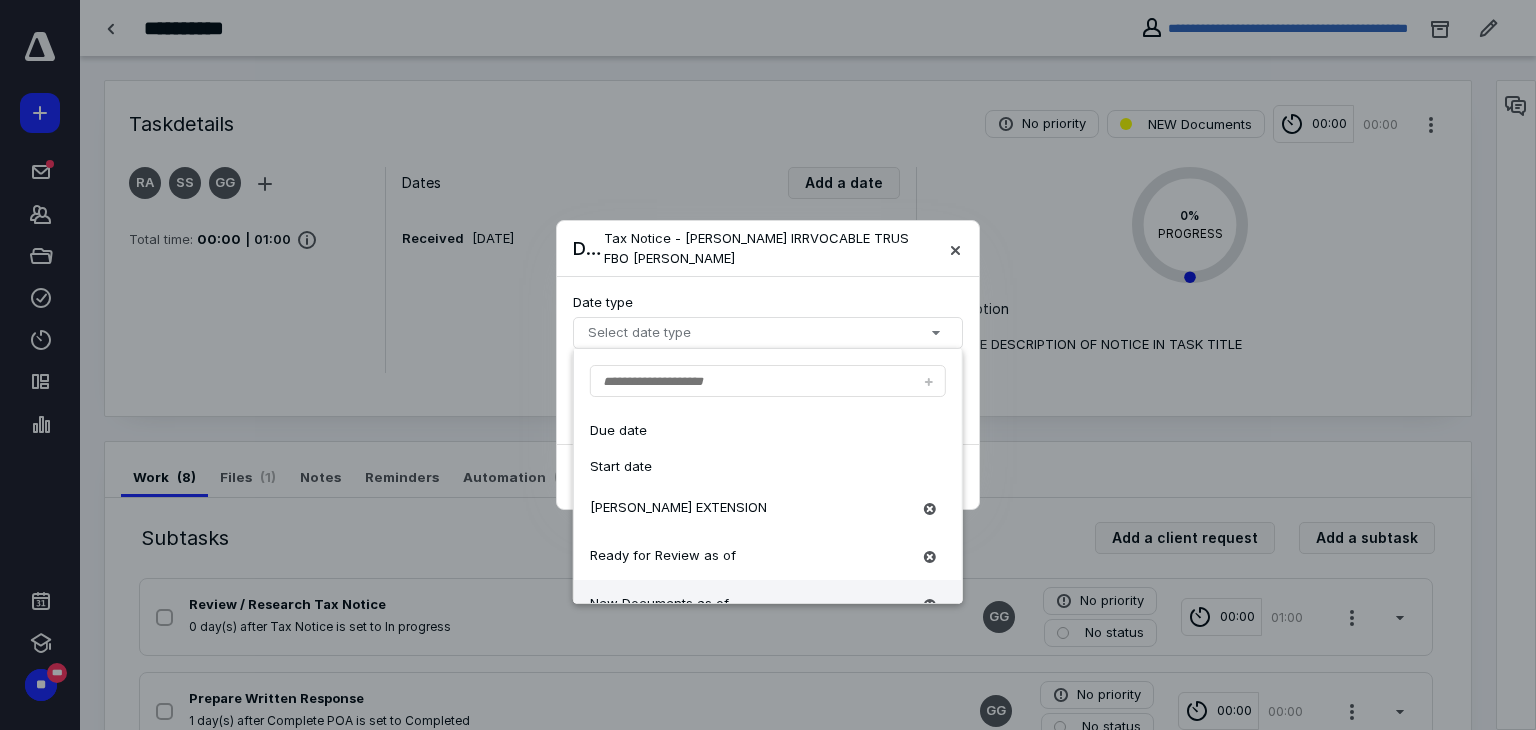 click on "New Documents as of" at bounding box center [768, 604] 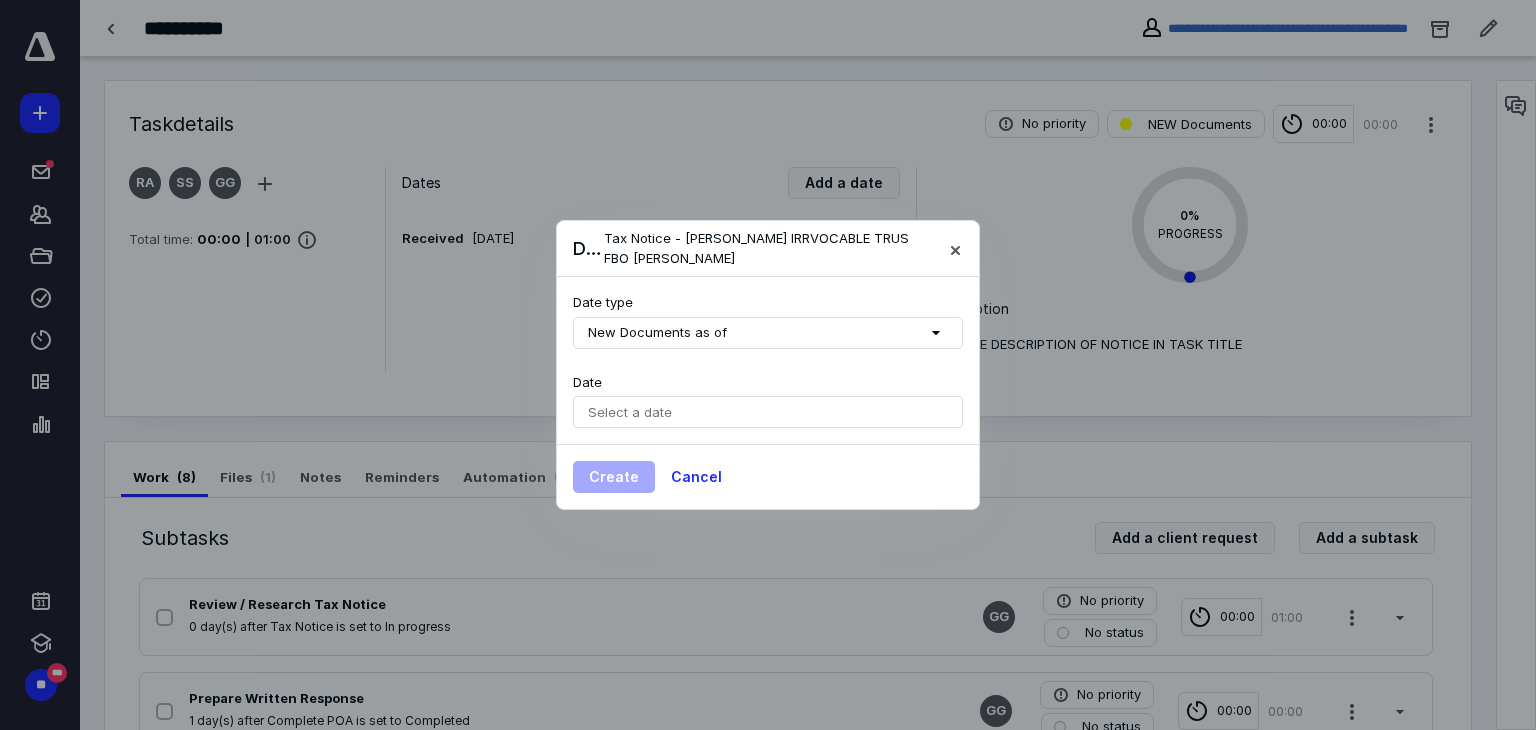 click on "Select a date" at bounding box center (630, 412) 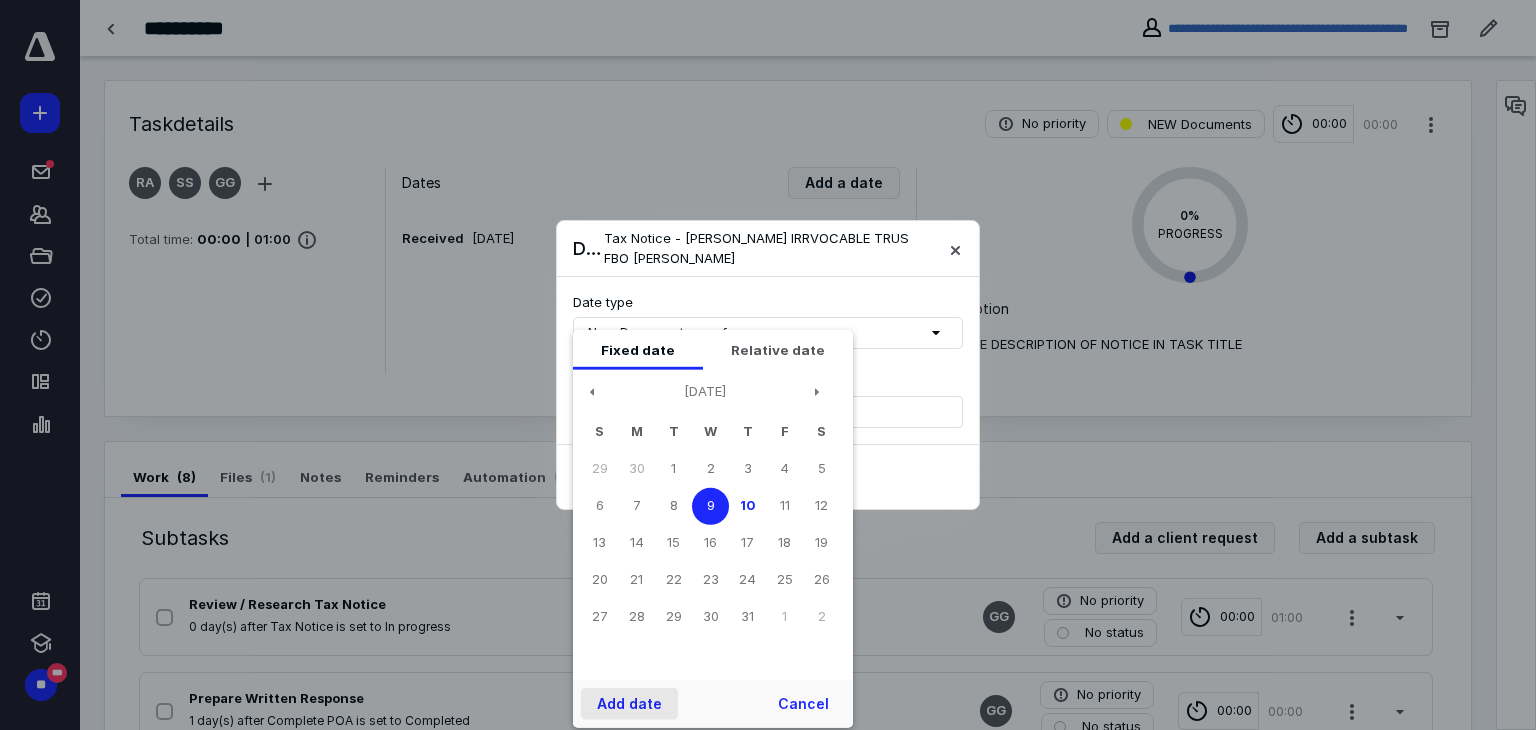 click on "Add date" at bounding box center [629, 704] 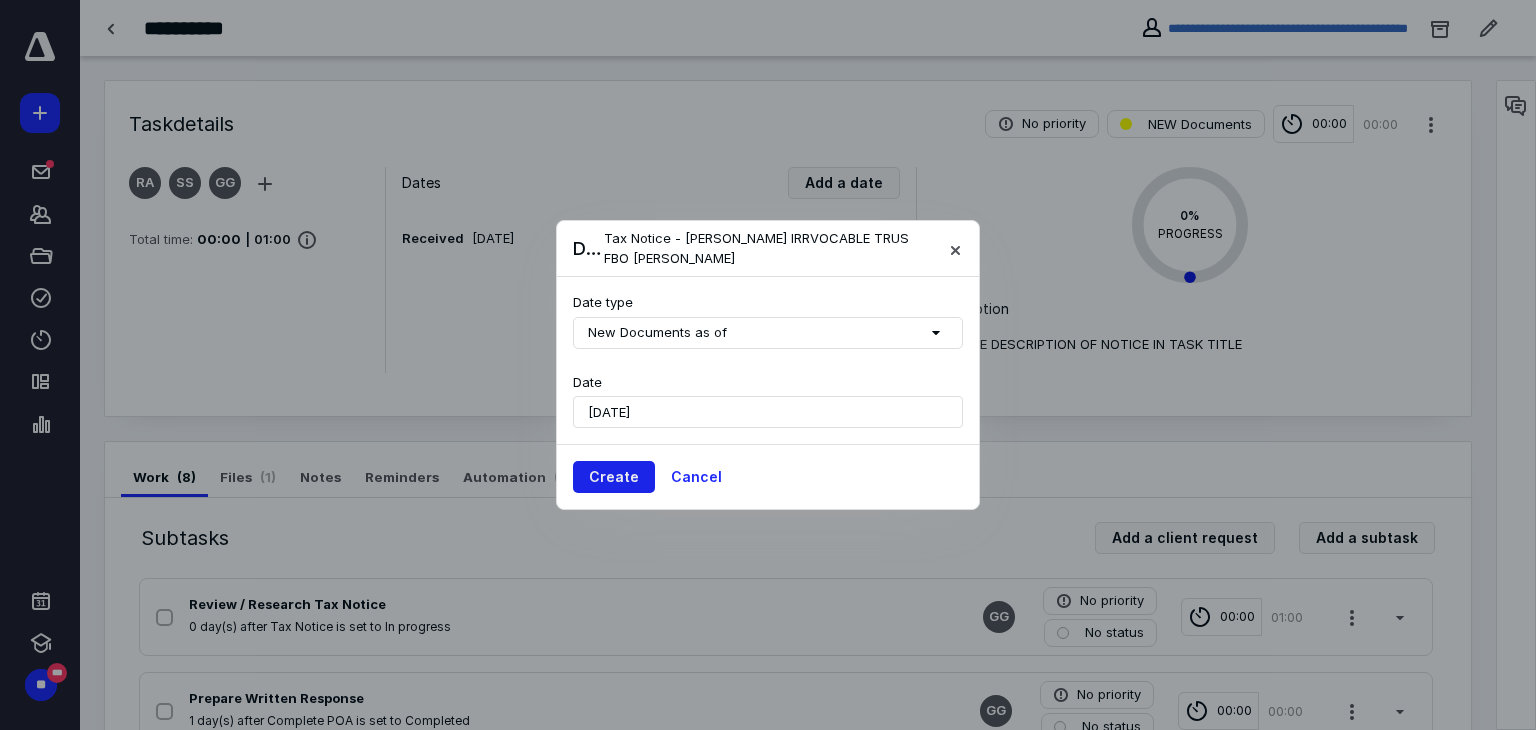 click on "Create" at bounding box center (614, 477) 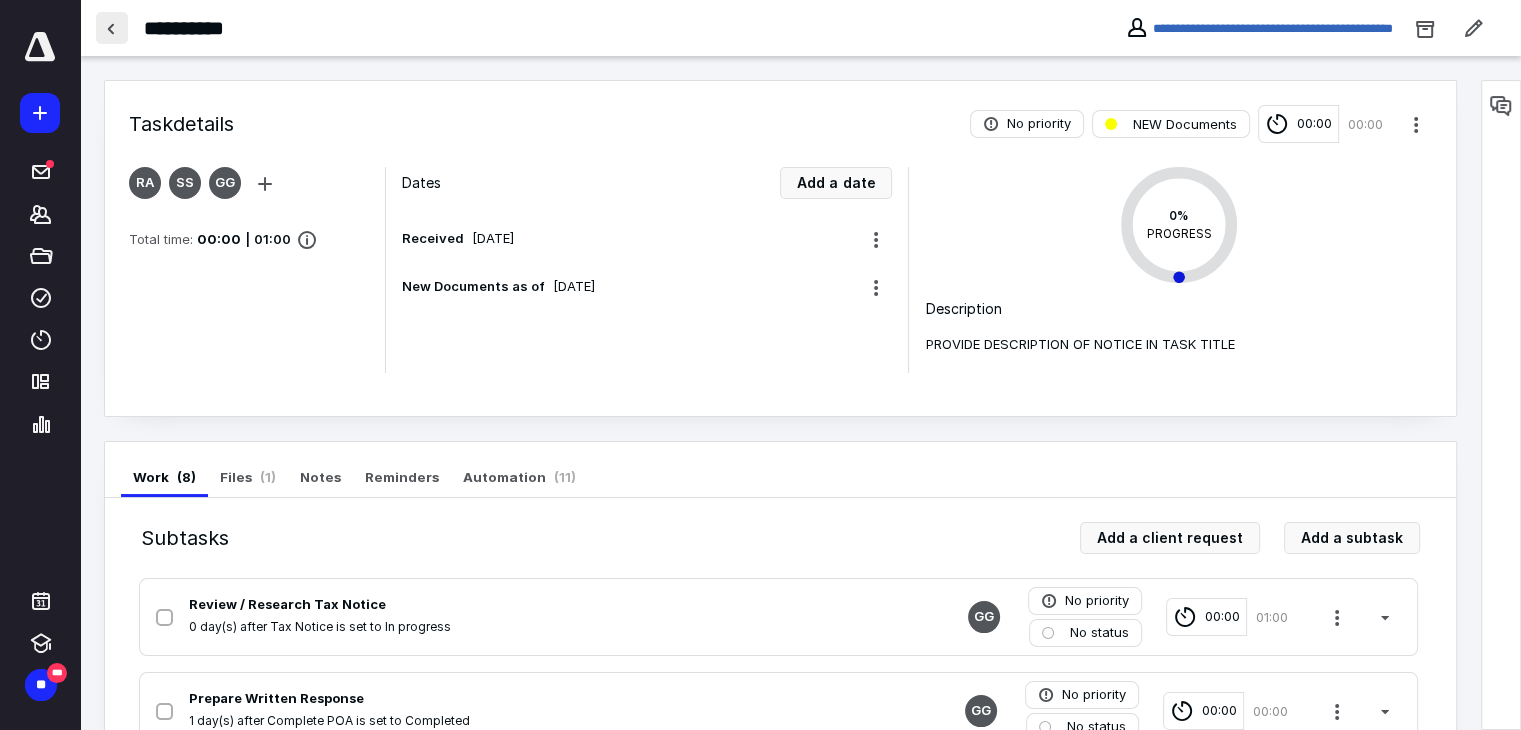 click at bounding box center [112, 28] 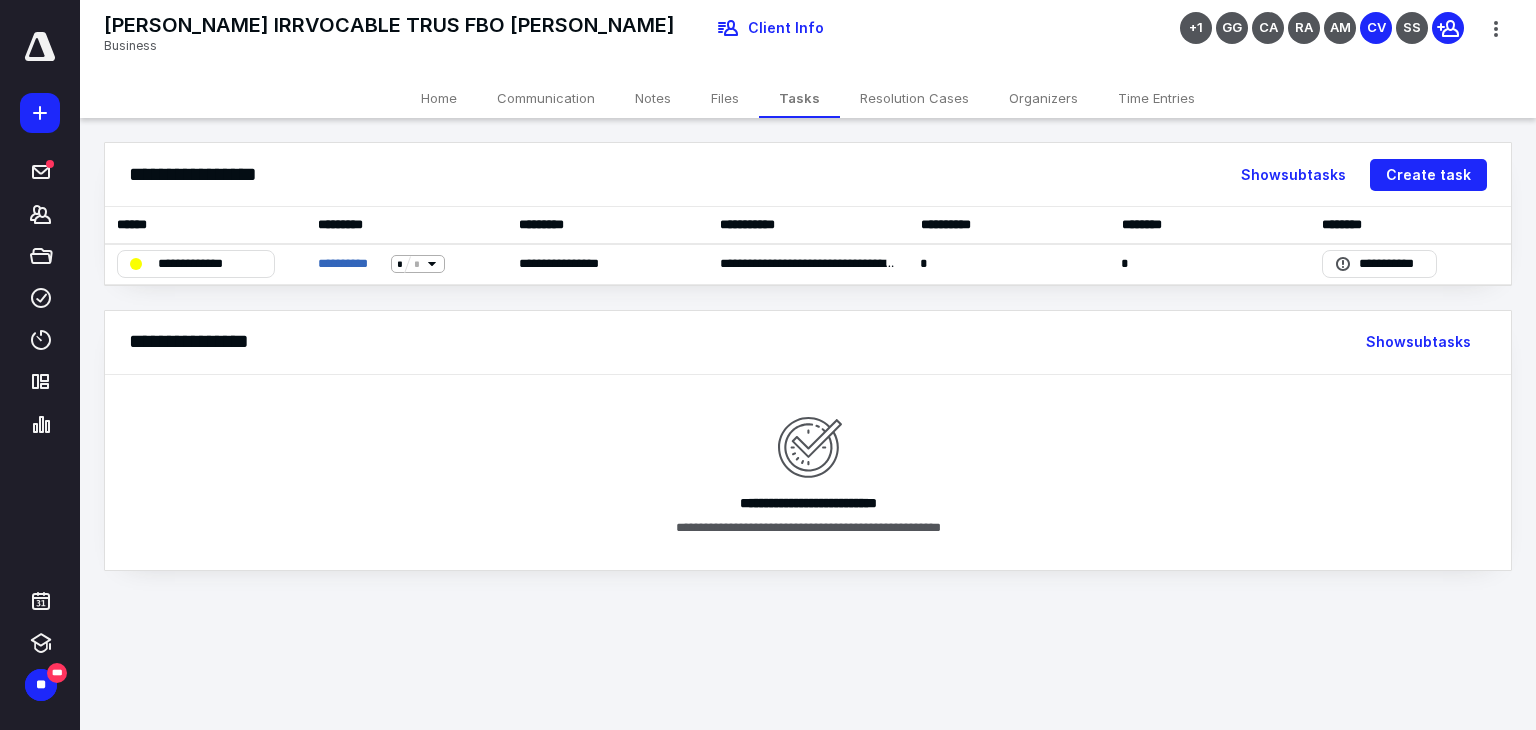 drag, startPoint x: 677, startPoint y: 24, endPoint x: 95, endPoint y: 20, distance: 582.01373 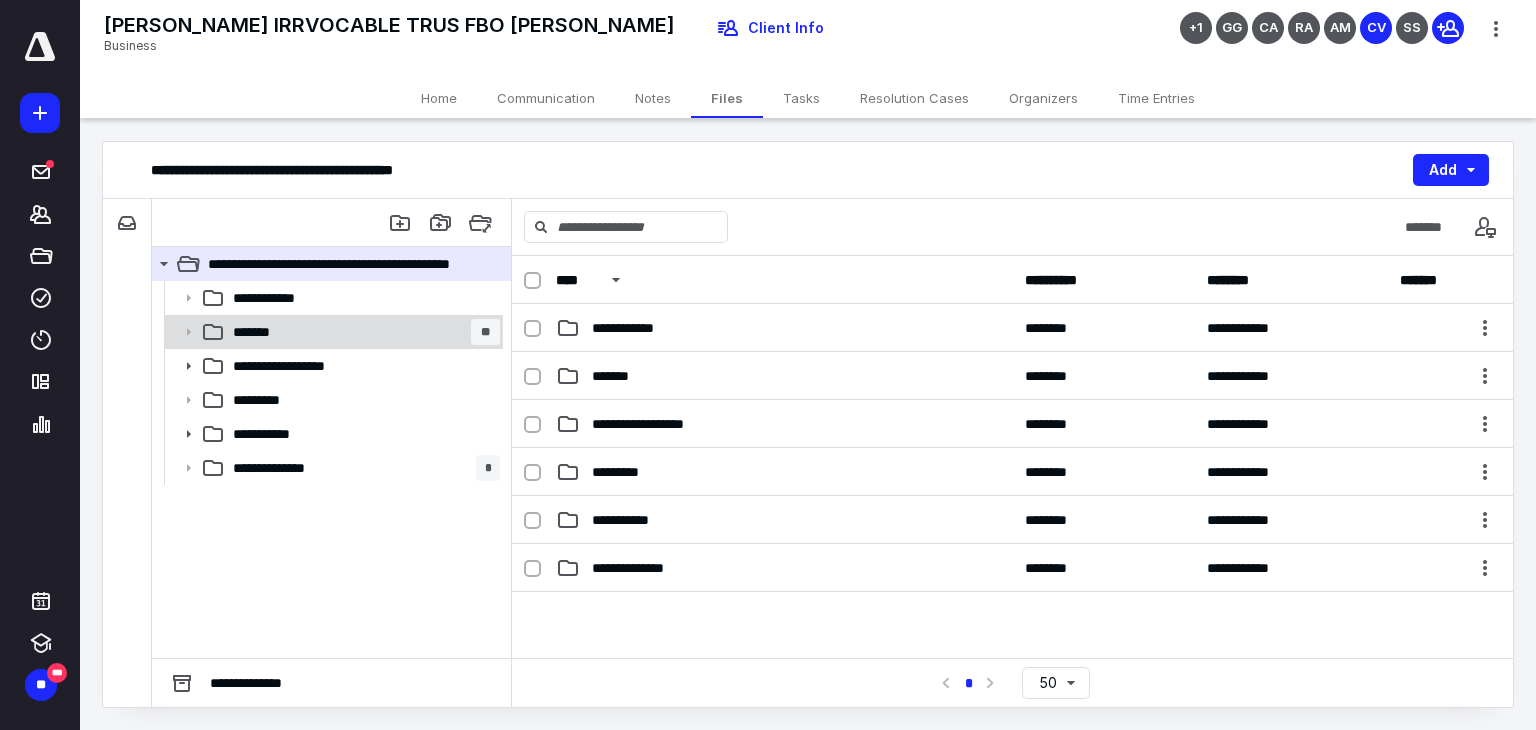 click on "******* **" at bounding box center (362, 332) 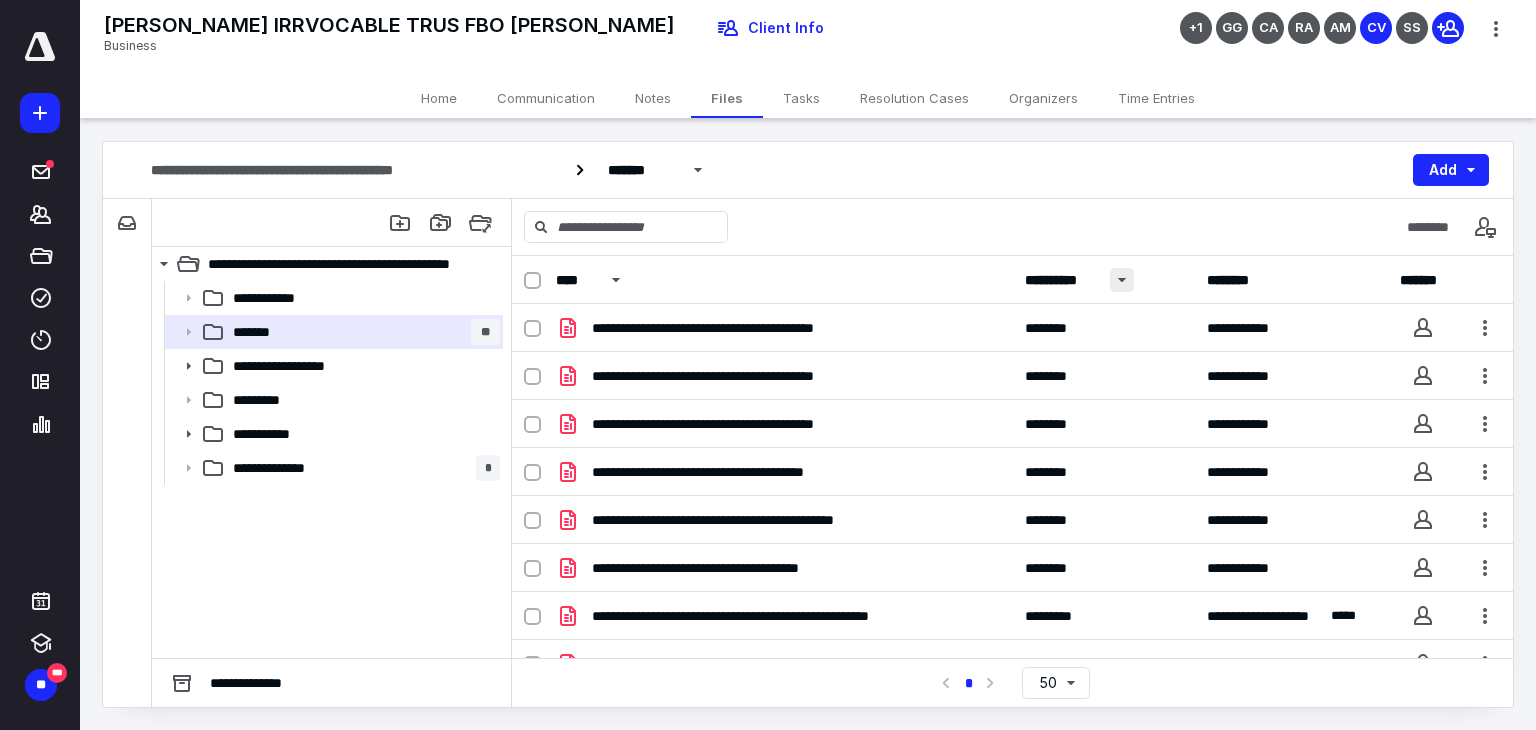 click at bounding box center (1122, 280) 